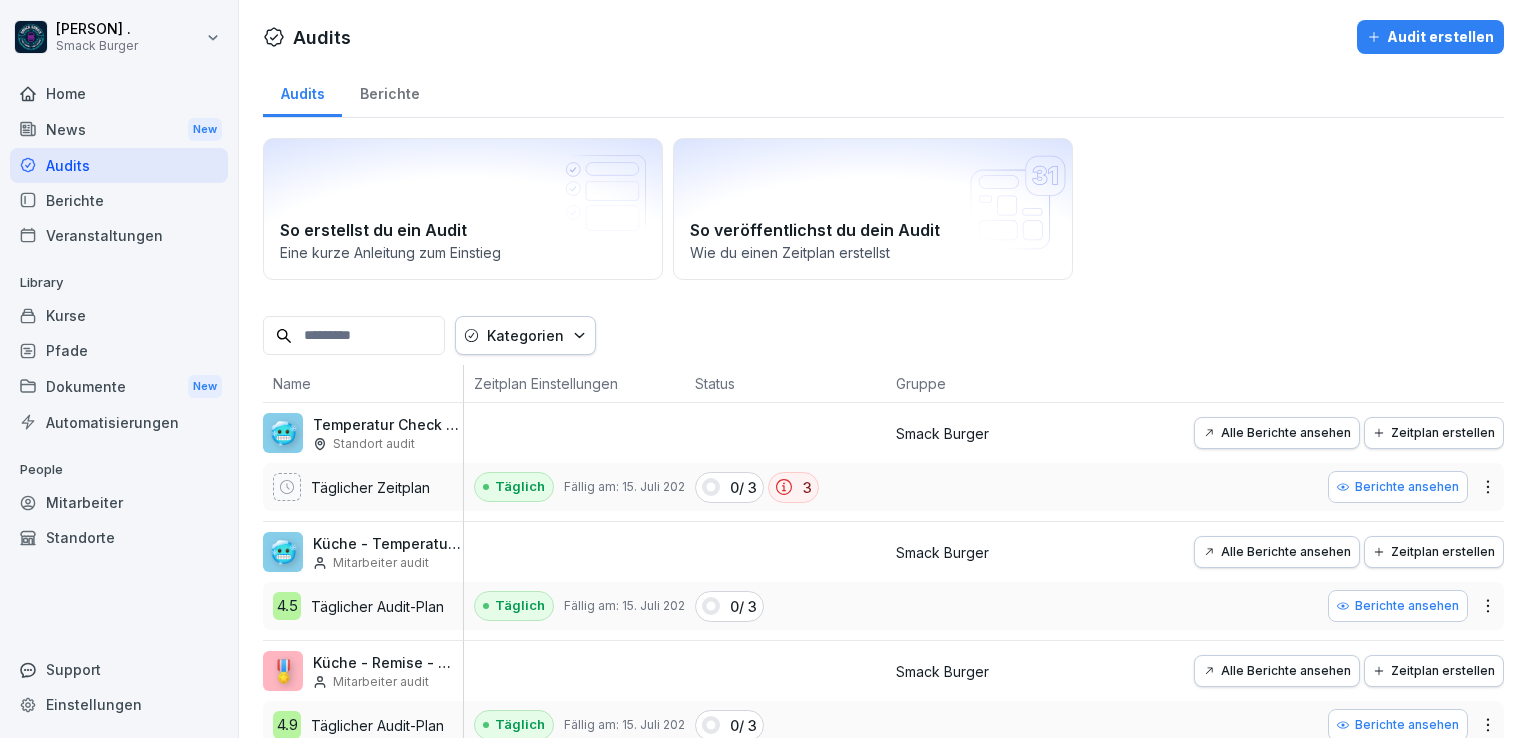 scroll, scrollTop: 0, scrollLeft: 0, axis: both 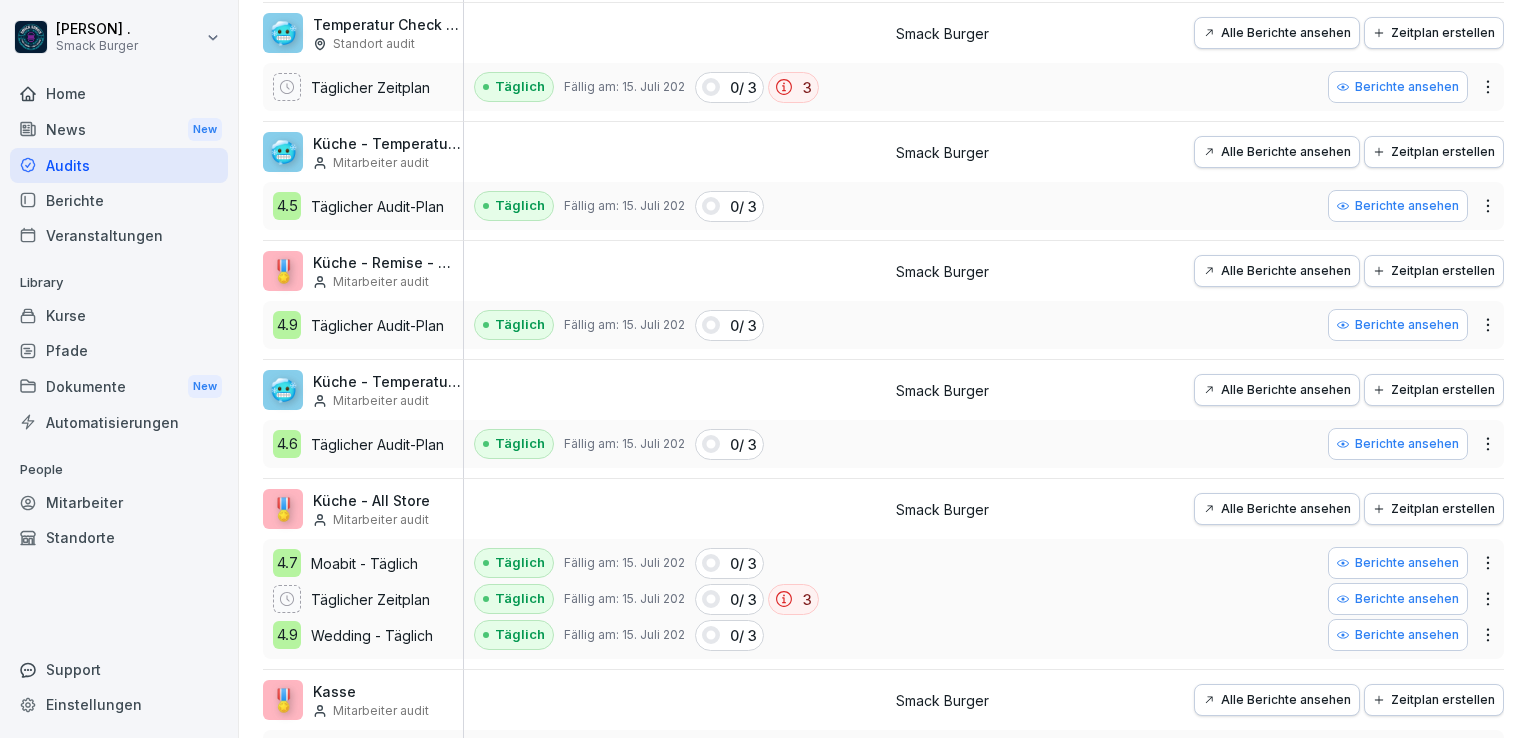 click on "Audits" at bounding box center (119, 165) 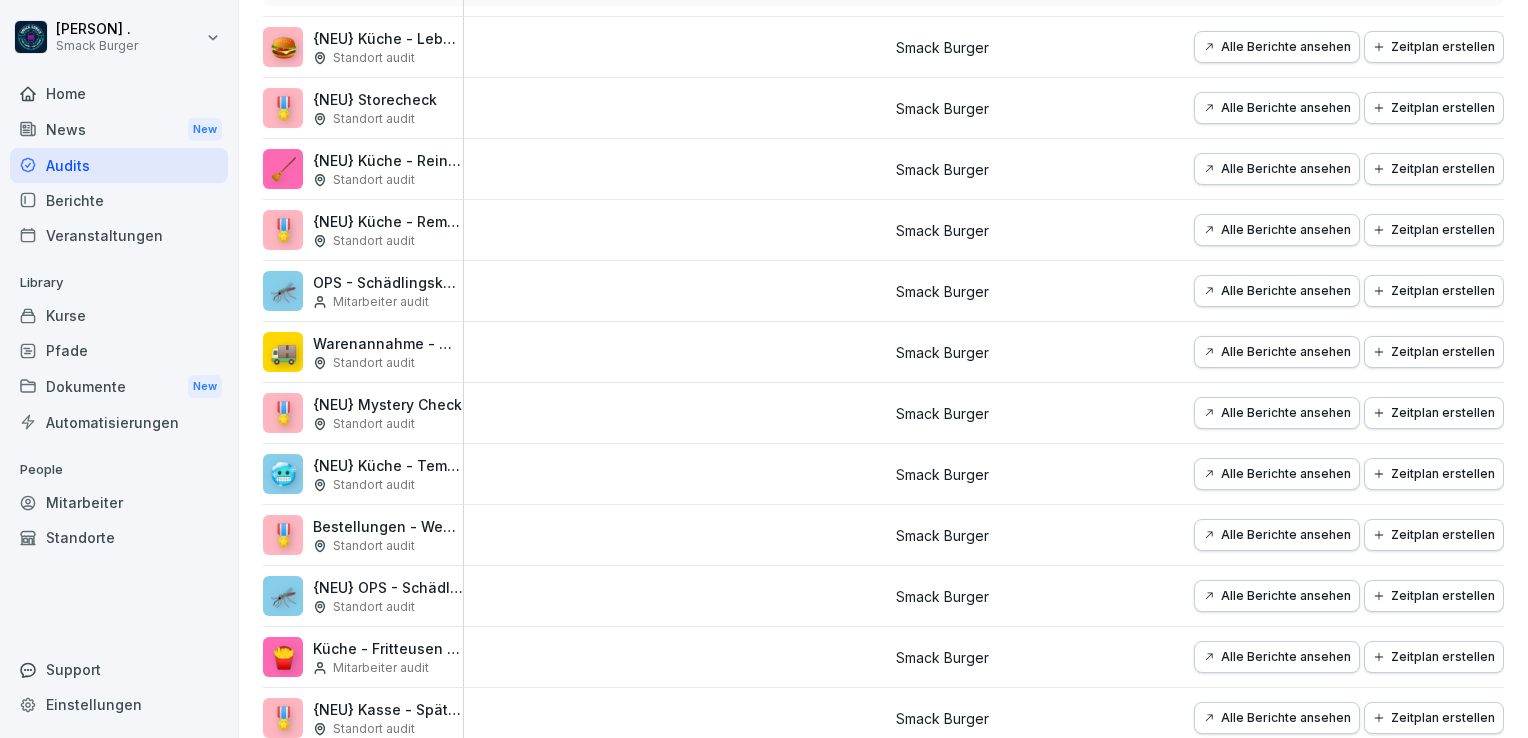 scroll, scrollTop: 2020, scrollLeft: 0, axis: vertical 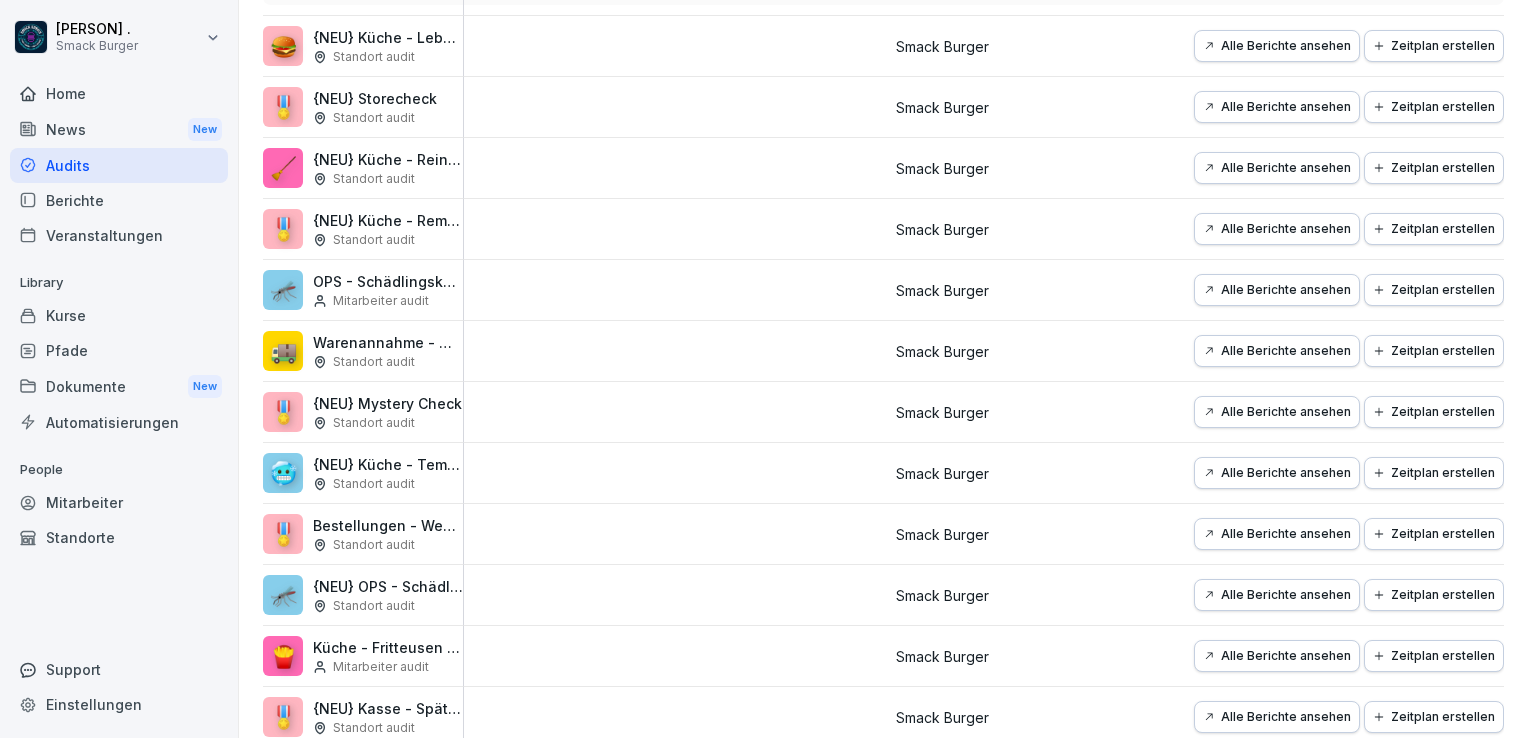 click on "News New" at bounding box center (119, 129) 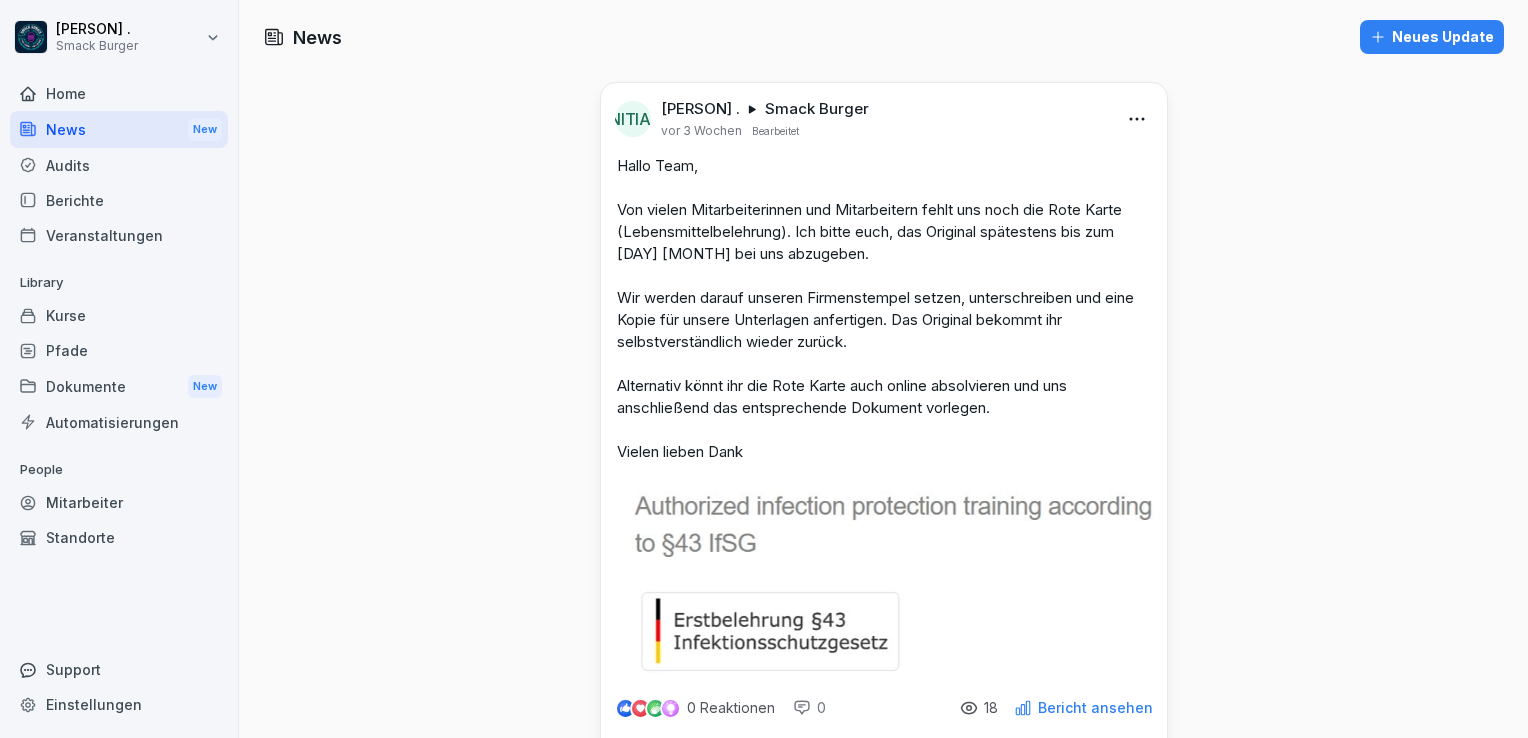 click on "Home" at bounding box center [119, 93] 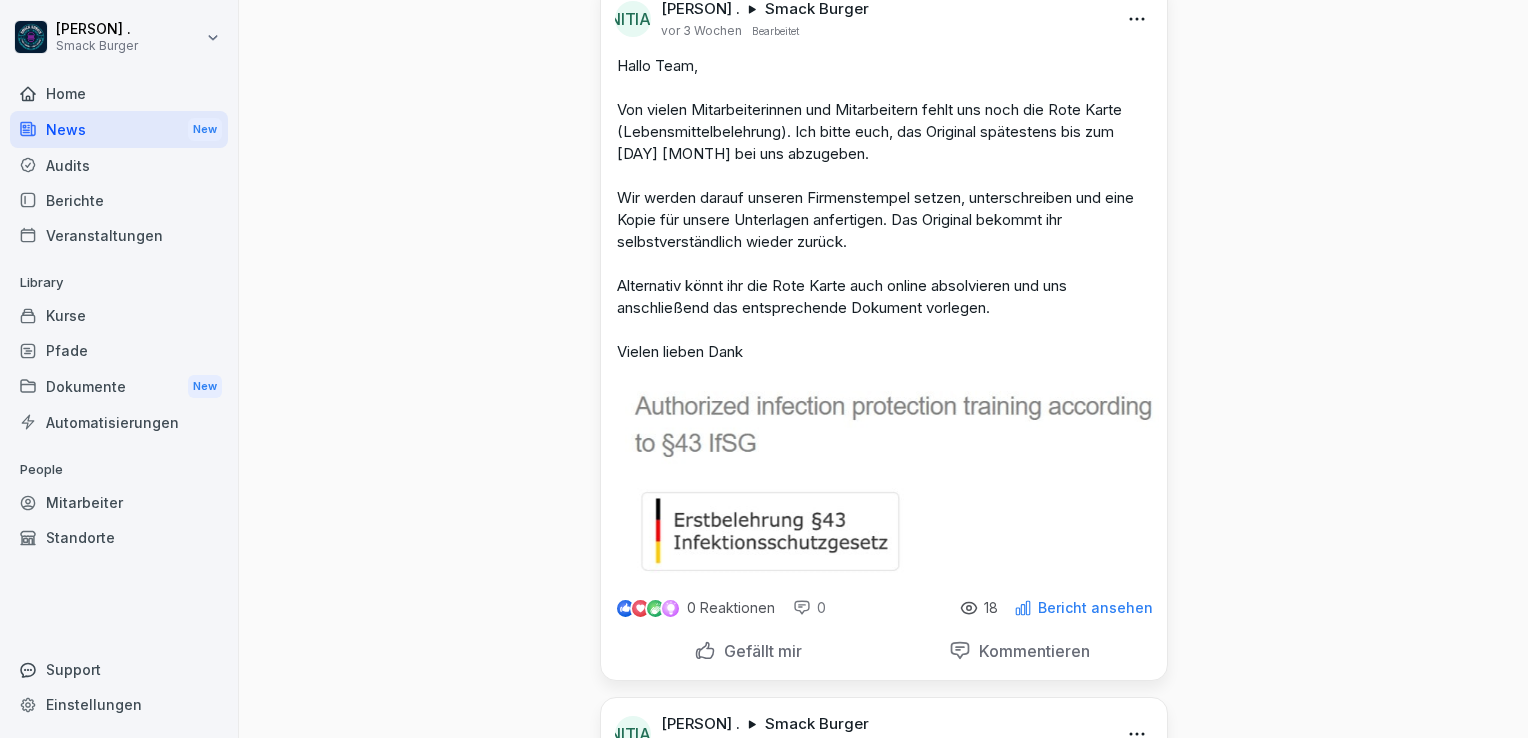 scroll, scrollTop: 0, scrollLeft: 0, axis: both 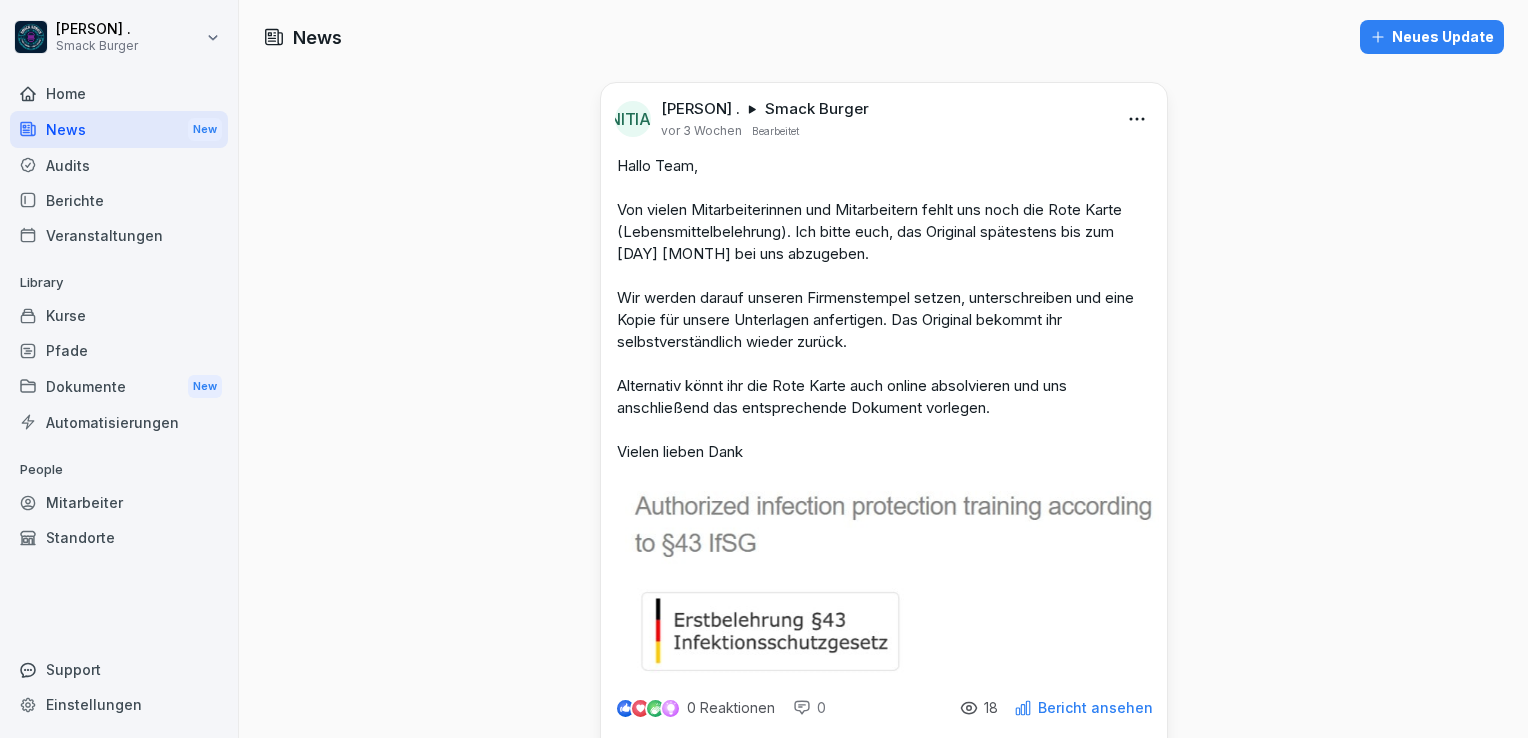 click on "Audits" at bounding box center (119, 165) 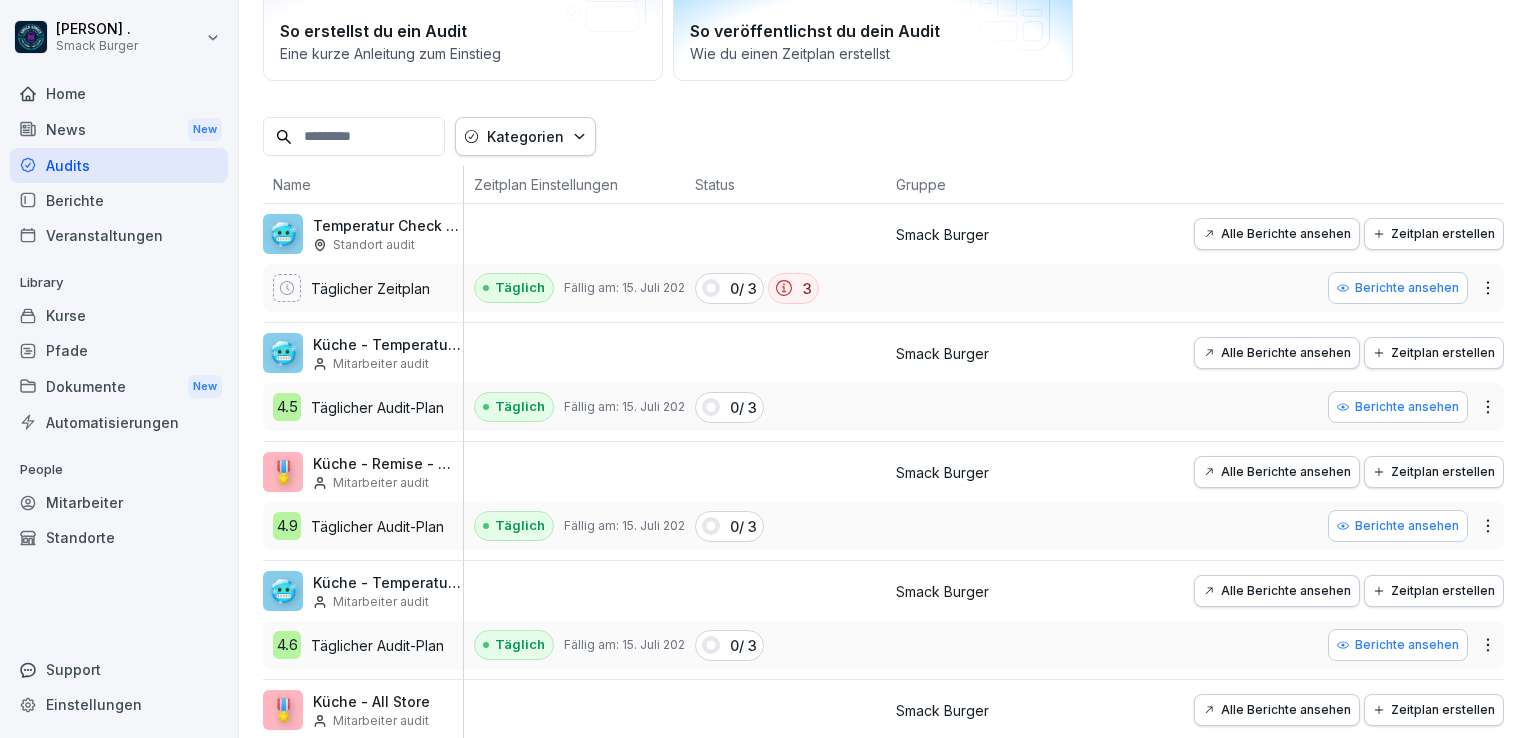 scroll, scrollTop: 200, scrollLeft: 0, axis: vertical 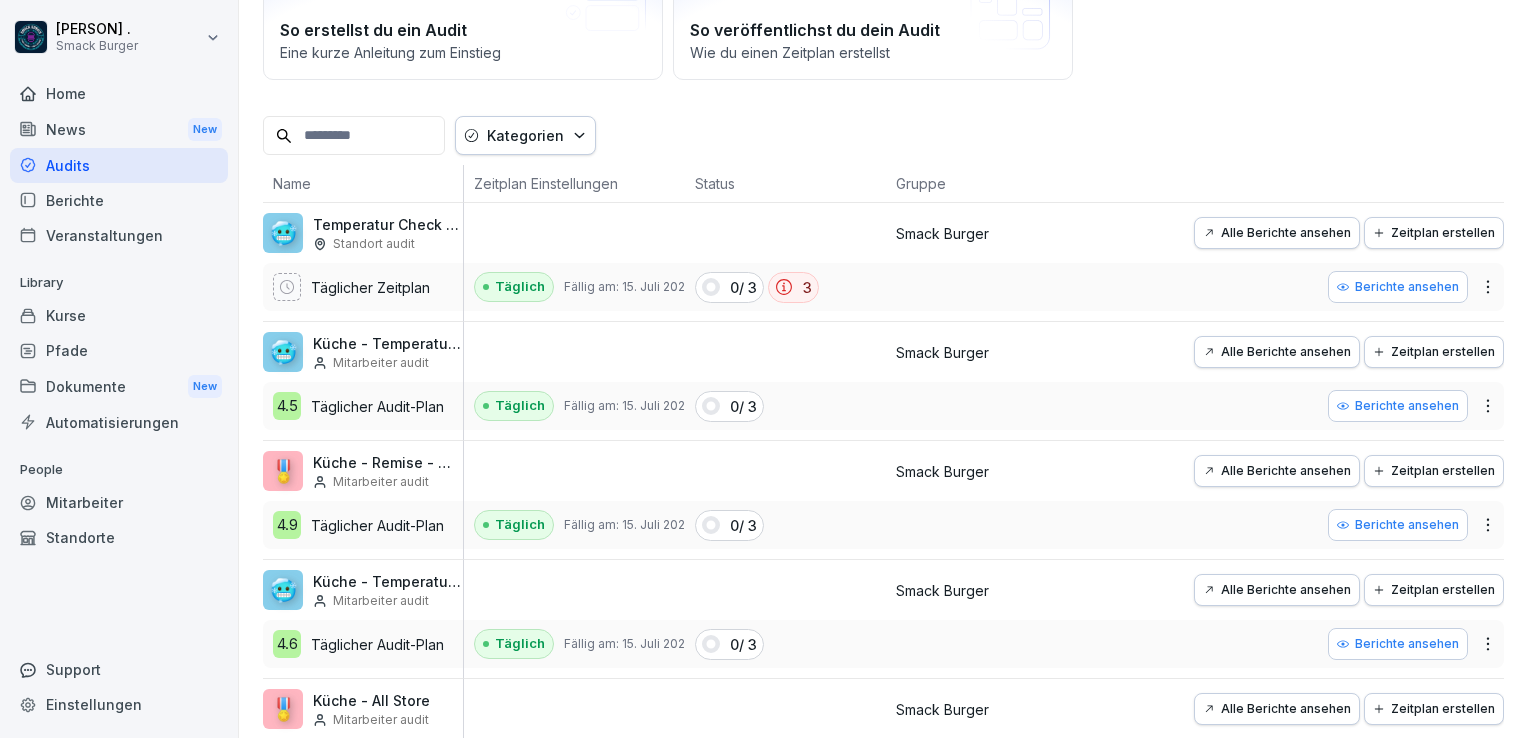 click on "Berichte" at bounding box center [119, 200] 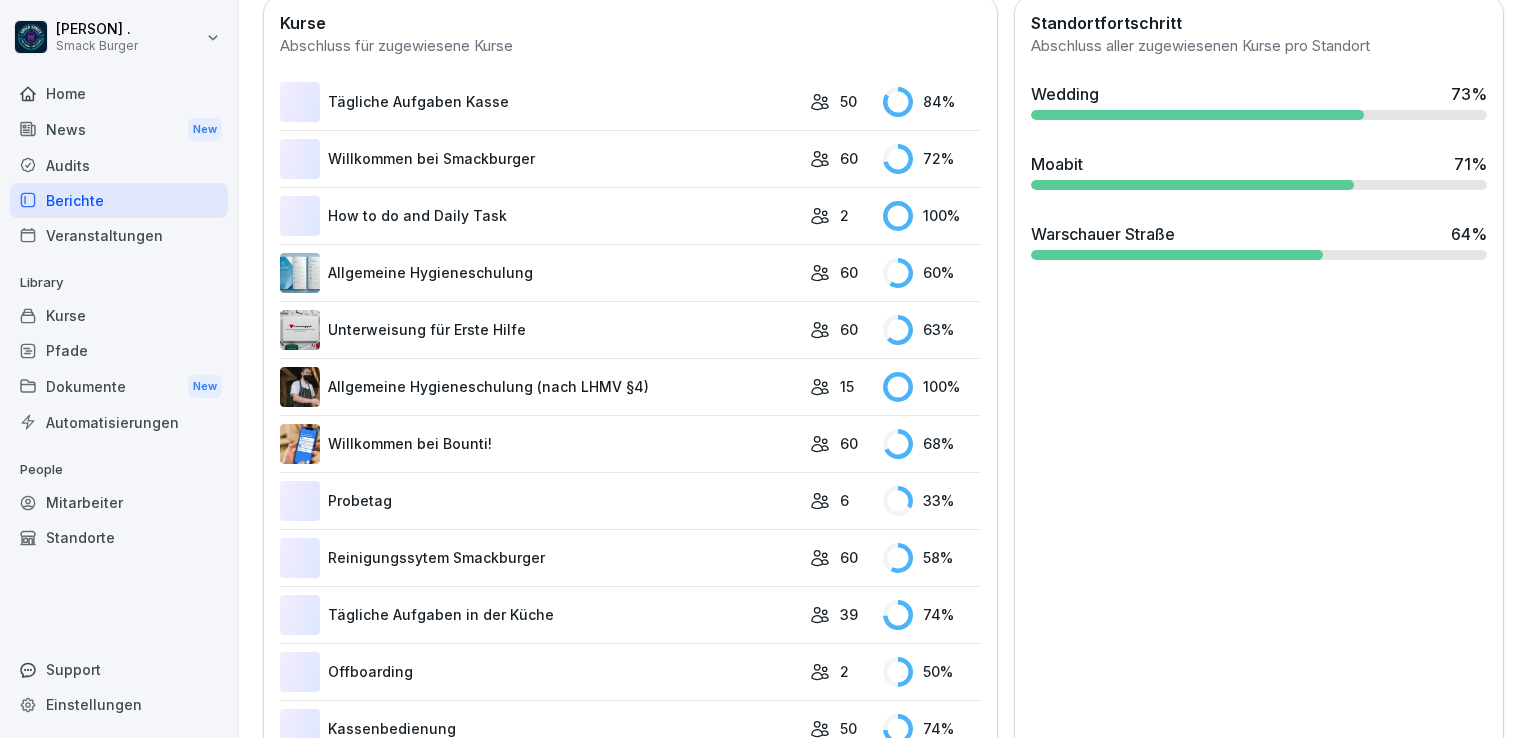 scroll, scrollTop: 386, scrollLeft: 0, axis: vertical 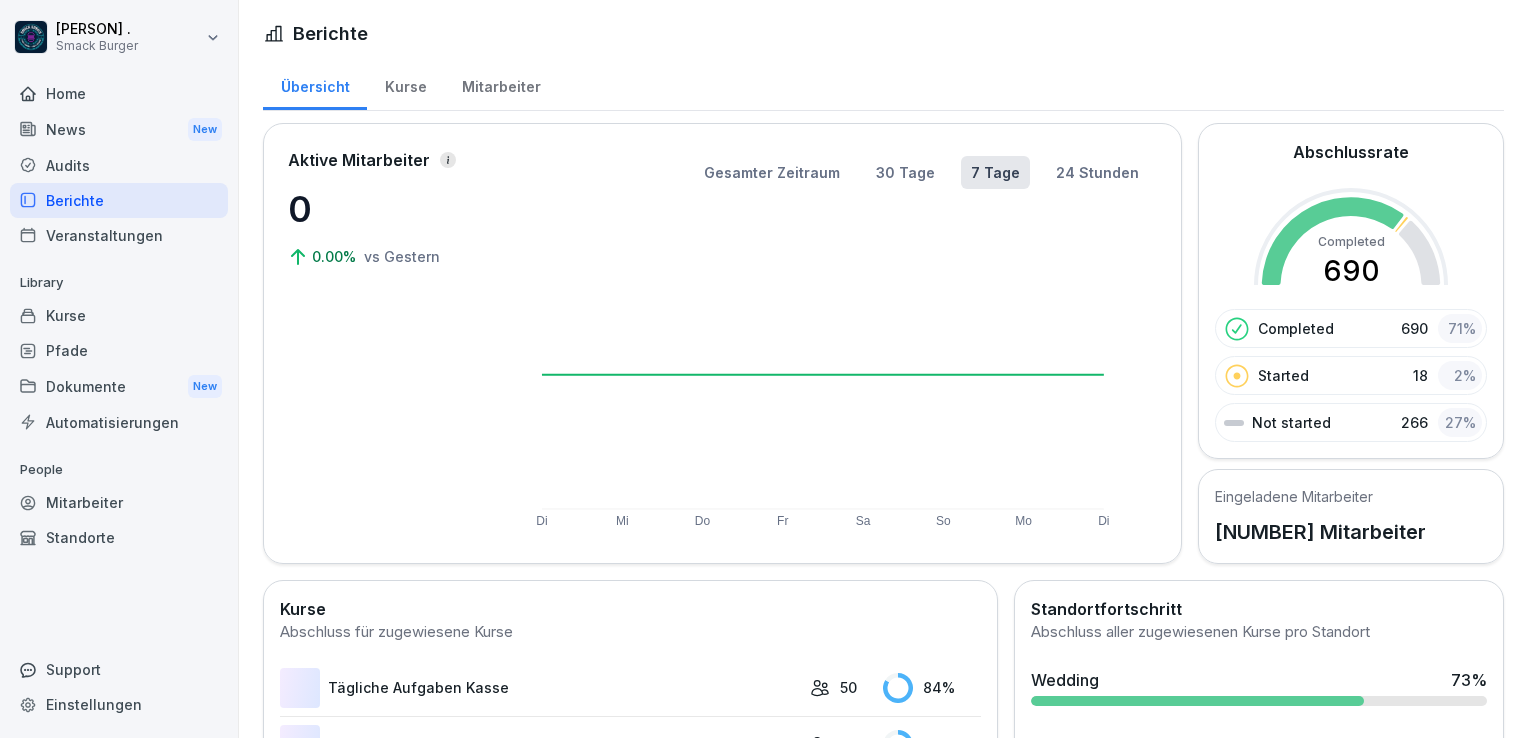 click on "Kurse" at bounding box center (405, 84) 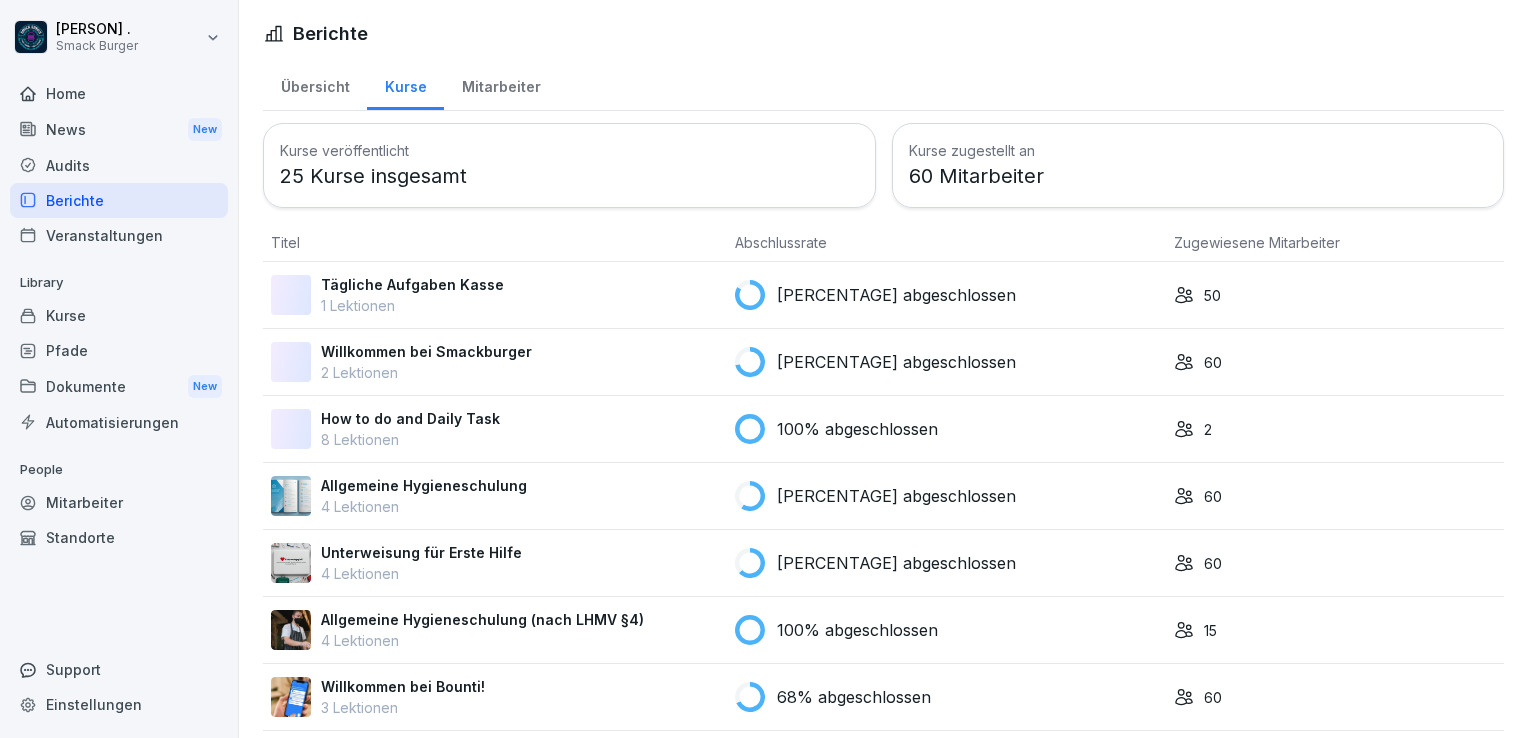click on "Mitarbeiter" at bounding box center [501, 84] 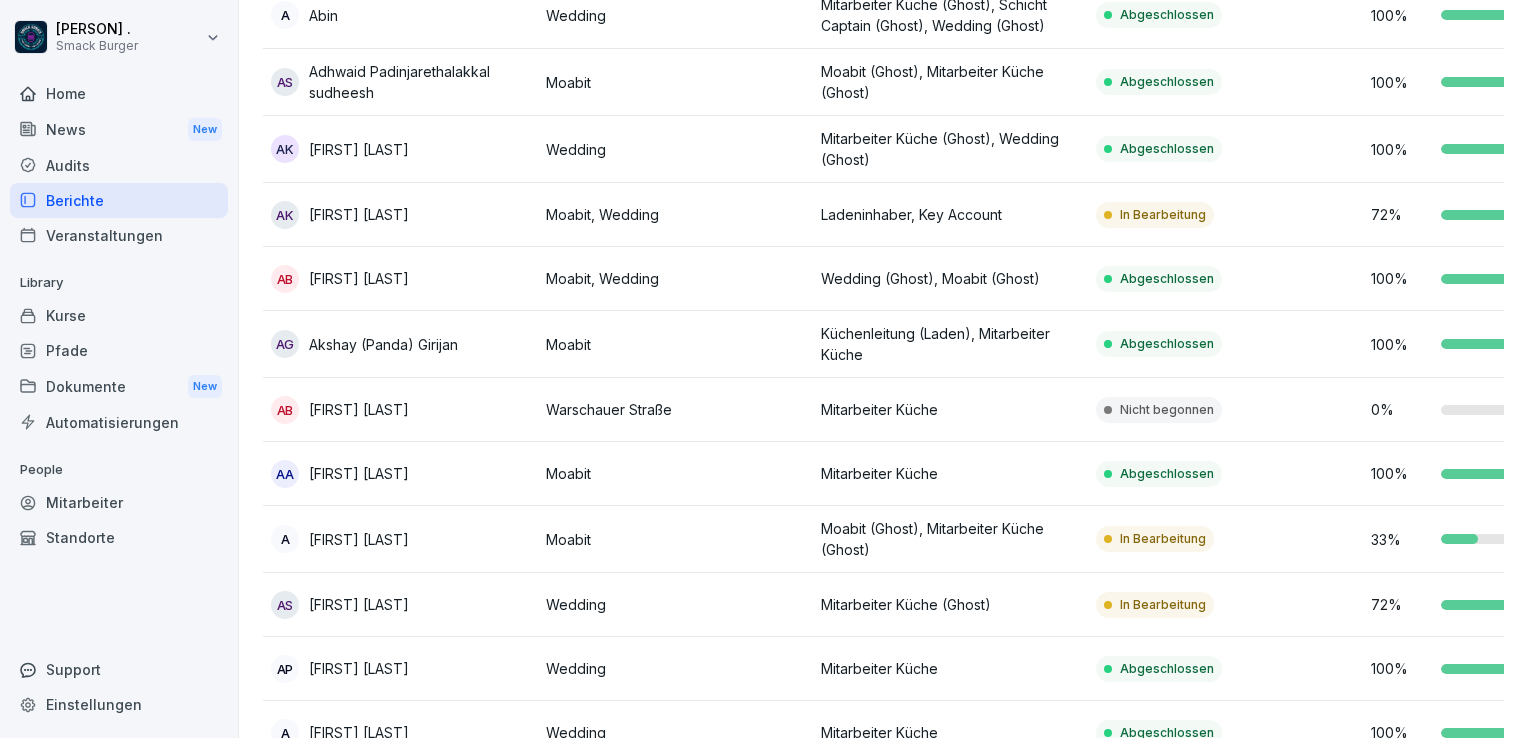 scroll, scrollTop: 0, scrollLeft: 0, axis: both 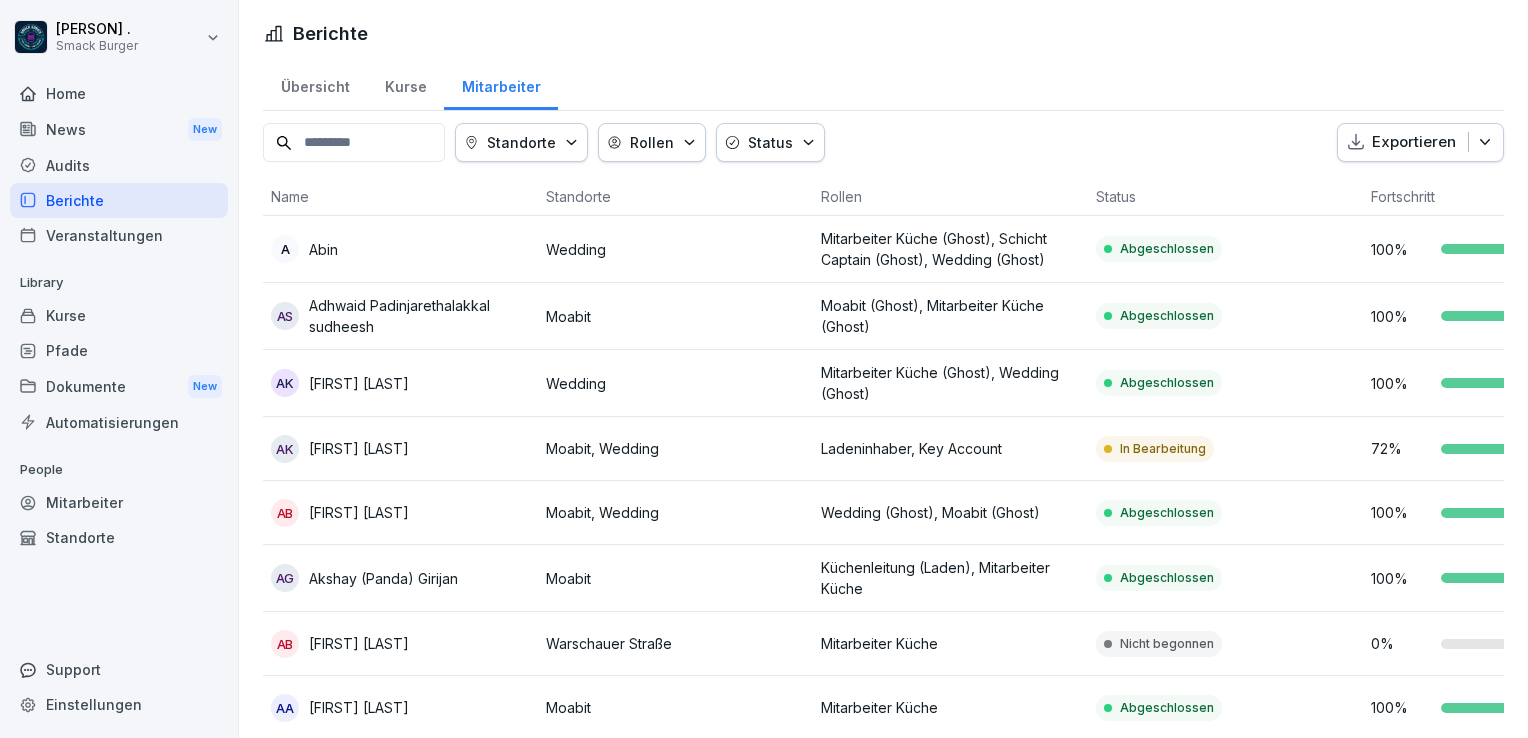 click on "Kurse" at bounding box center (405, 84) 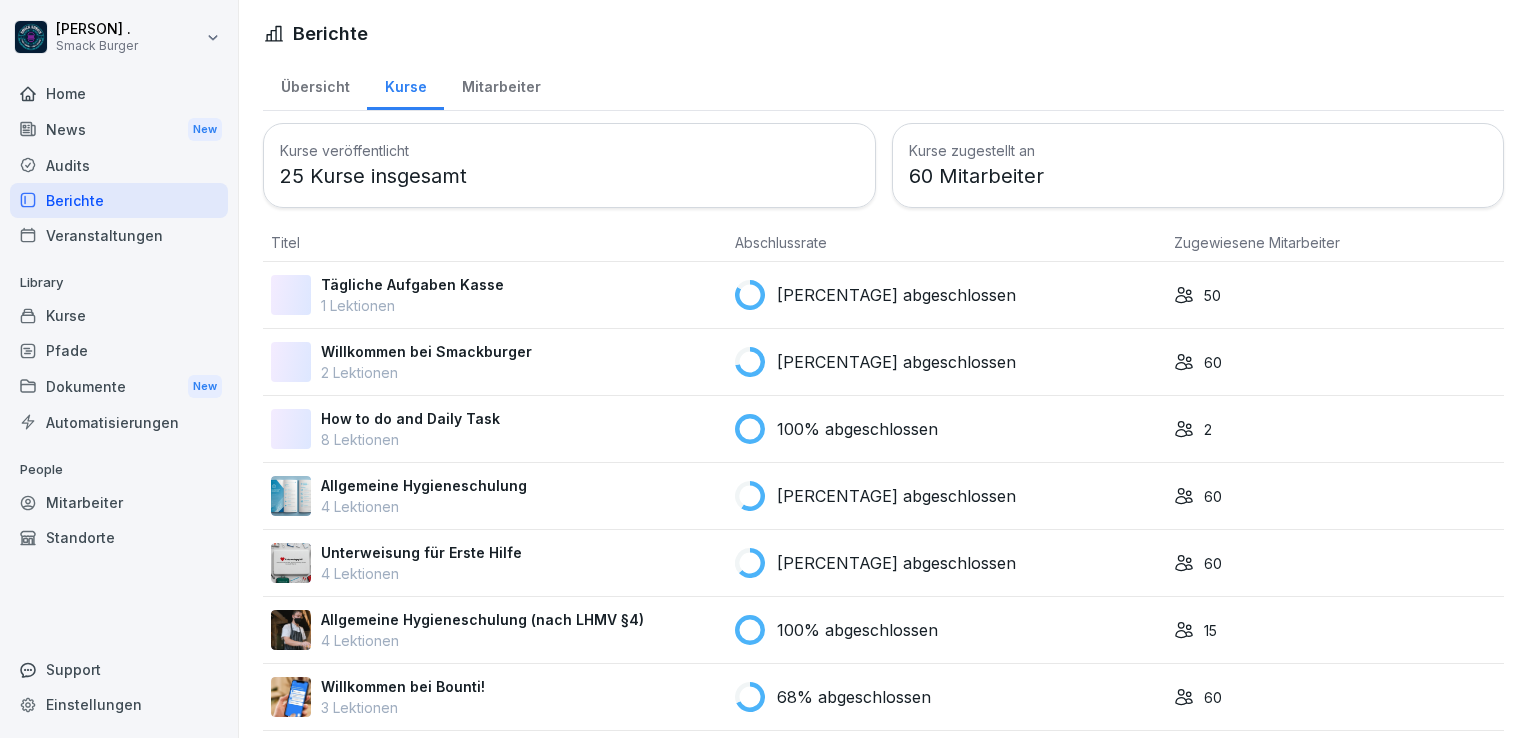 click on "Home" at bounding box center [119, 93] 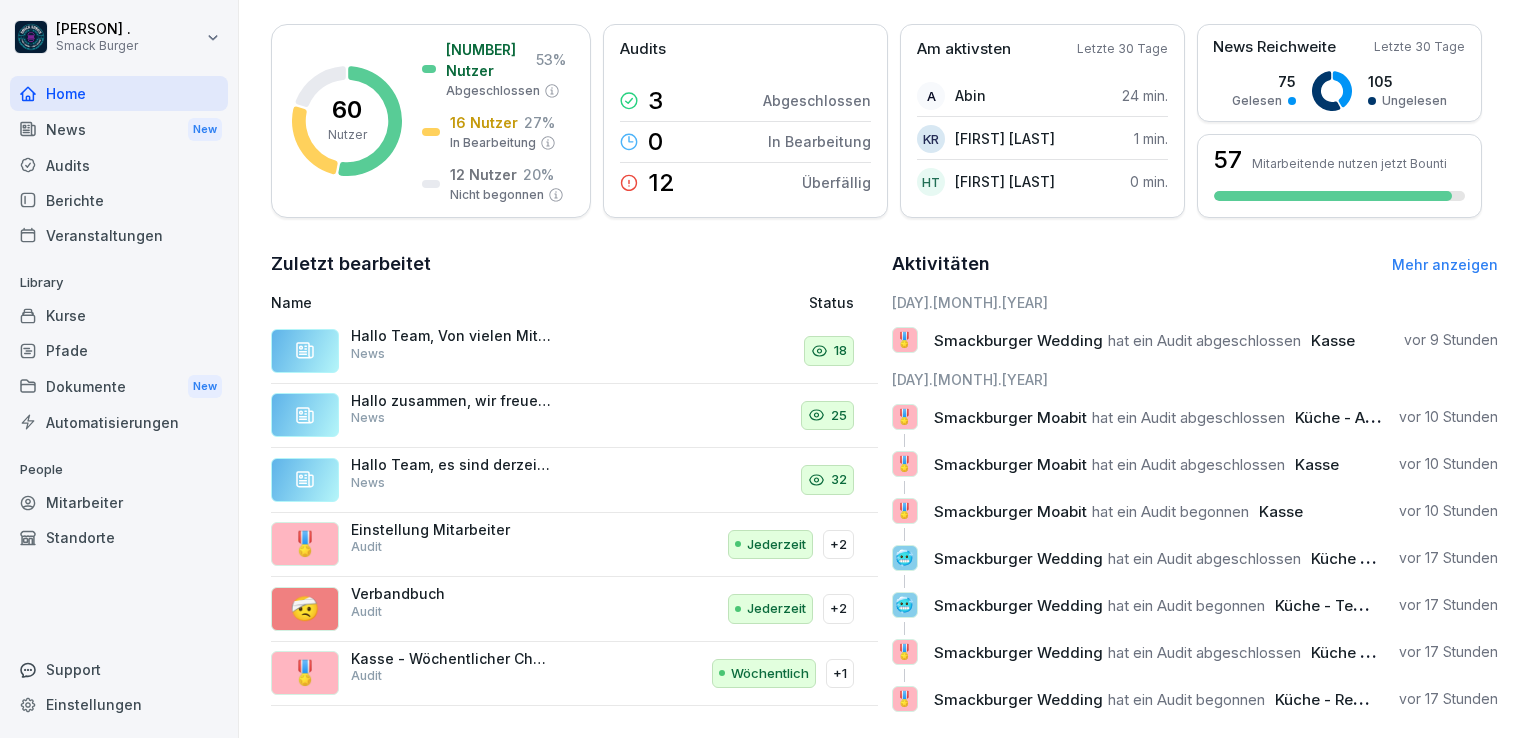 scroll, scrollTop: 300, scrollLeft: 0, axis: vertical 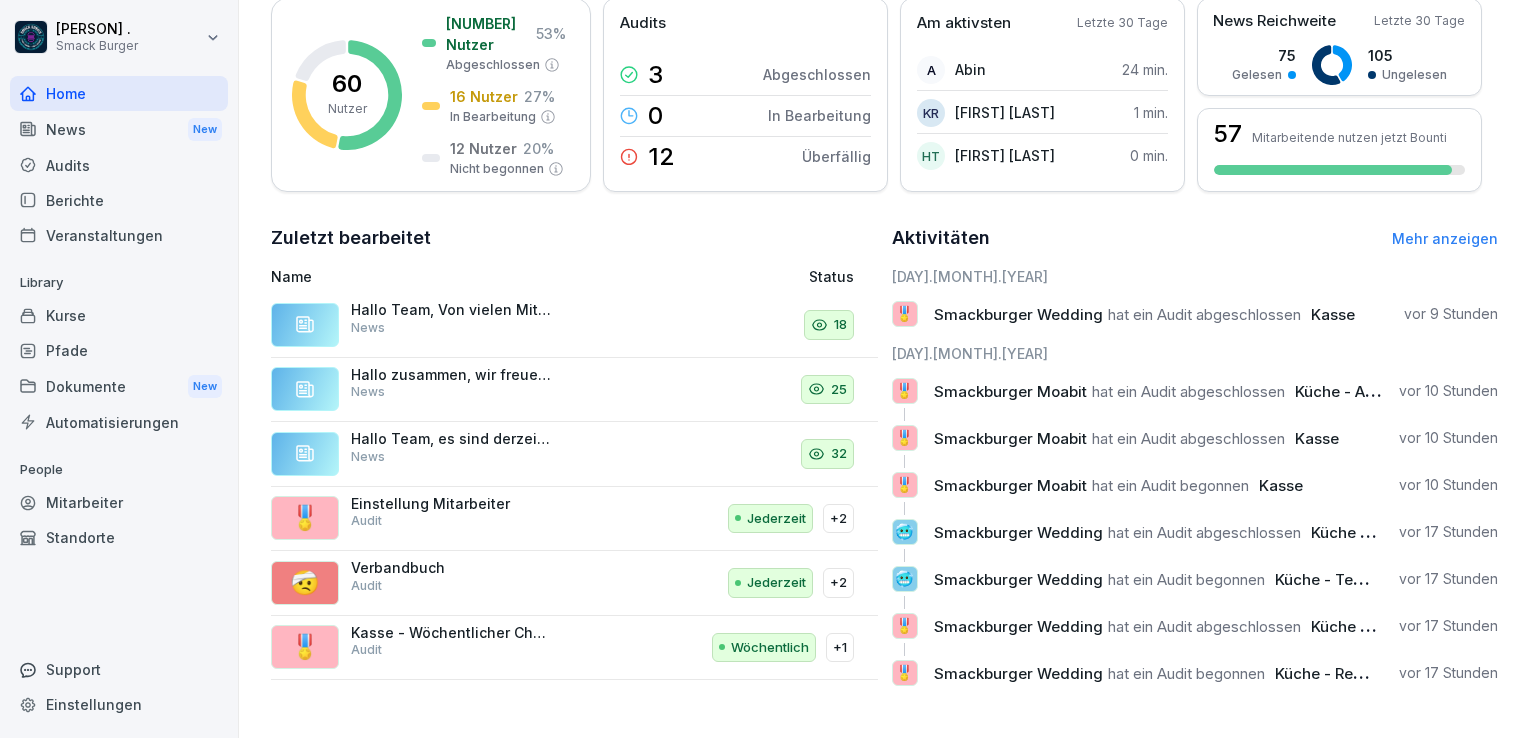 click on "News New" at bounding box center (119, 129) 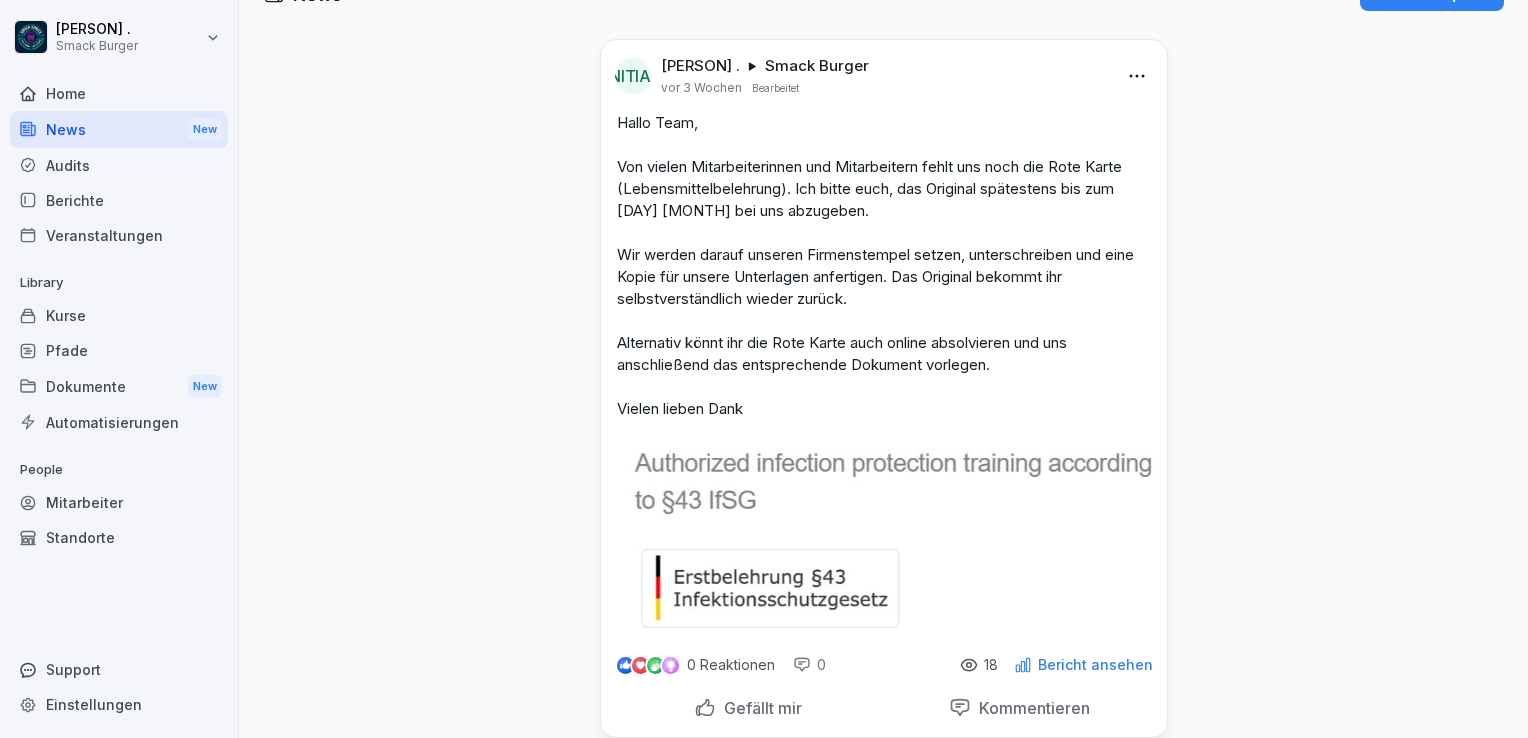scroll, scrollTop: 0, scrollLeft: 0, axis: both 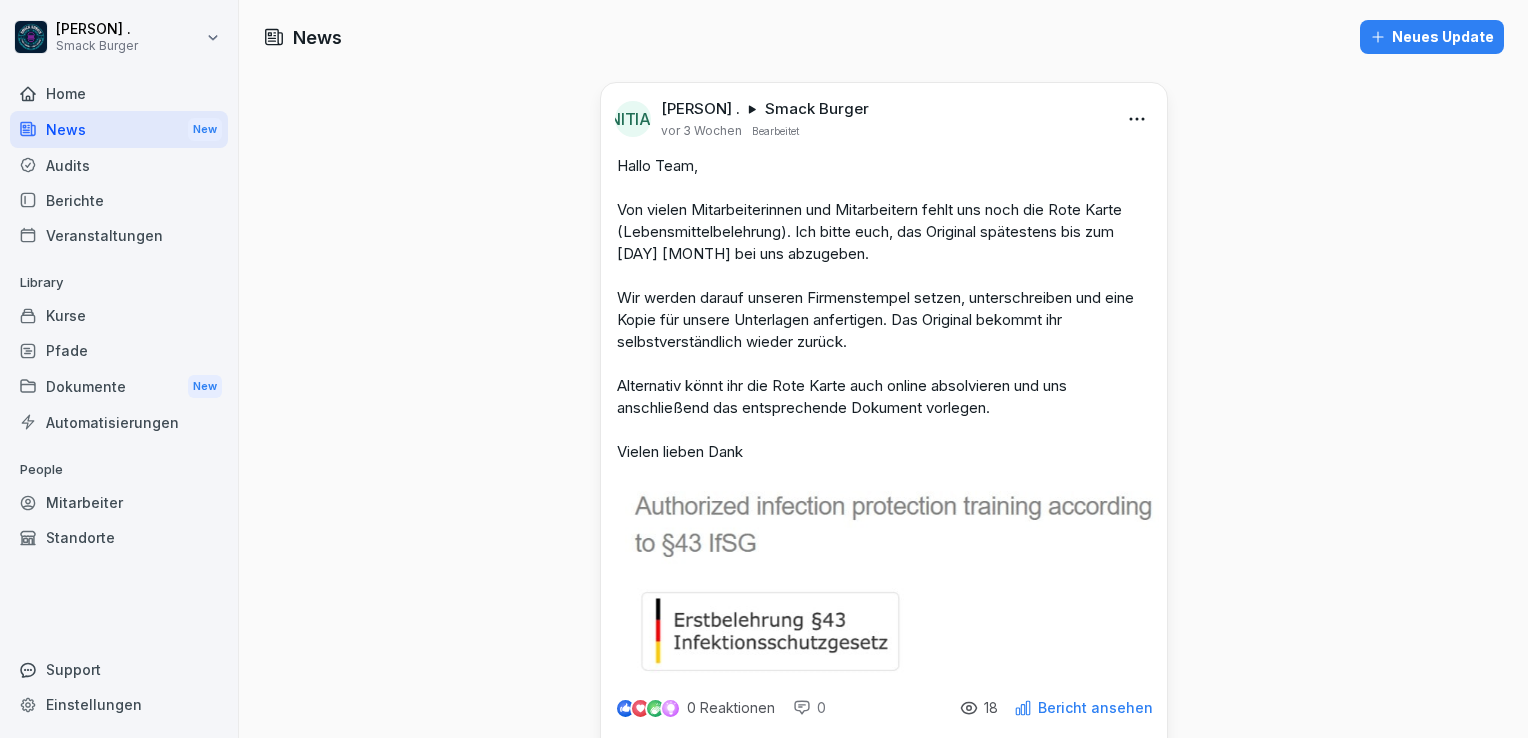 click on "Audits" at bounding box center [119, 165] 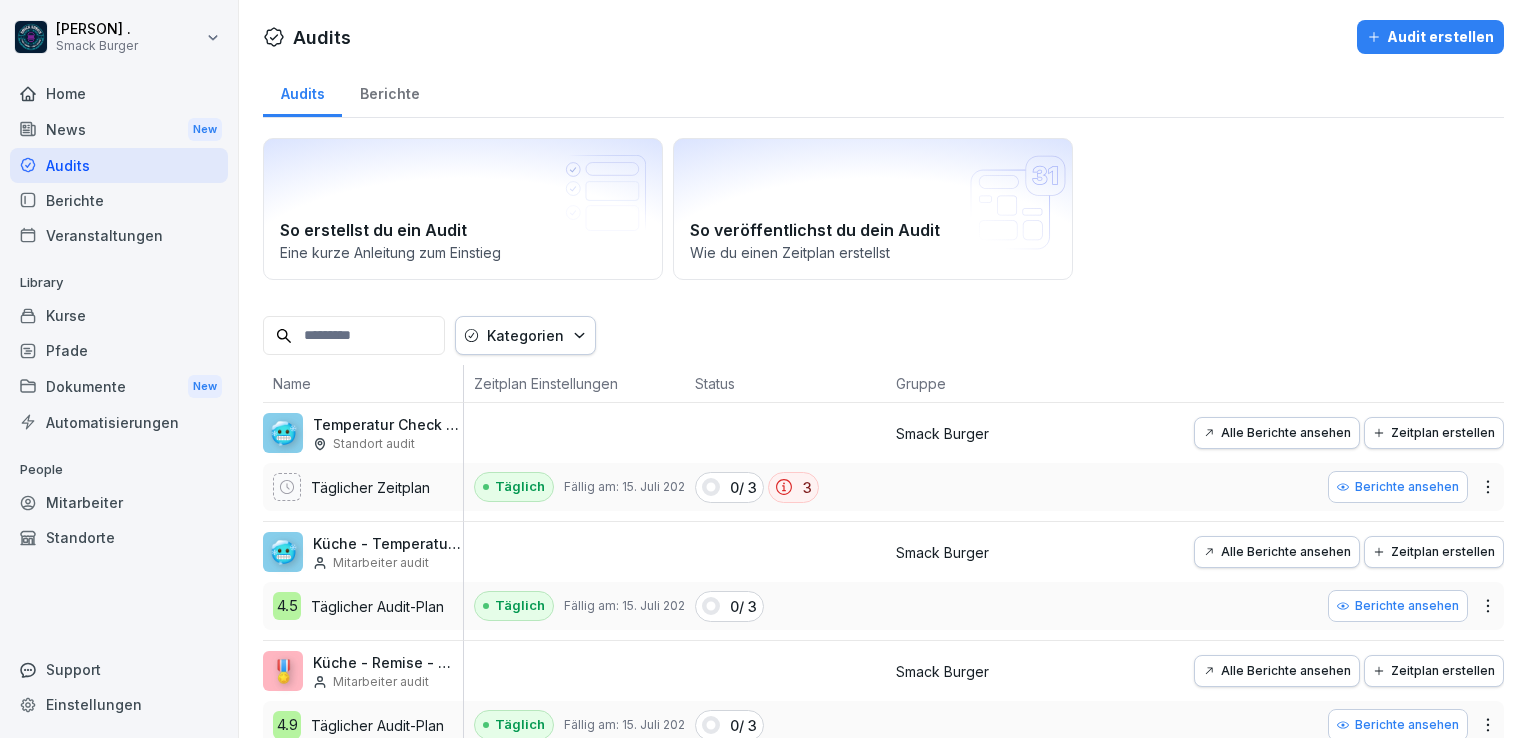 click on "Berichte" at bounding box center [119, 200] 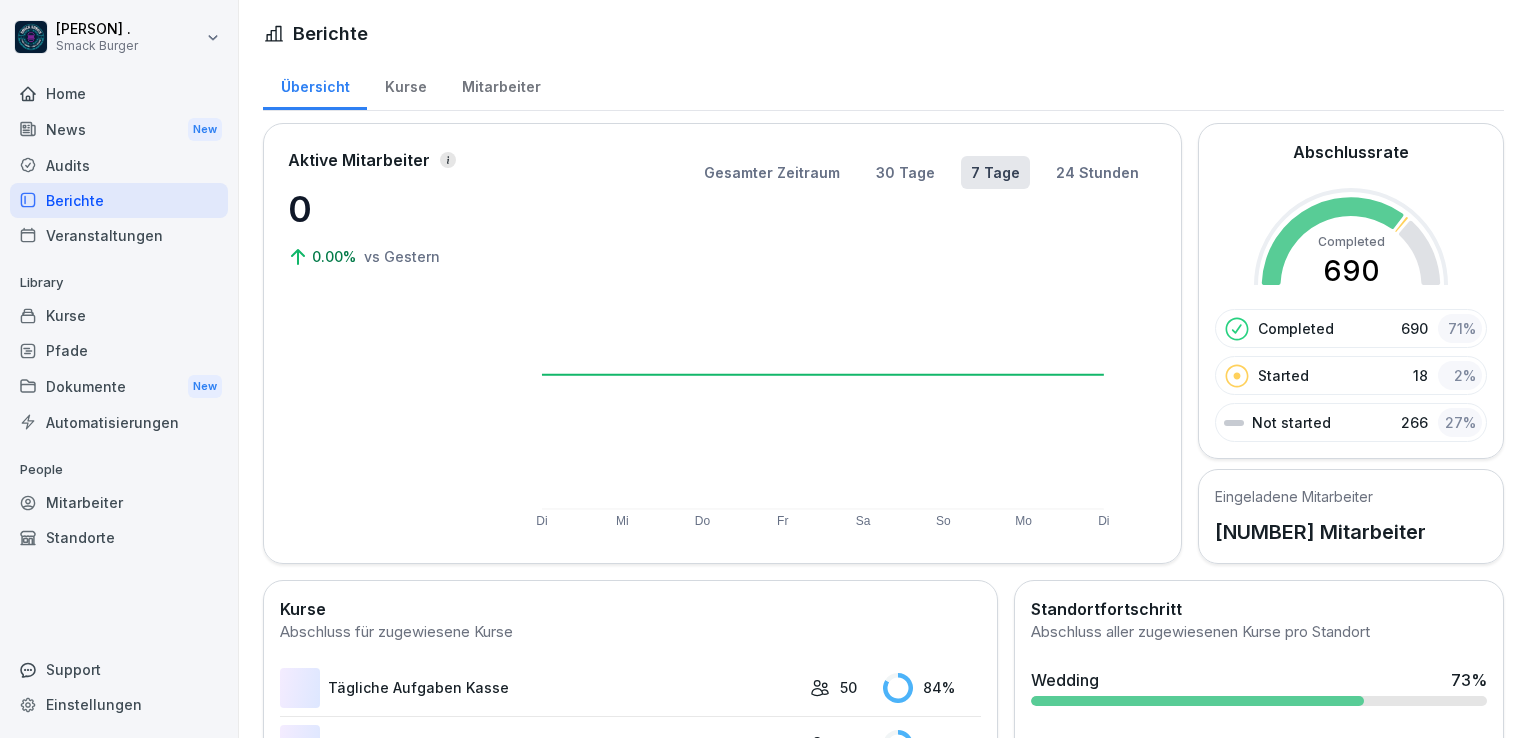 click on "Audits" at bounding box center (119, 165) 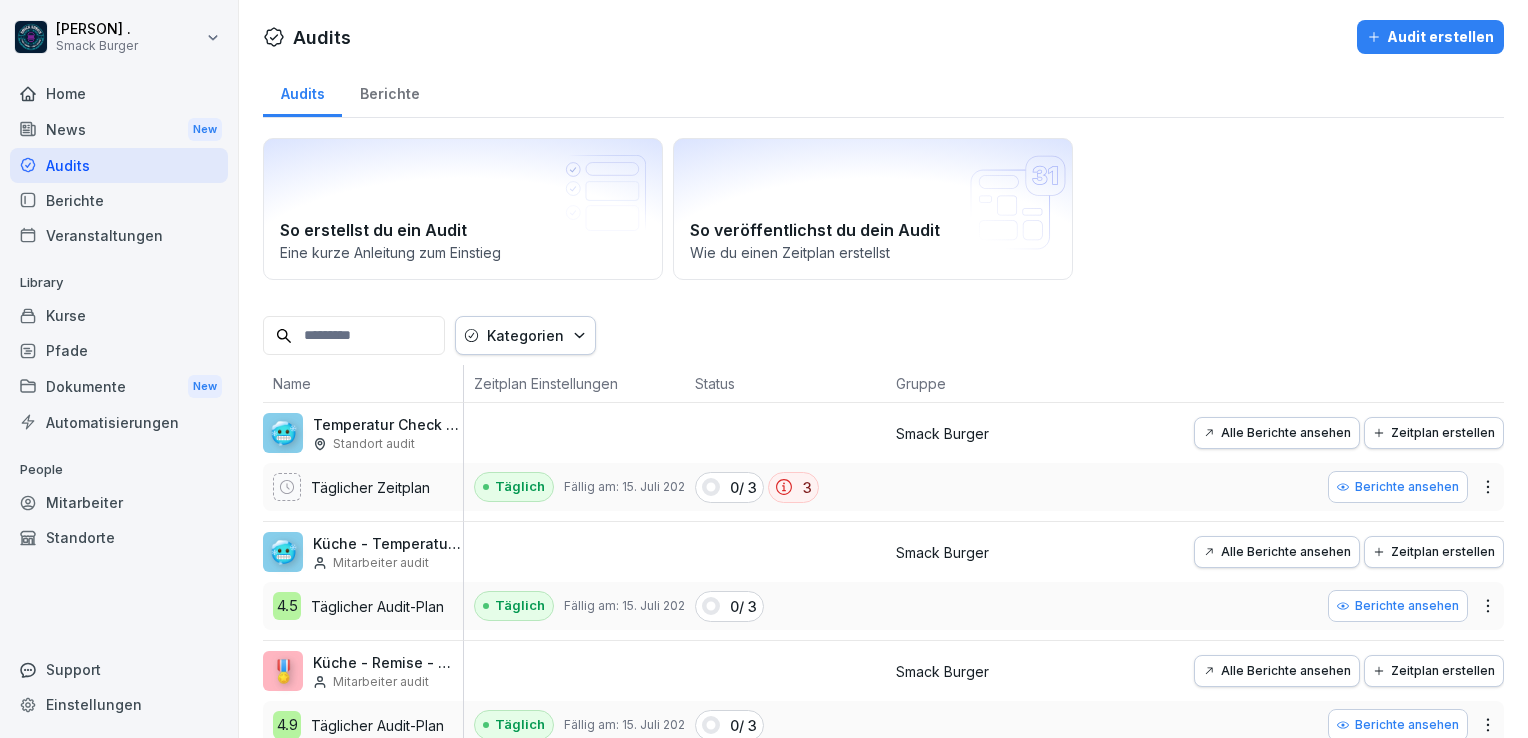 click on "Berichte" at bounding box center (119, 200) 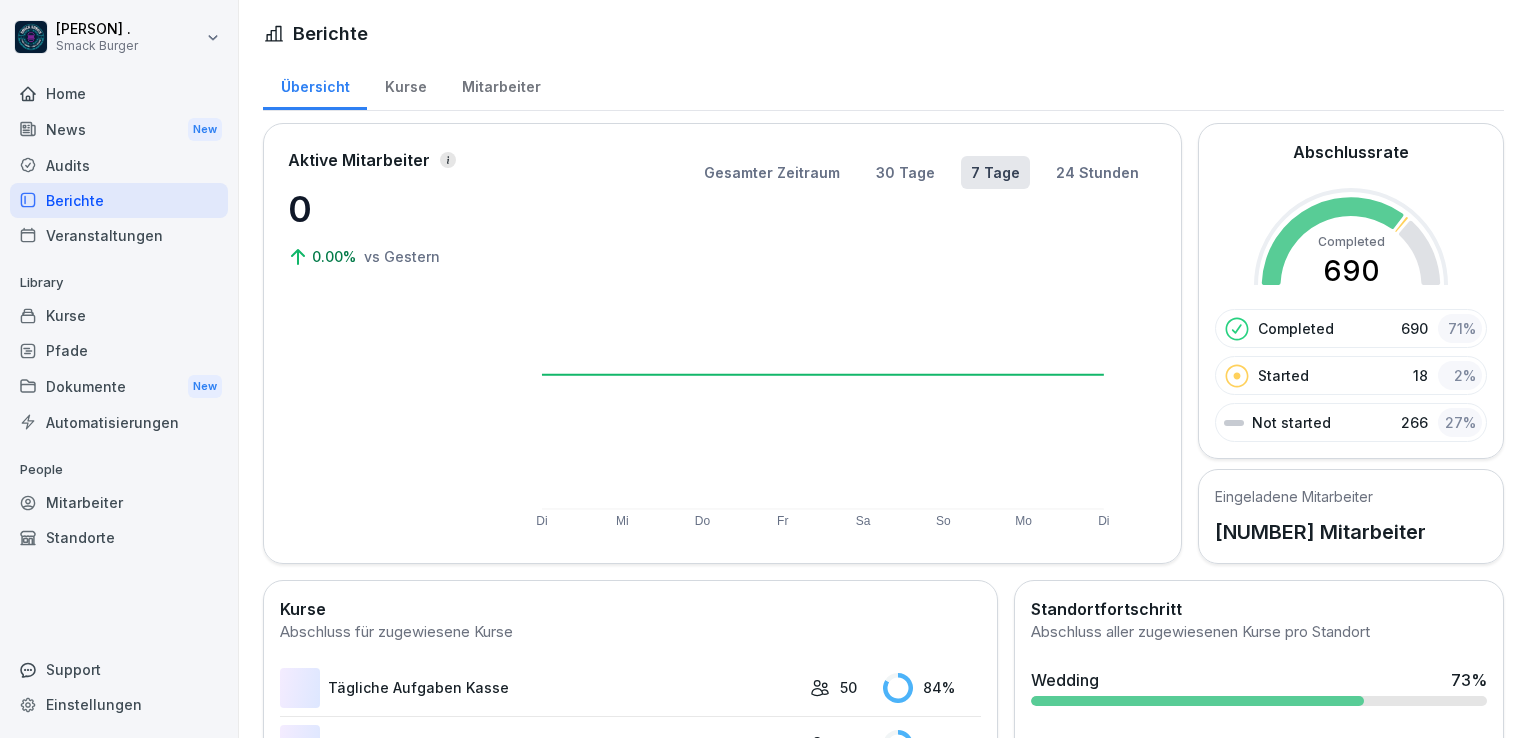 click on "Veranstaltungen" at bounding box center [119, 235] 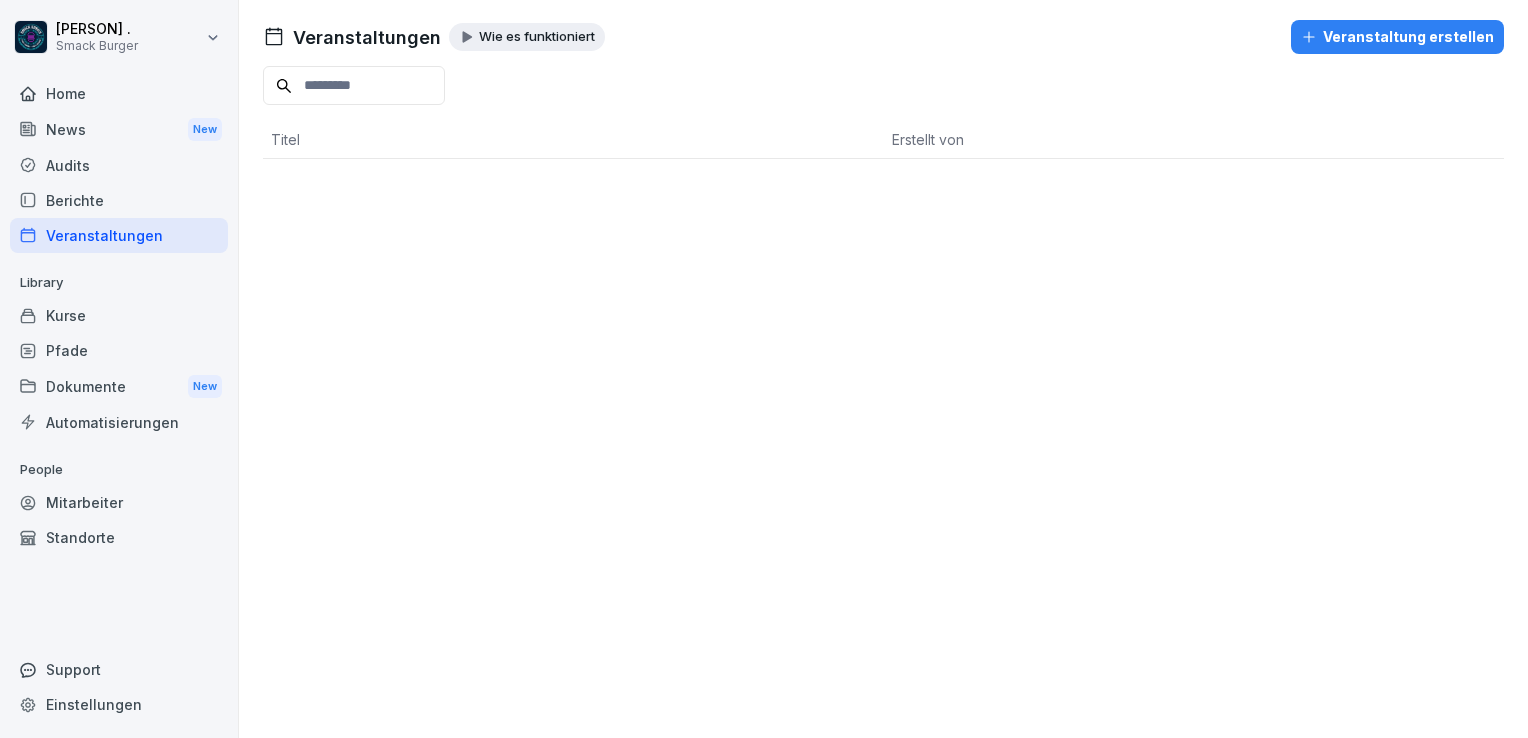 click on "Berichte" at bounding box center [119, 200] 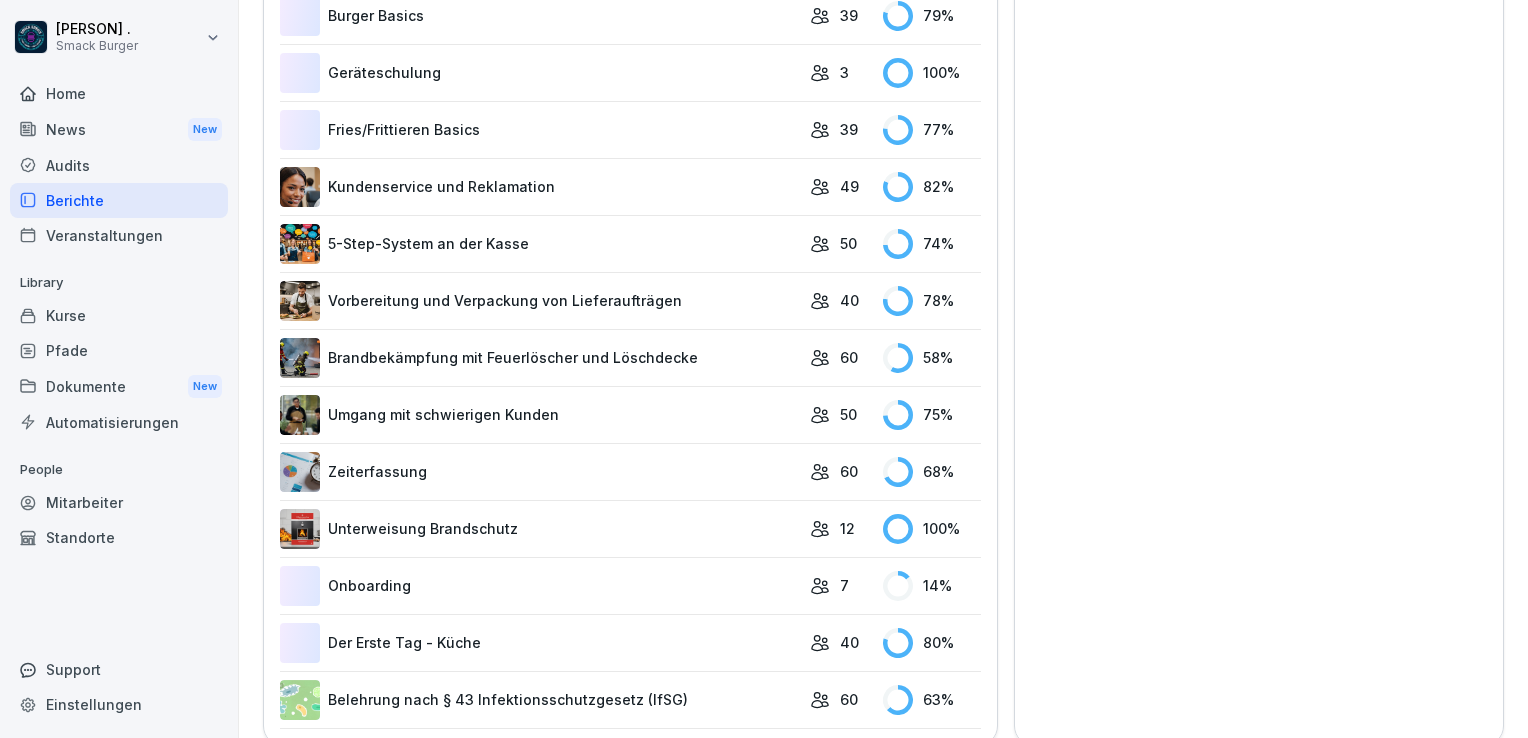 scroll, scrollTop: 1386, scrollLeft: 0, axis: vertical 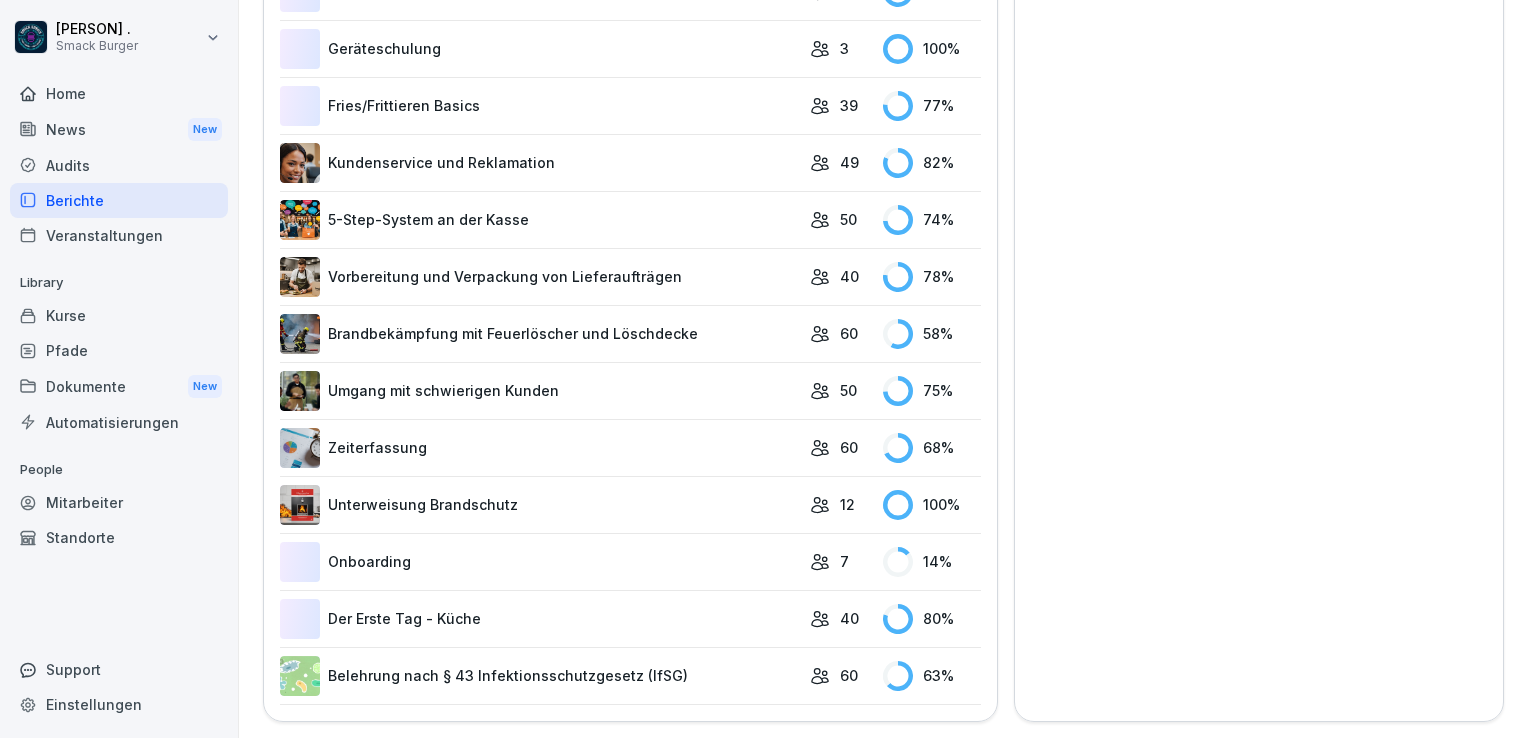 click on "Dokumente New" at bounding box center (119, 386) 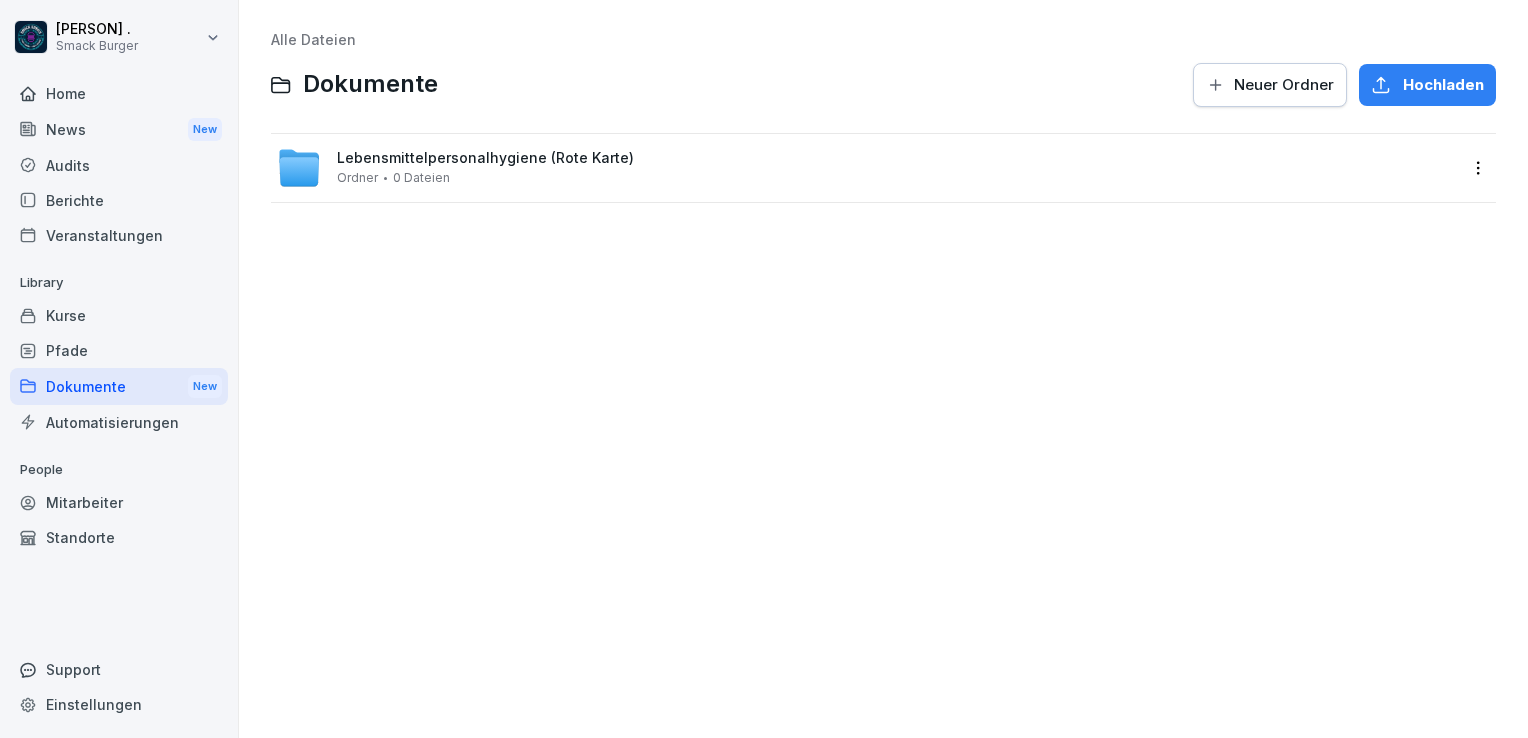click on "Lebensmittelpersonalhygiene (Rote Karte)" at bounding box center (485, 158) 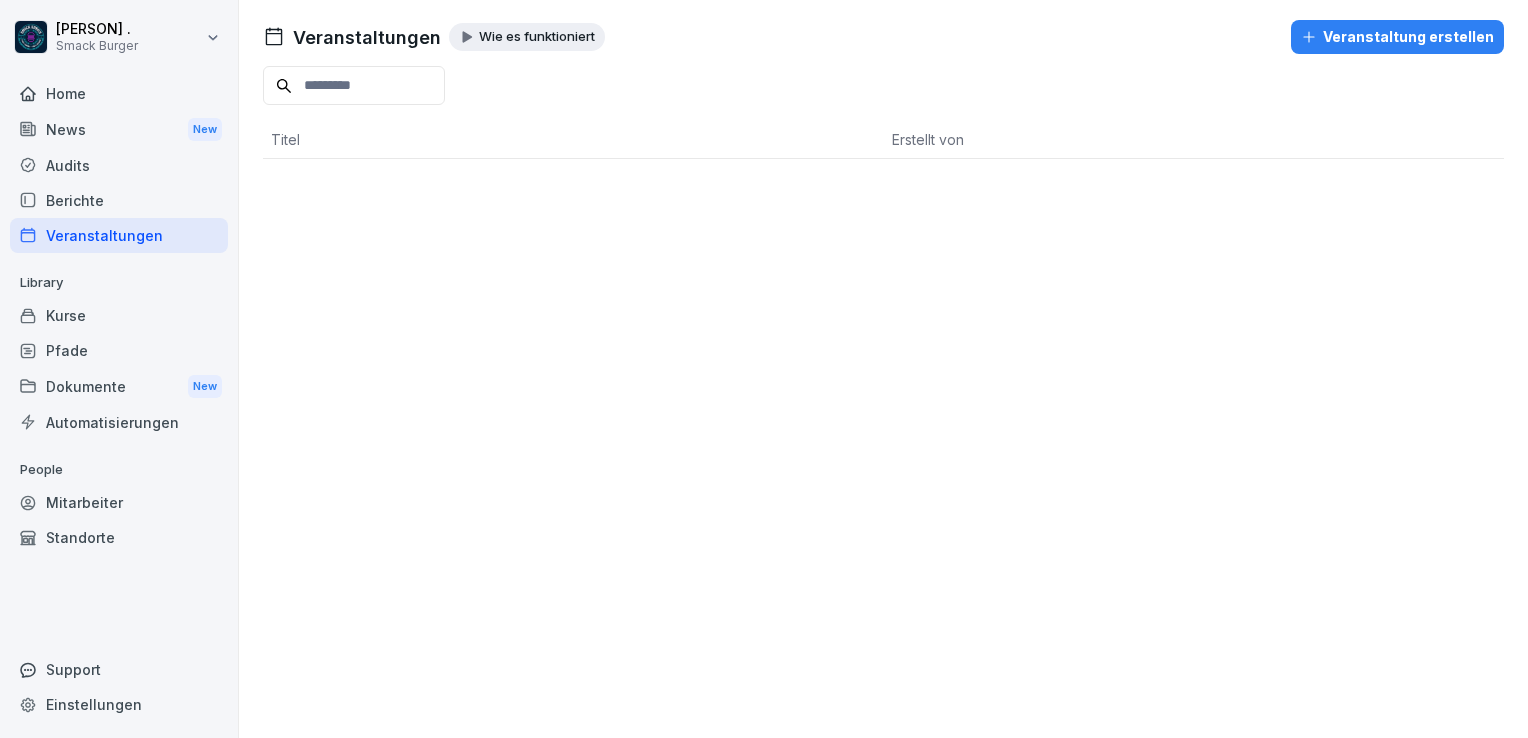 click on "Berichte" at bounding box center (119, 200) 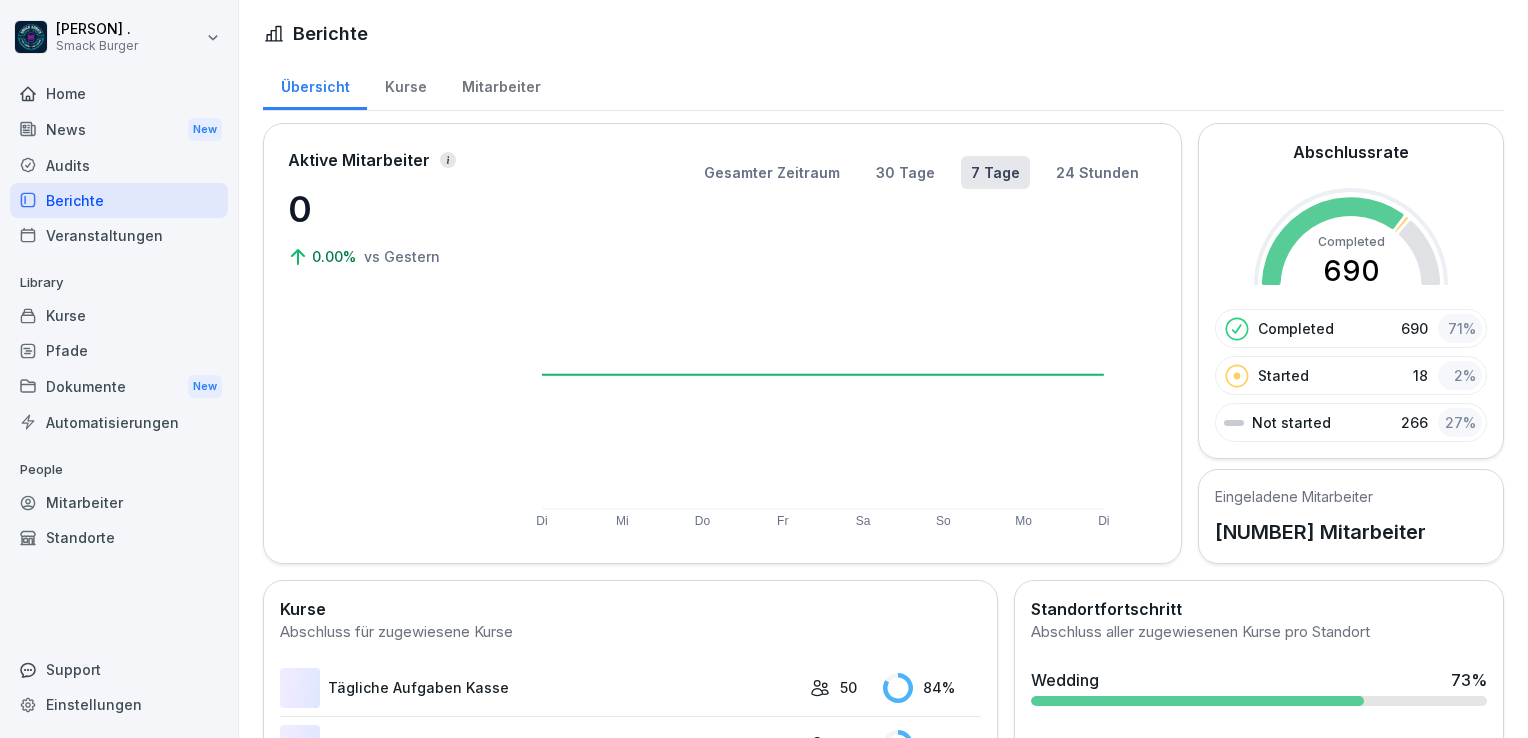 click on "Automatisierungen" at bounding box center (119, 422) 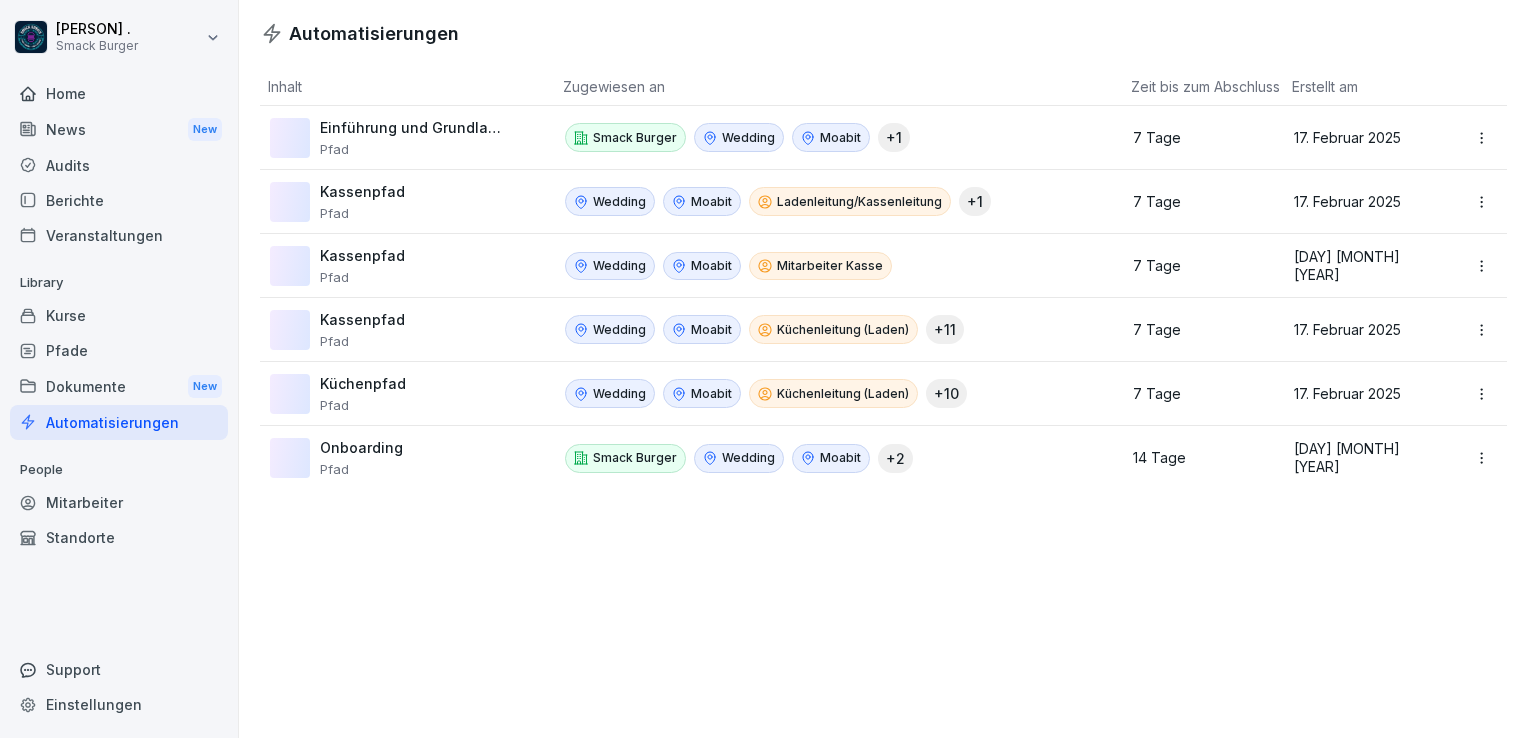 click on "Einstellungen" at bounding box center (119, 704) 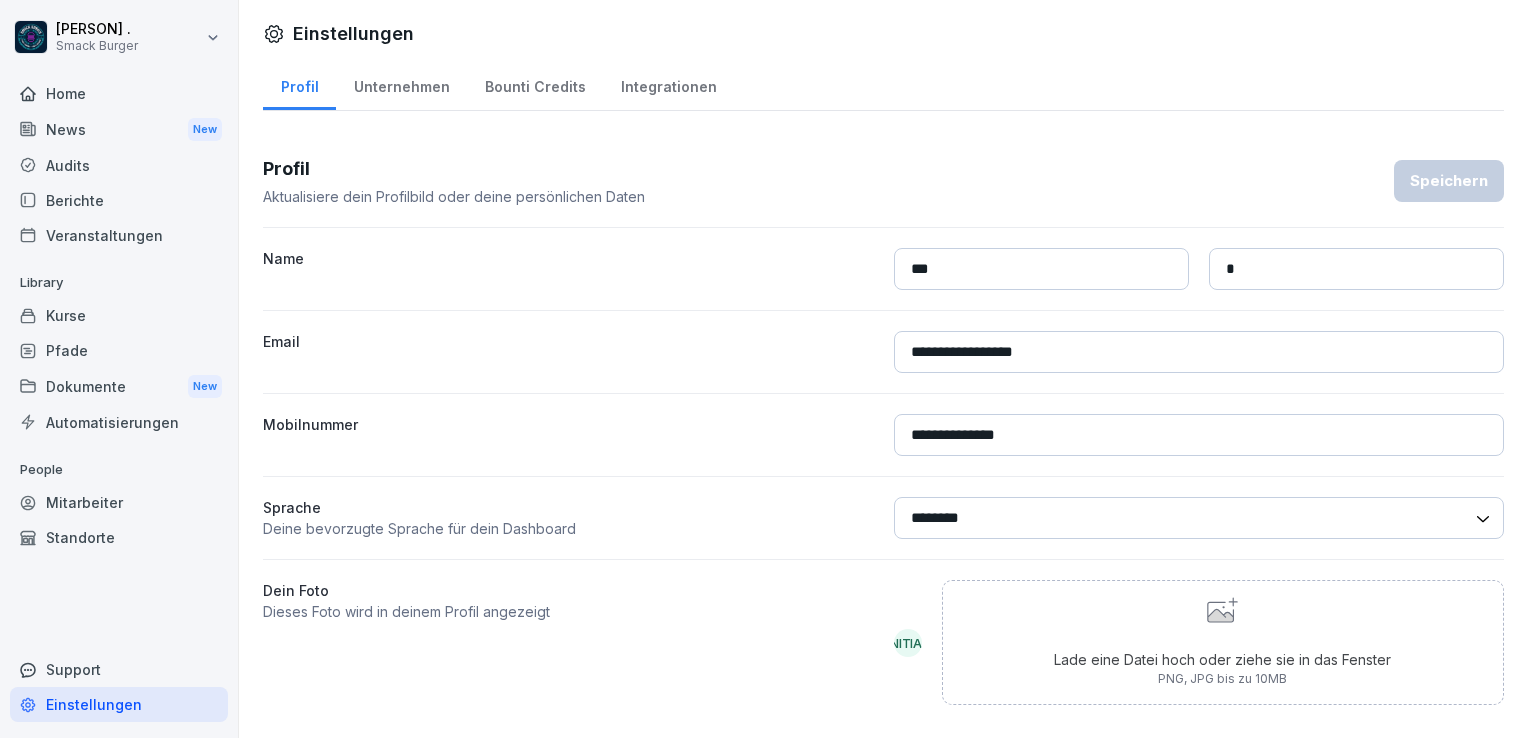 click on "Unternehmen" at bounding box center [401, 84] 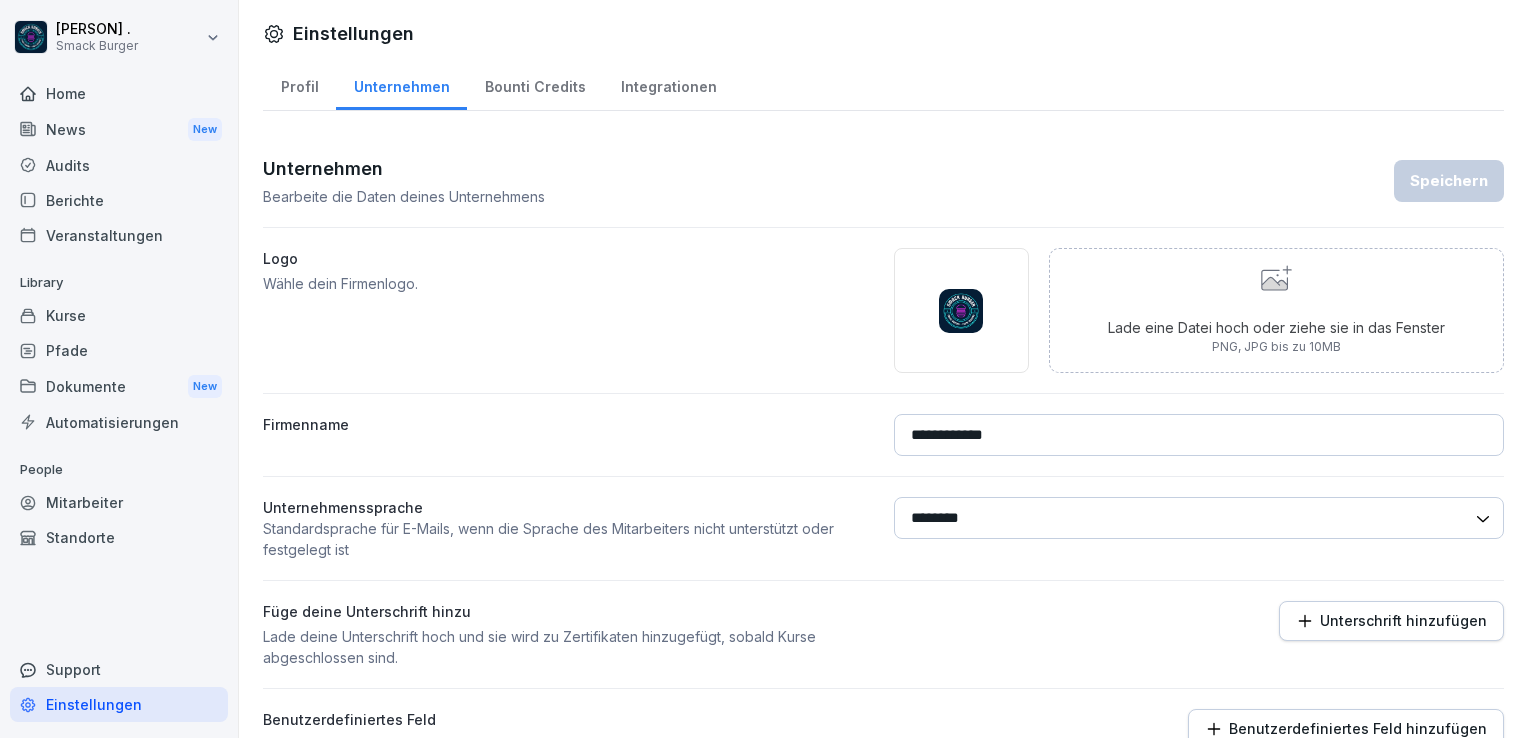 click on "Bounti Credits" at bounding box center (535, 84) 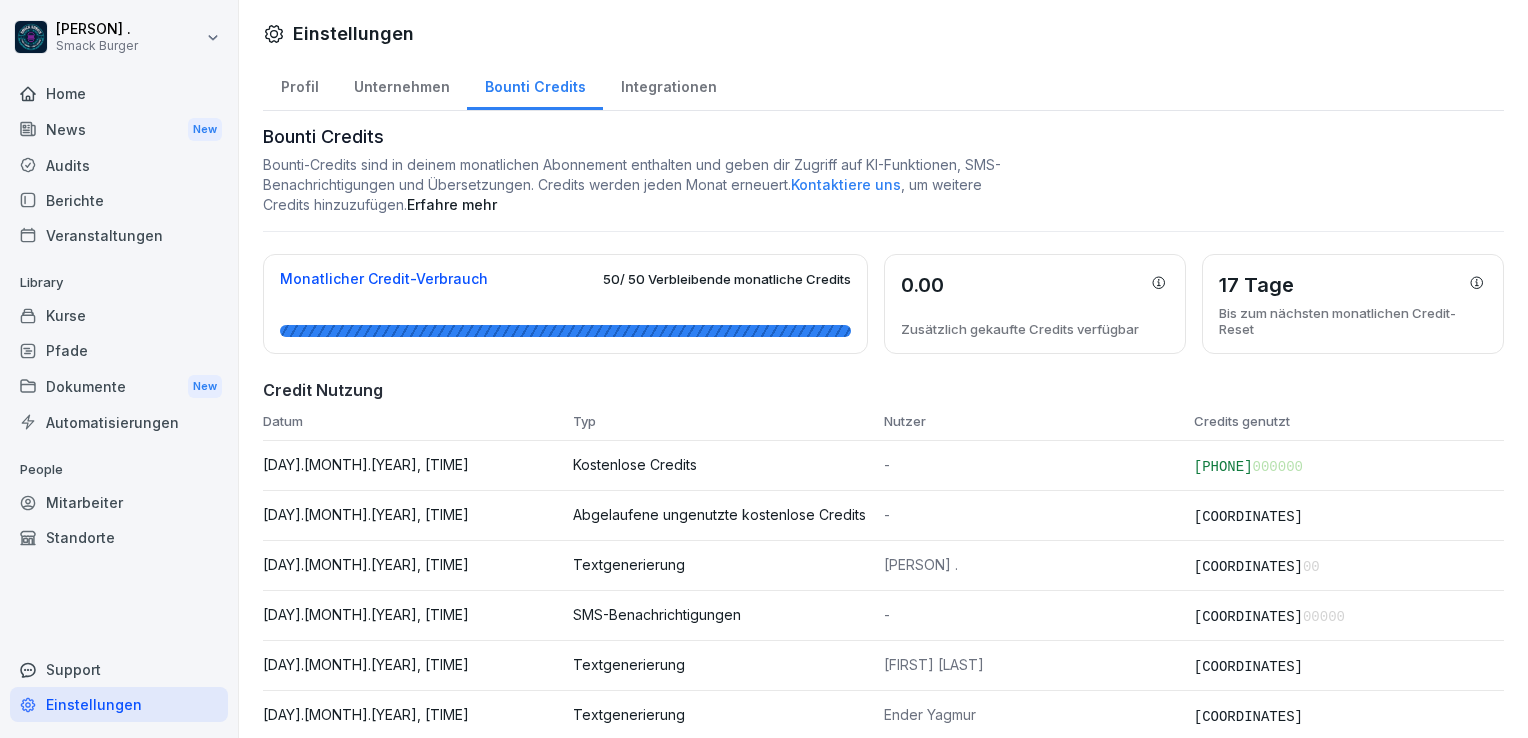 click on "Integrationen" at bounding box center (668, 84) 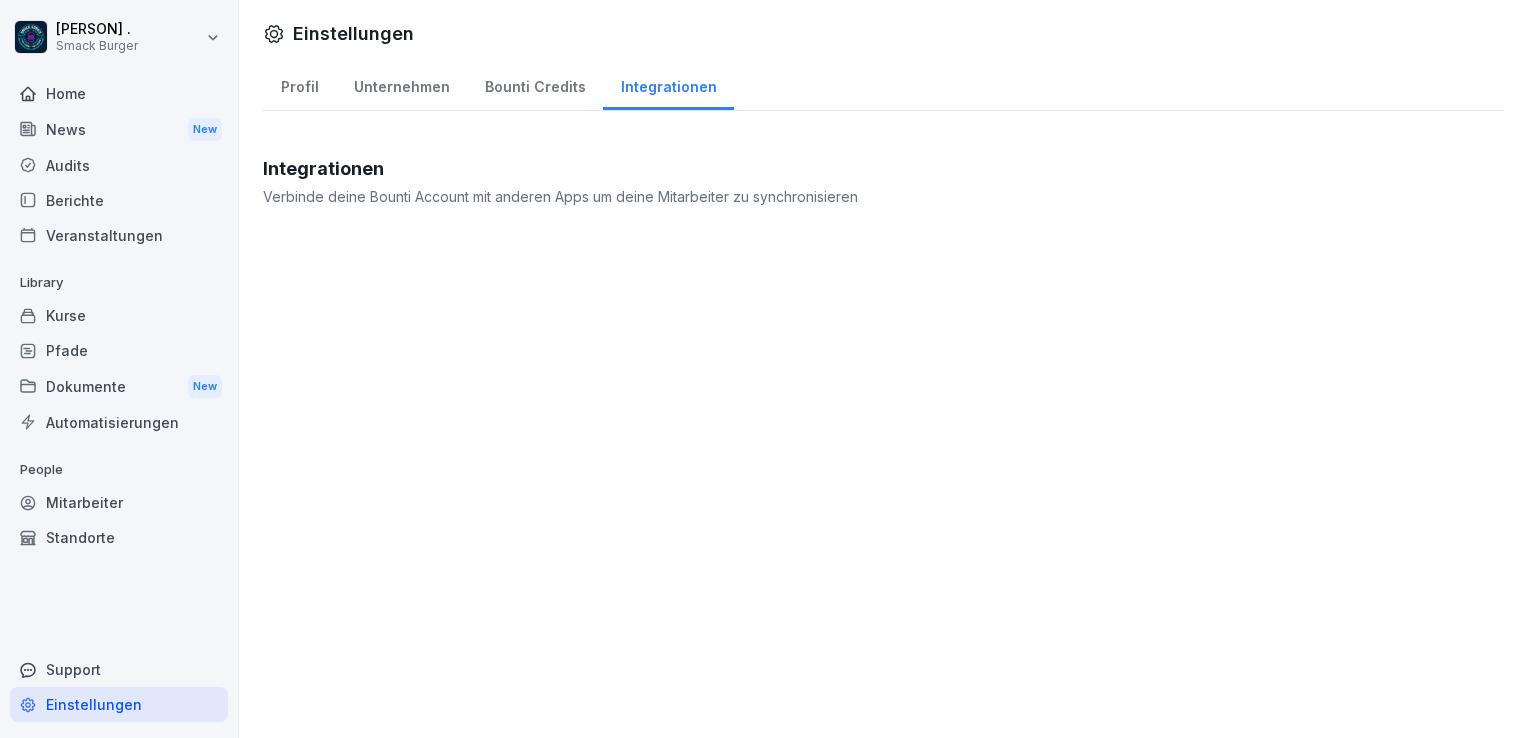 click on "Bounti Credits" at bounding box center [535, 84] 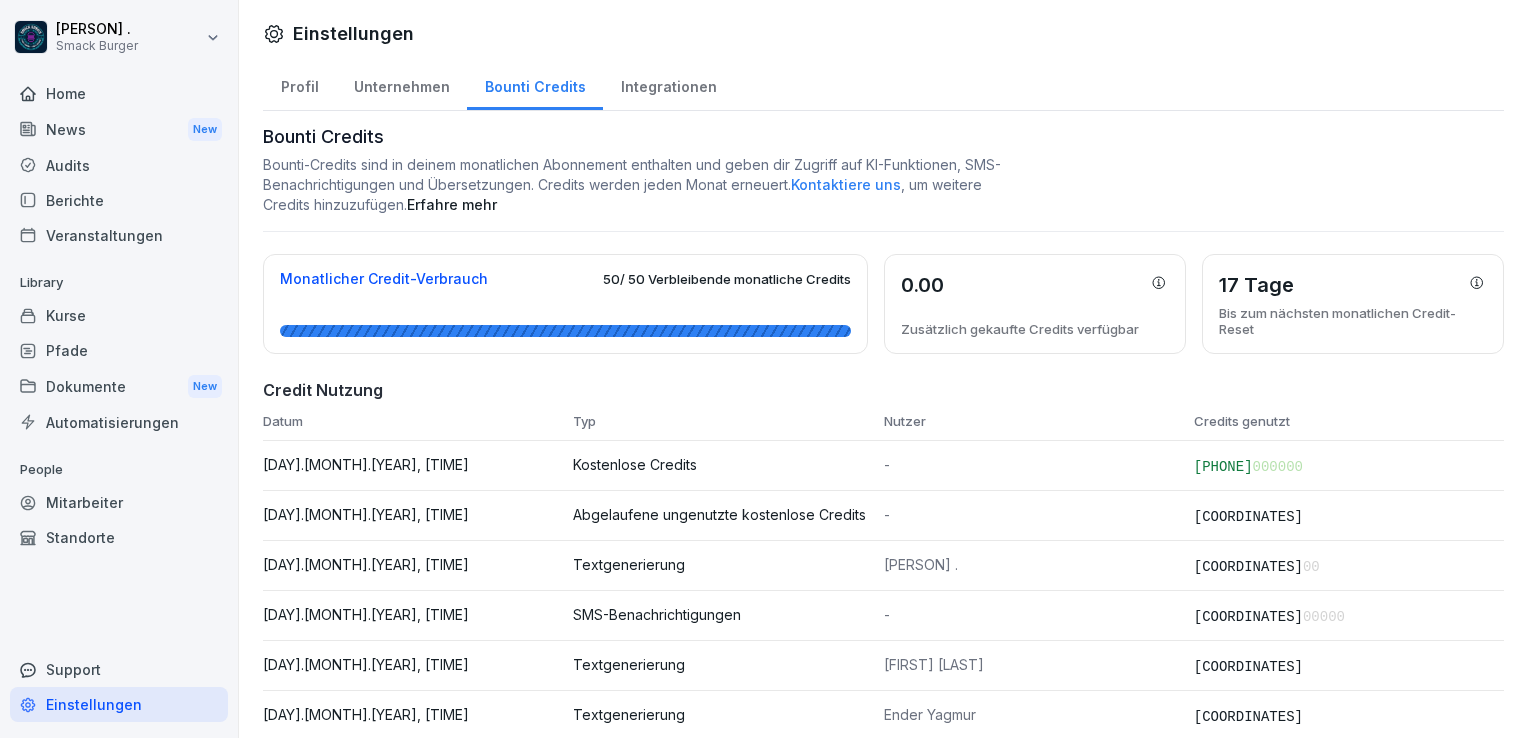 click on "Unternehmen" at bounding box center [401, 84] 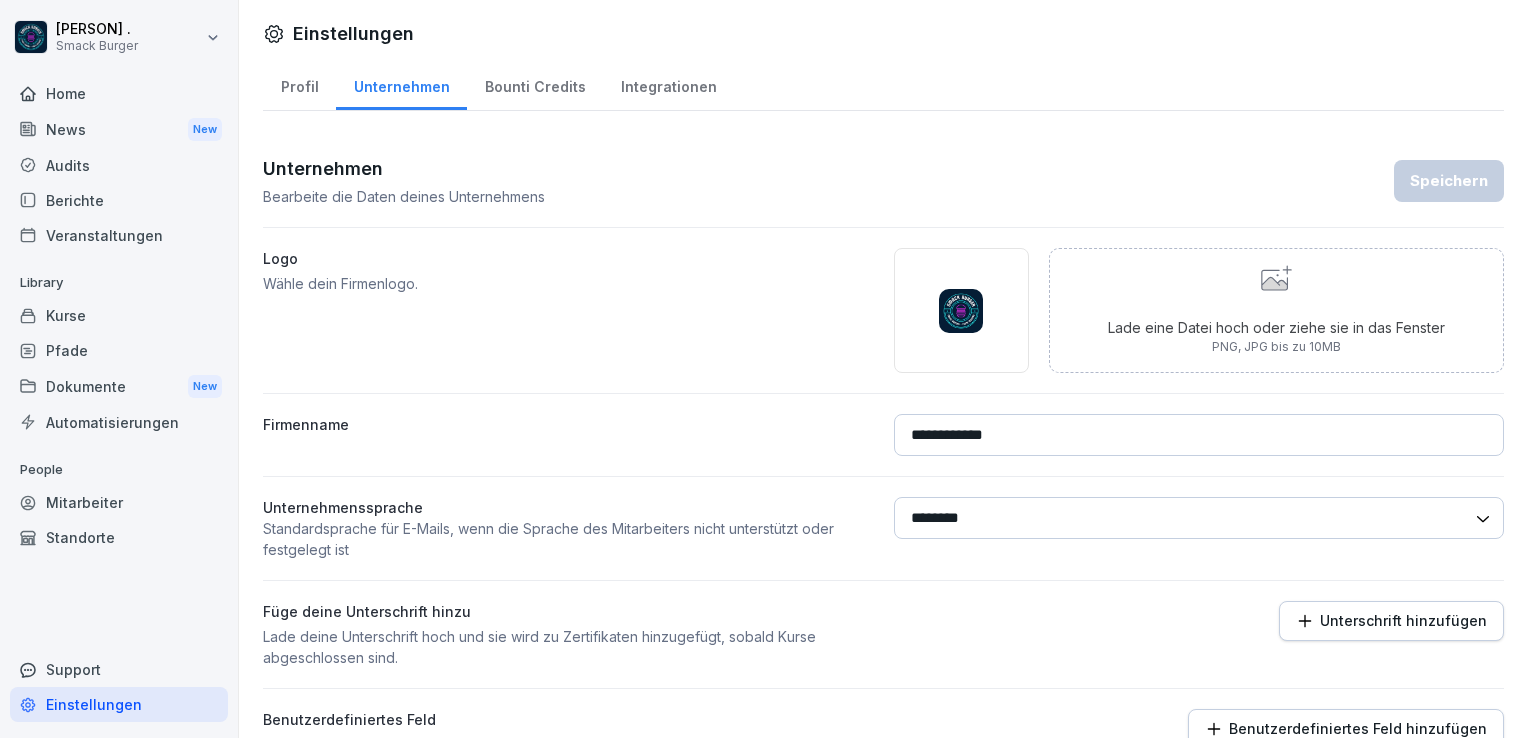 click on "Profil" at bounding box center [299, 84] 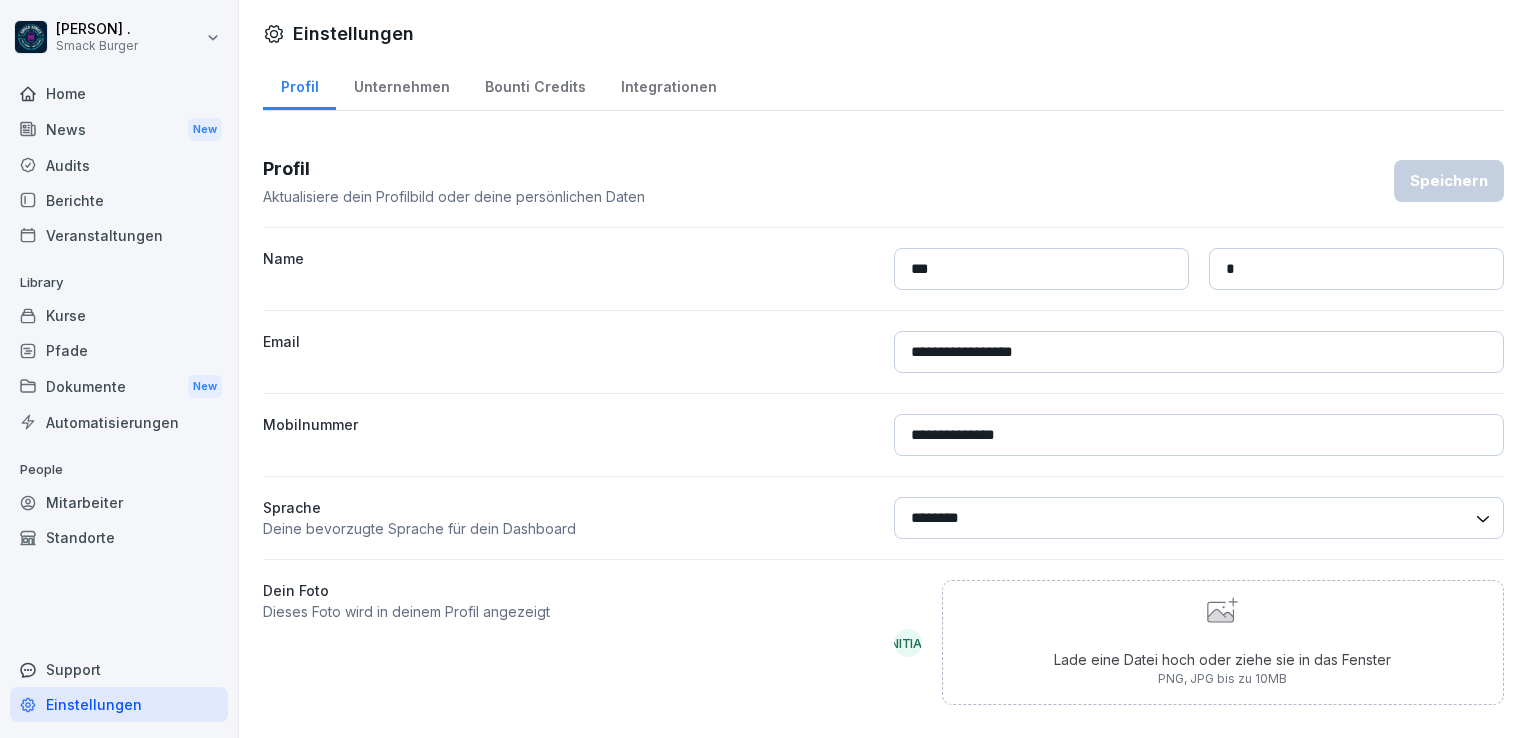 click on "Berichte" at bounding box center [119, 200] 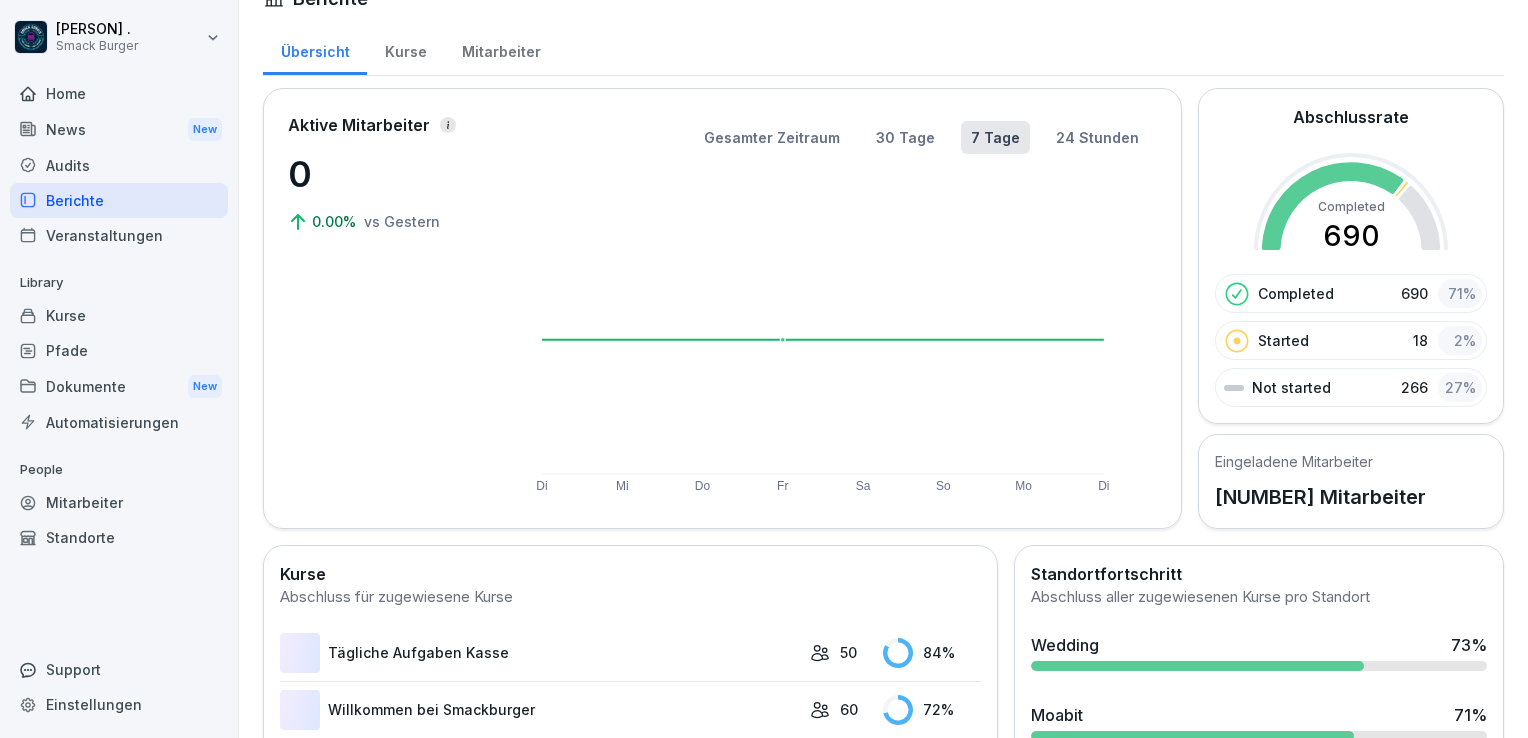 scroll, scrollTop: 0, scrollLeft: 0, axis: both 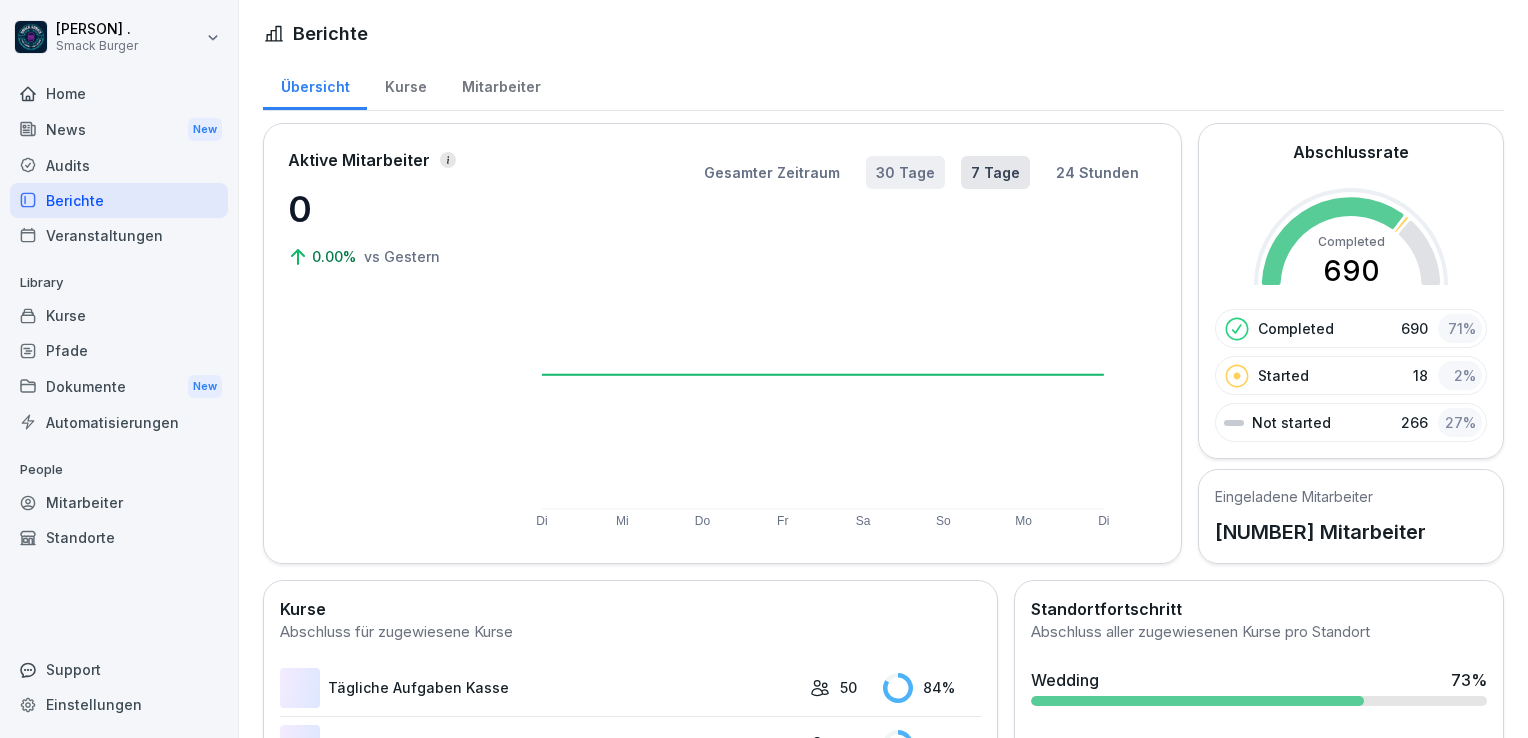 click on "30 Tage" at bounding box center [905, 172] 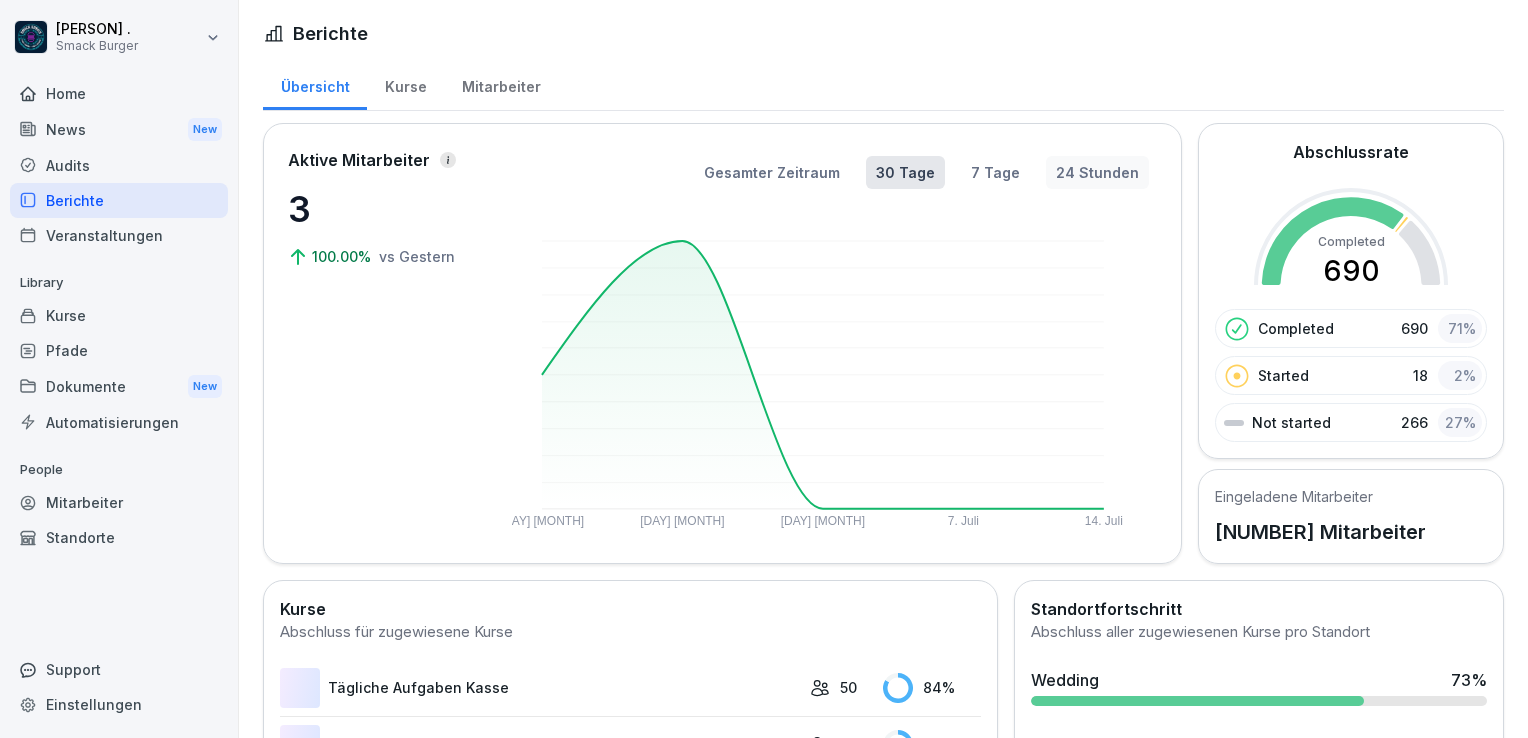 click on "24 Stunden" at bounding box center (1097, 172) 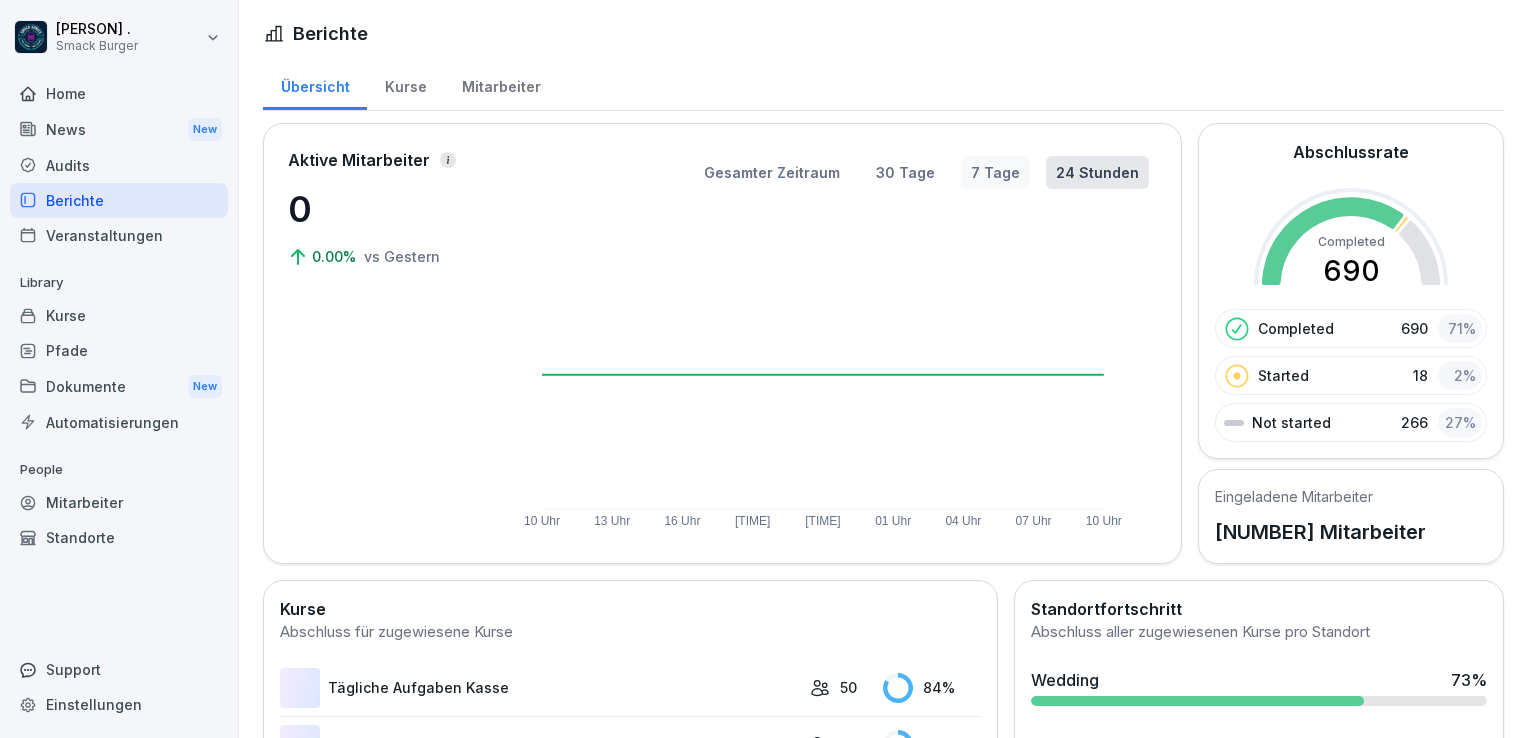 click on "7 Tage" at bounding box center [995, 172] 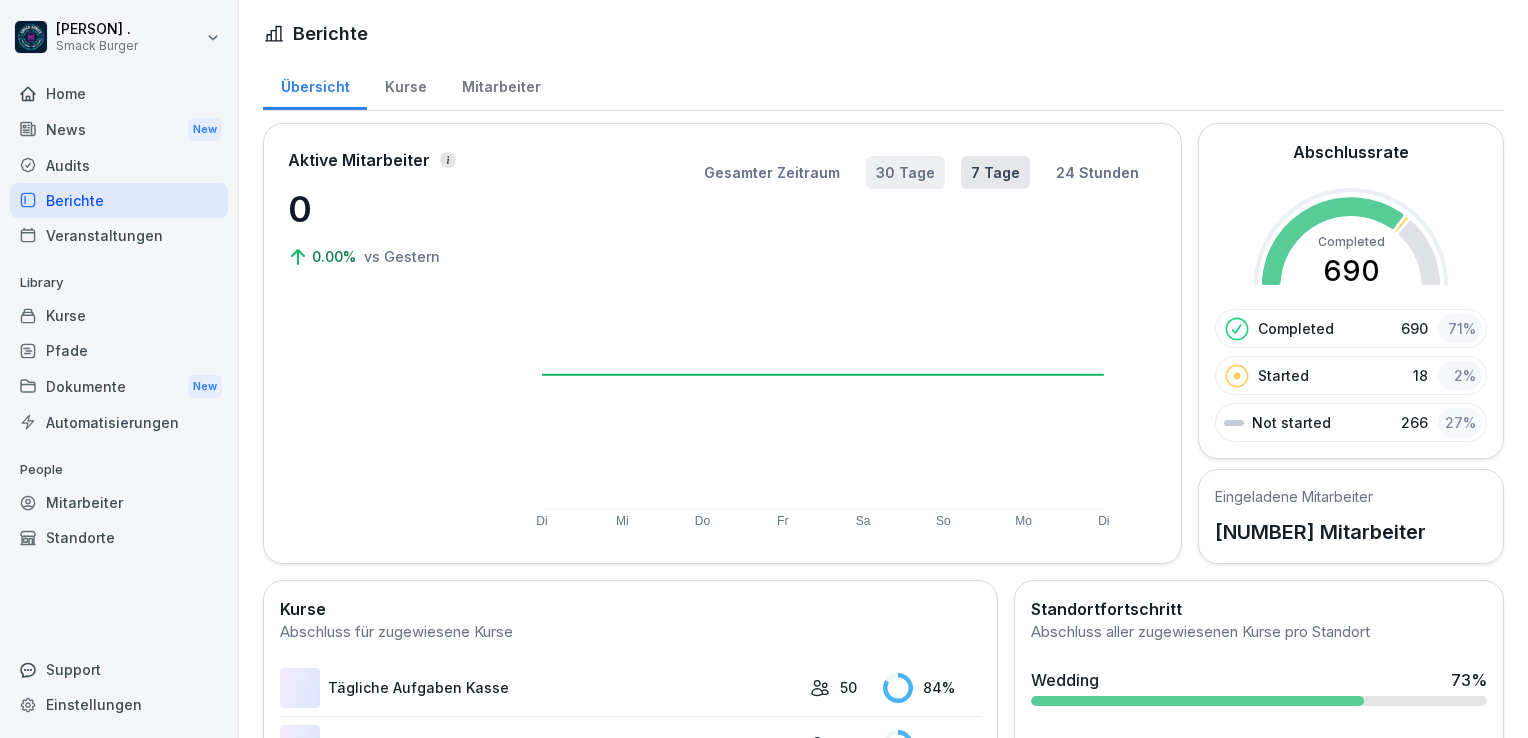click on "30 Tage" at bounding box center (905, 172) 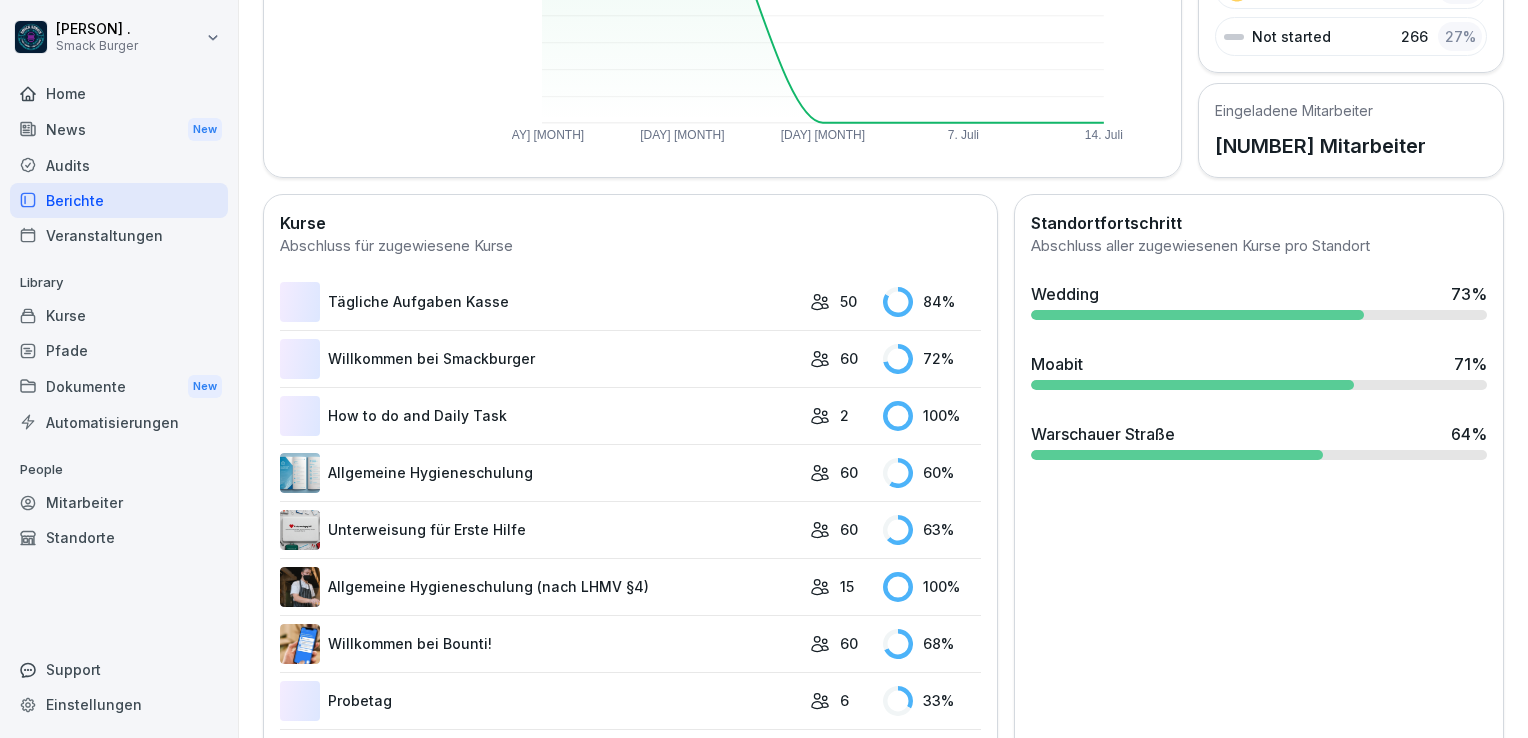 scroll, scrollTop: 0, scrollLeft: 0, axis: both 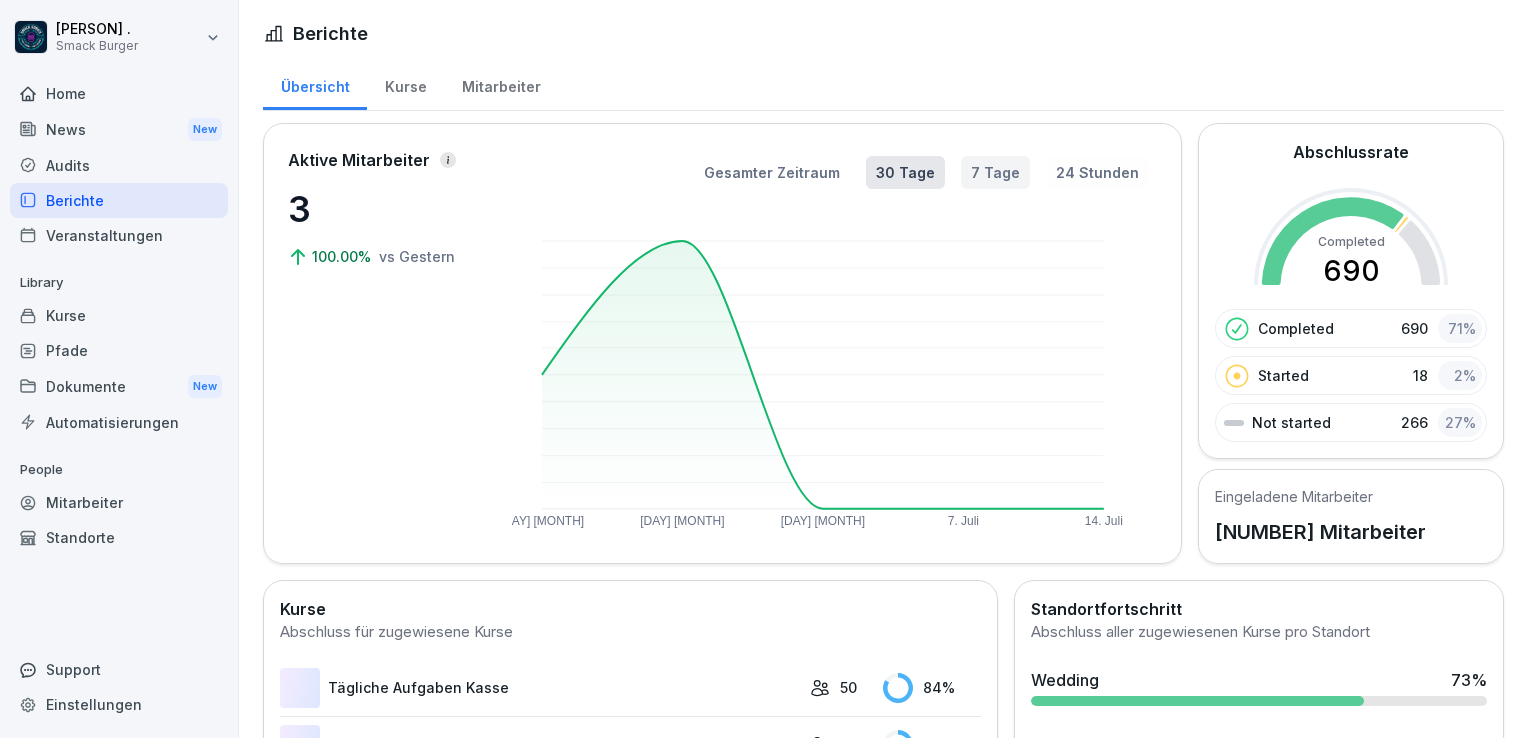 click on "7 Tage" at bounding box center [995, 172] 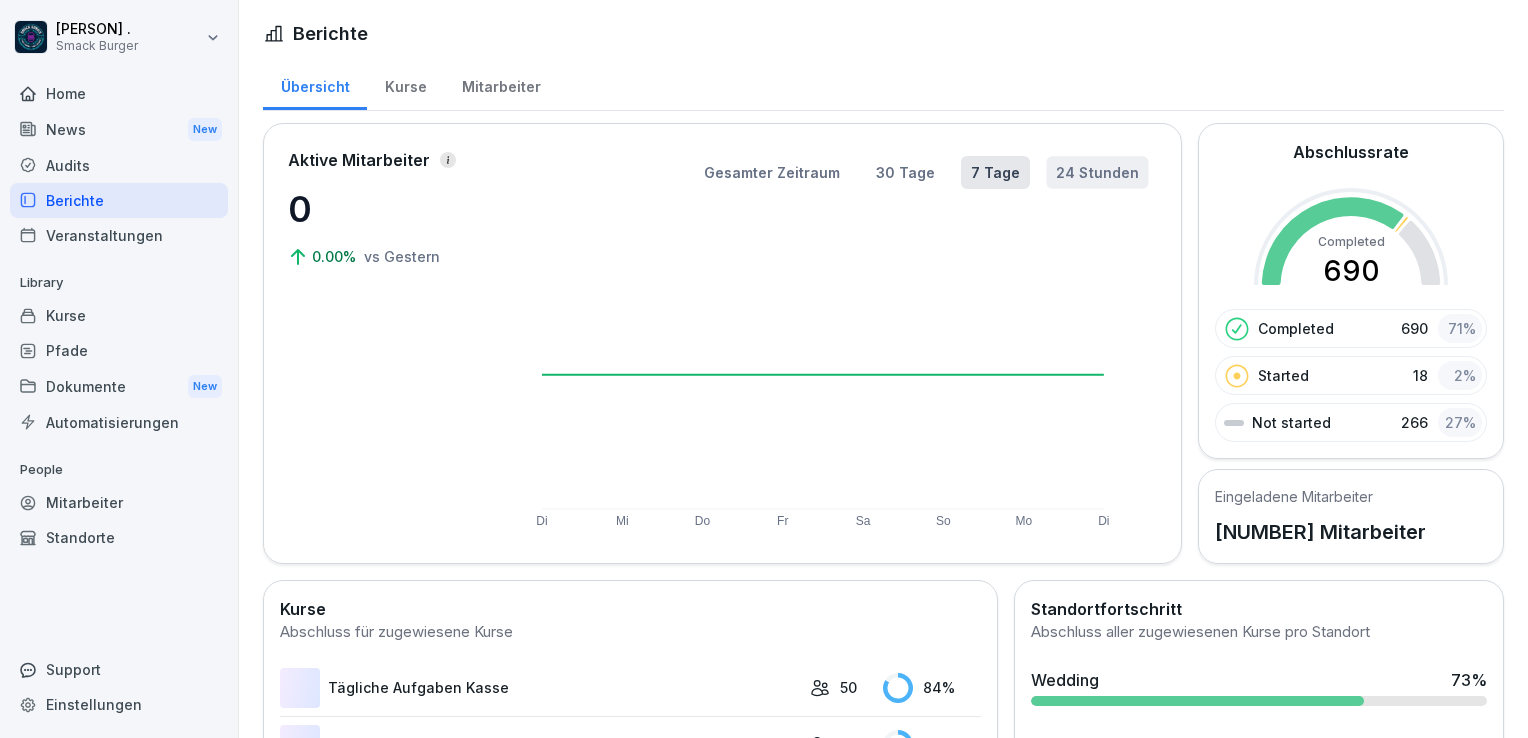 click on "24 Stunden" at bounding box center (1098, 172) 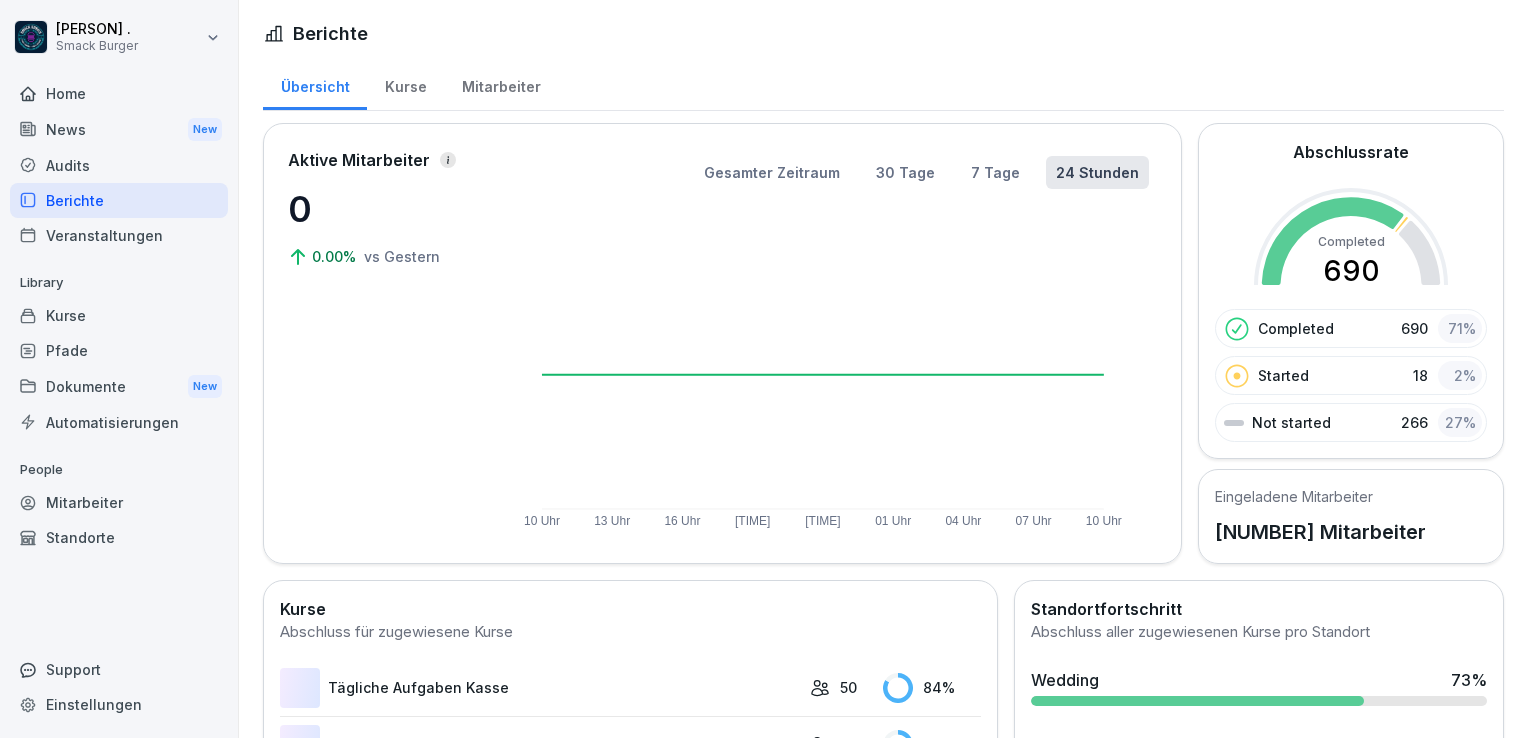 click on "7 Tage" at bounding box center [995, 172] 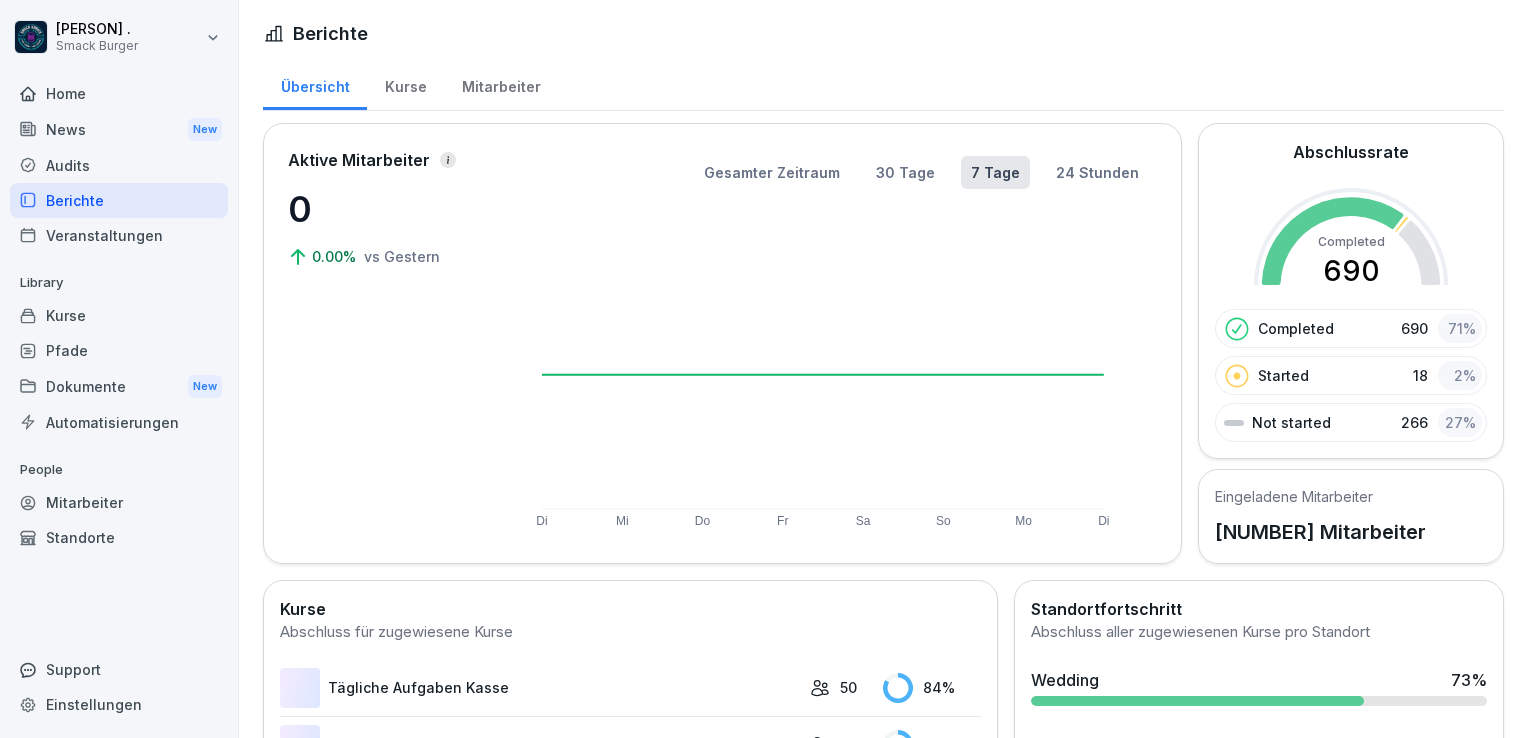 click on "Kurse" at bounding box center [405, 84] 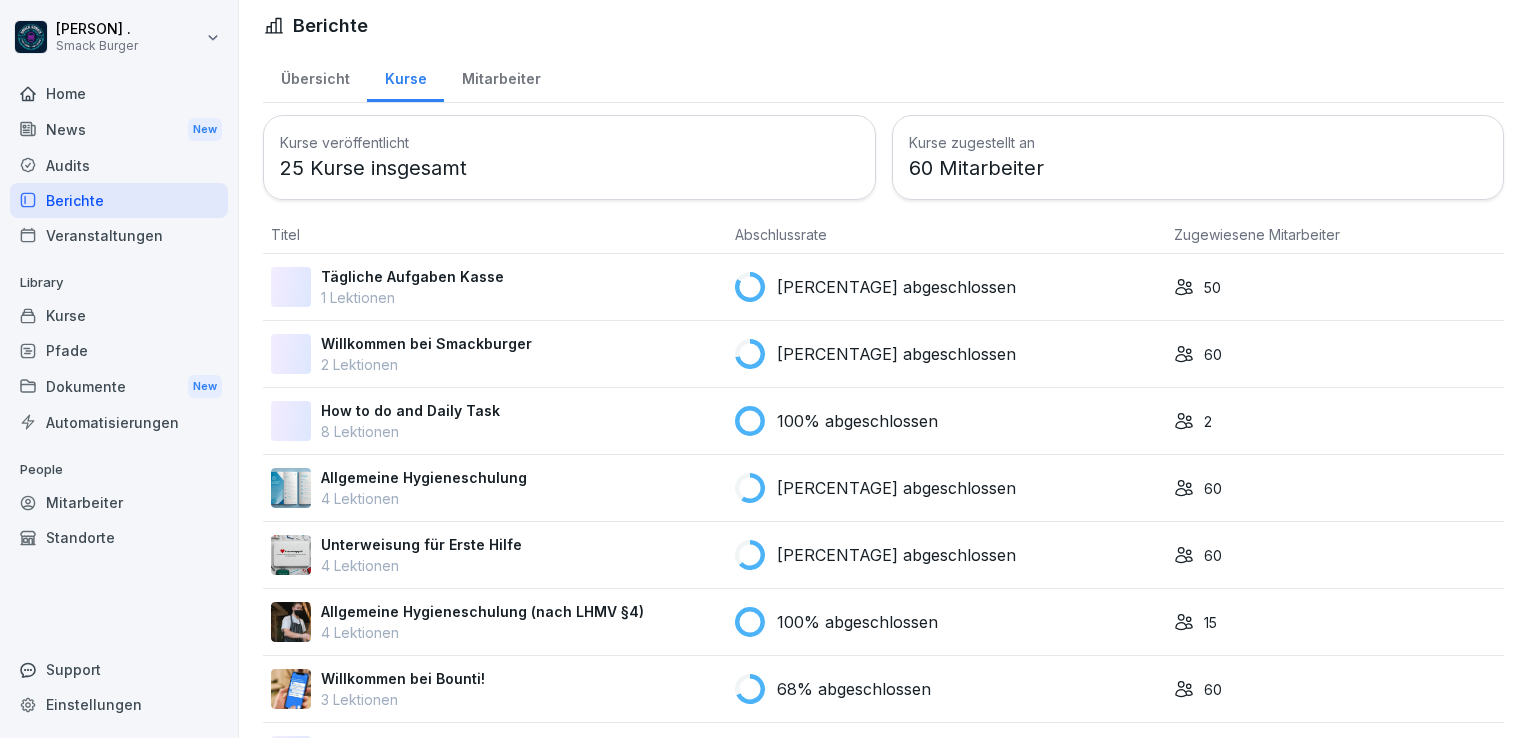 scroll, scrollTop: 0, scrollLeft: 0, axis: both 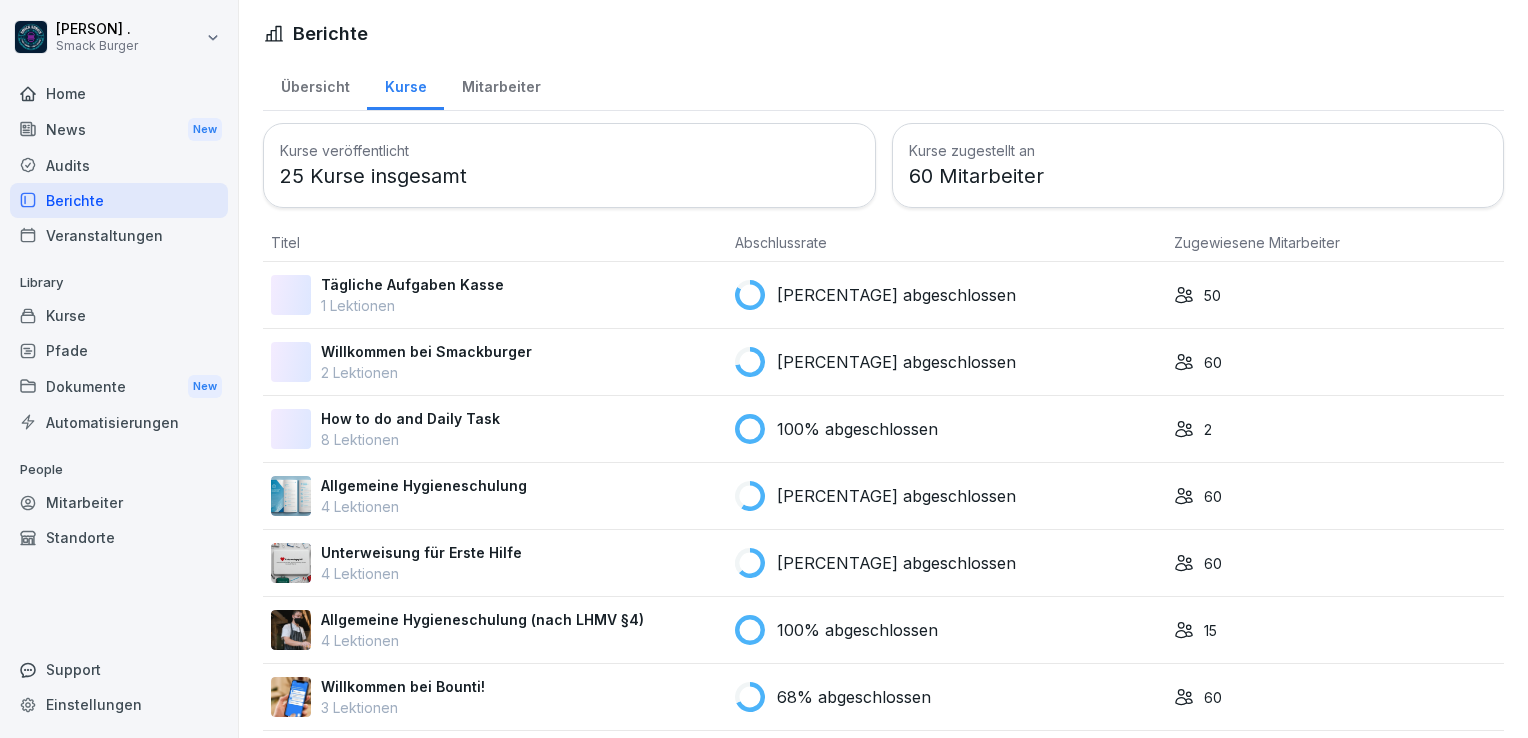 click on "Mitarbeiter" at bounding box center (501, 84) 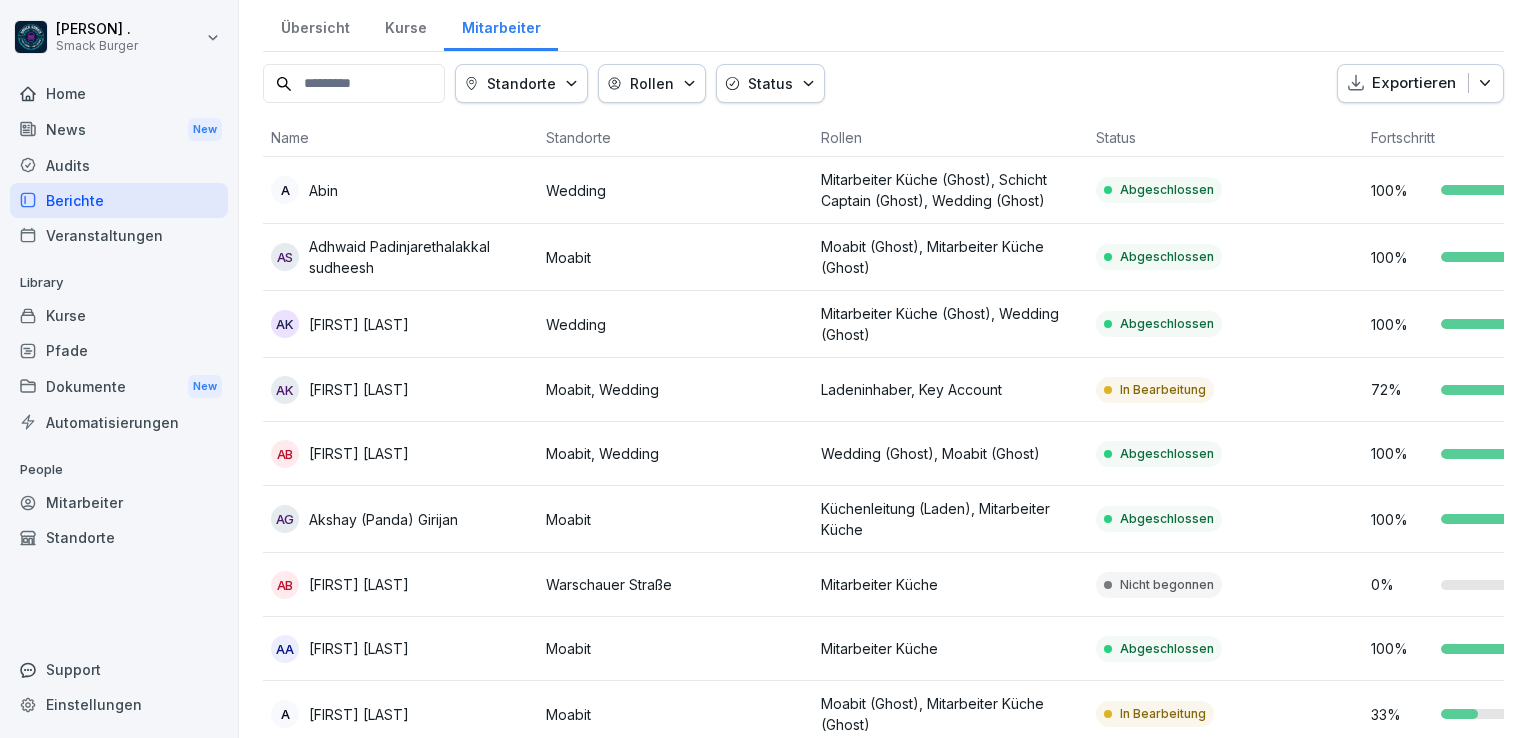 scroll, scrollTop: 0, scrollLeft: 0, axis: both 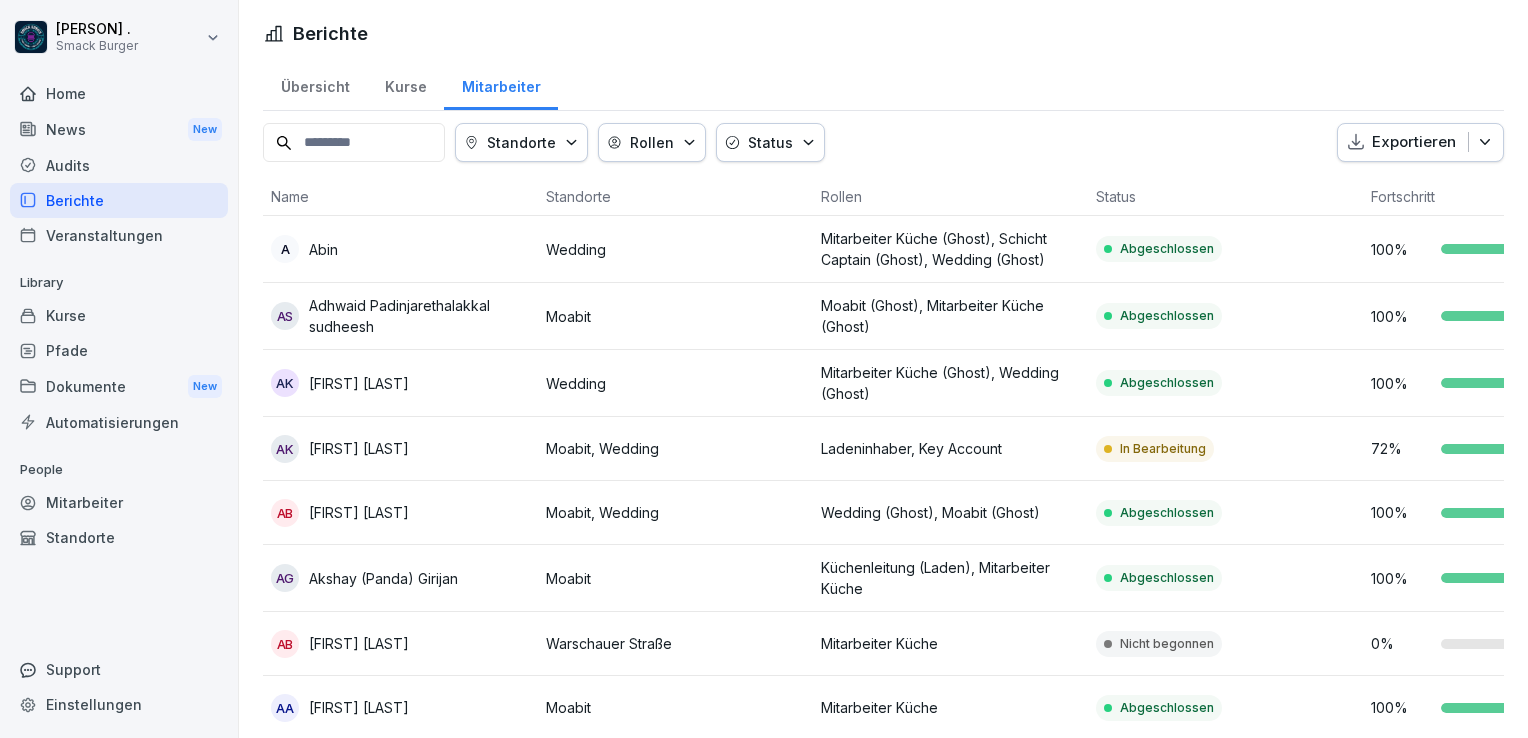 click on "Status" at bounding box center (1225, 197) 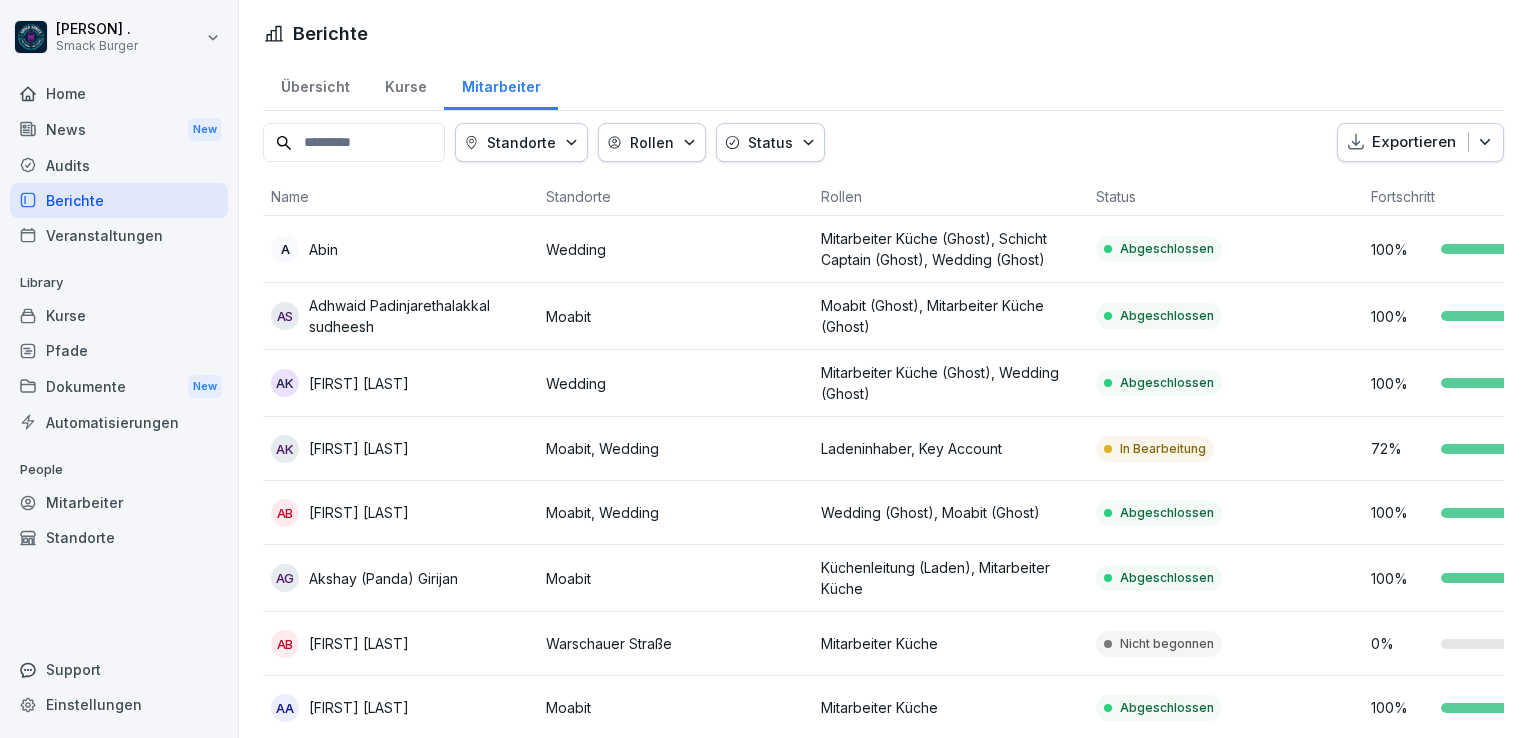 click 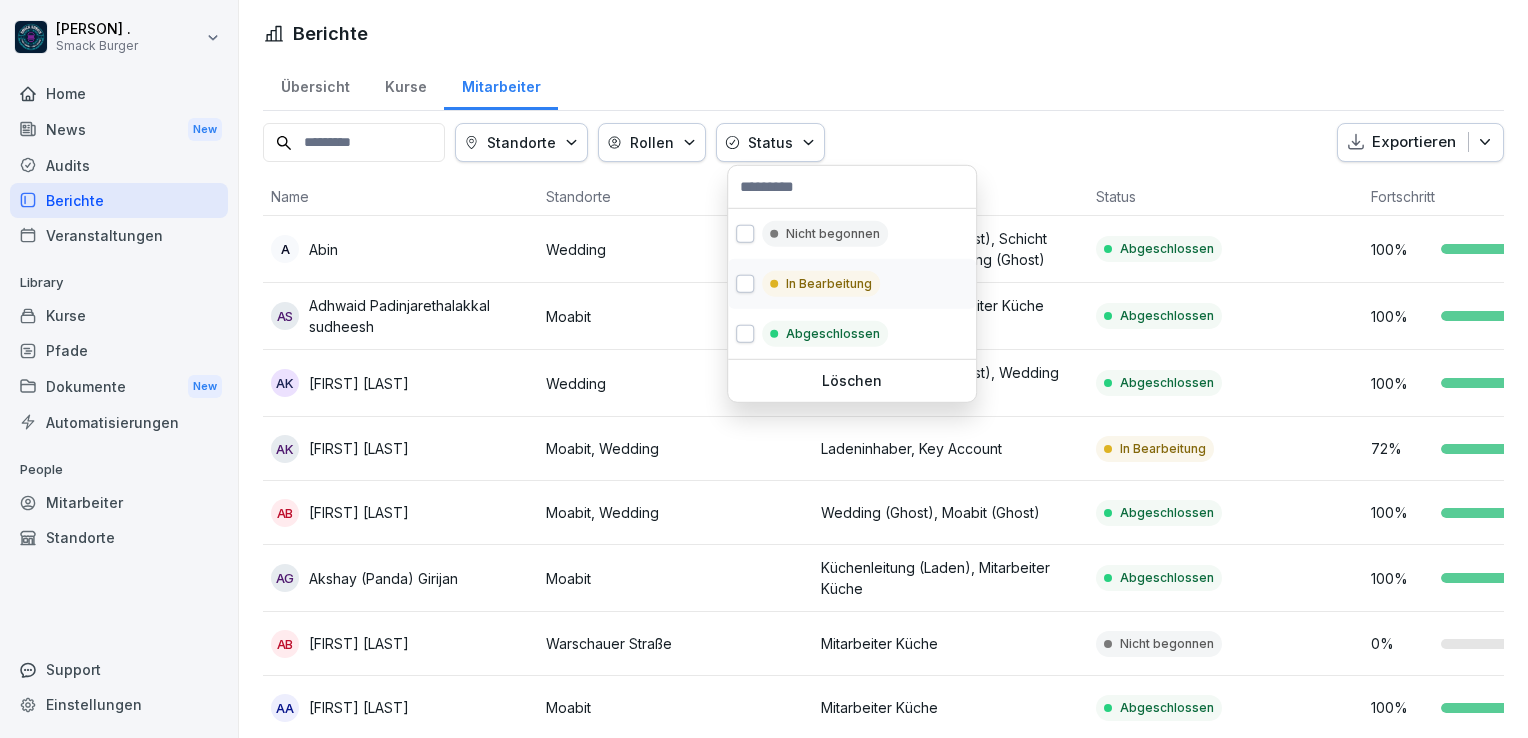 click at bounding box center (745, 284) 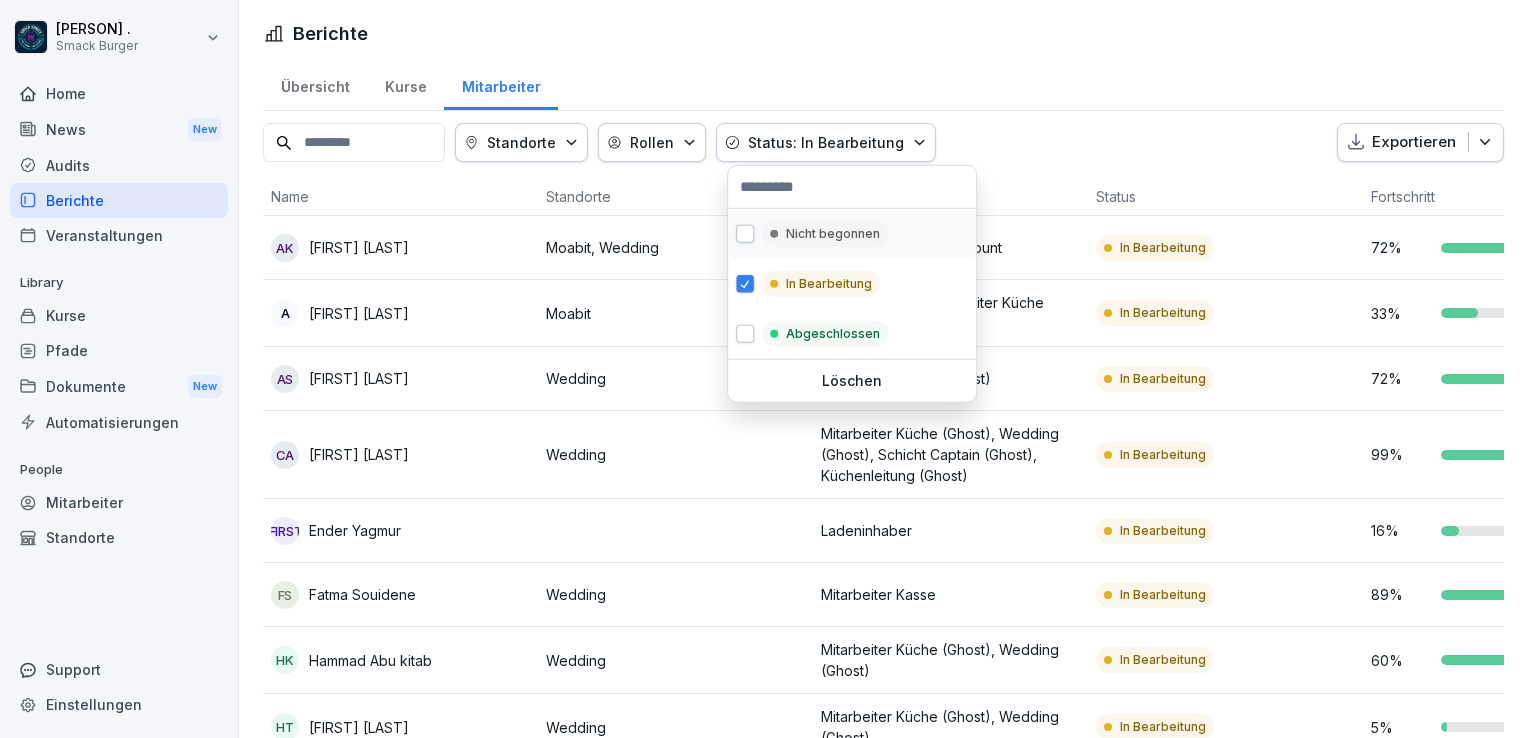 click at bounding box center [745, 234] 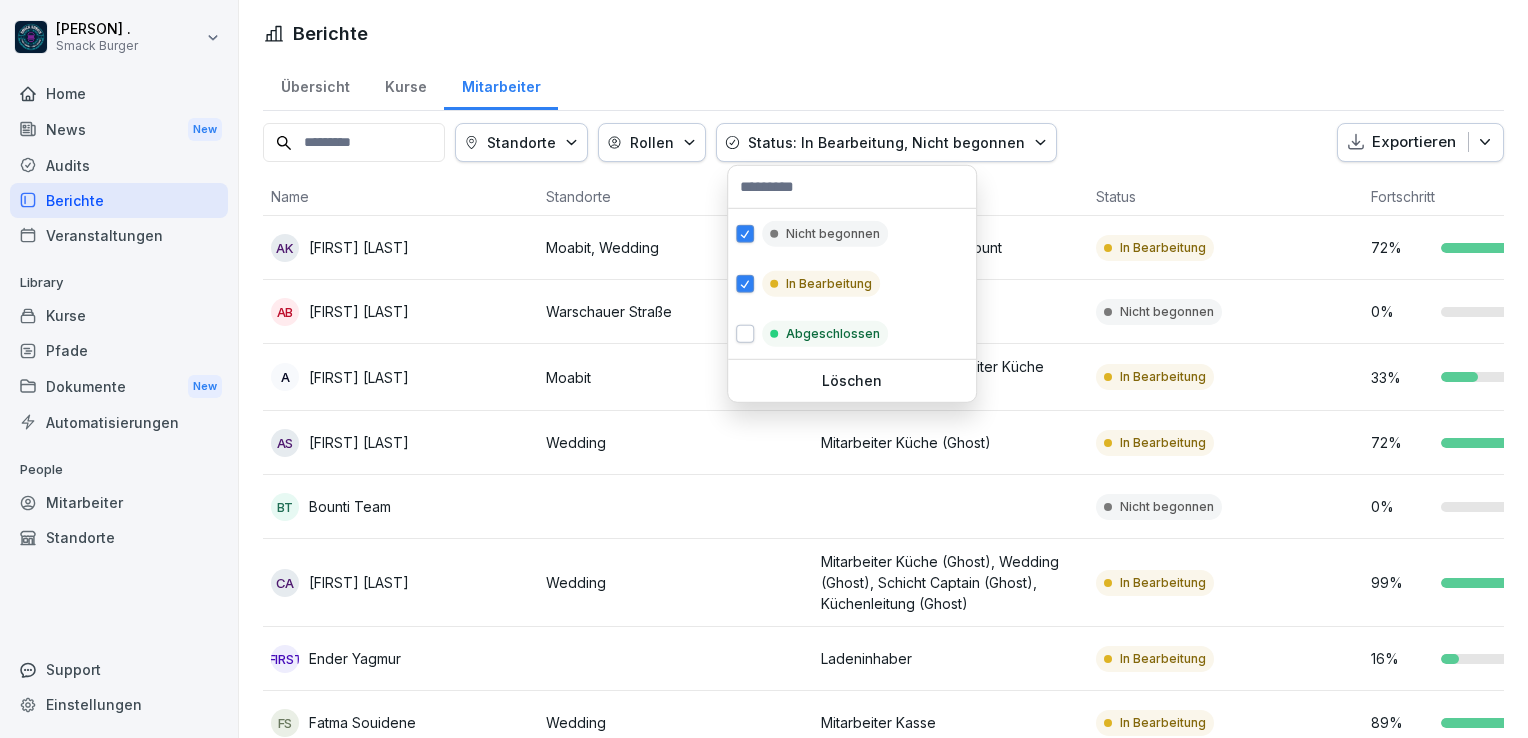 click on "[PERSON] . Smack Burger Home News New Audits Berichte Veranstaltungen Library Kurse Pfade Dokumente New Automatisierungen People Mitarbeiter Standorte Support Einstellungen Berichte Übersicht Kurse Mitarbeiter Standorte Rollen Status: In Bearbeitung, Nicht begonnen Exportieren Name Standorte Rollen Status Fortschritt AK [PERSON] [LOCATION], [LOCATION] Ladeninhaber, Key Account In Bearbeitung [PERCENTAGE] % aB [FIRST] [LAST] [LOCATION] Mitarbeiter Küche Nicht begonnen [PERCENTAGE] % A [PERSON] [PERSON] [LOCATION] [LOCATION] (Ghost), Mitarbeiter Küche (Ghost) In Bearbeitung [PERCENTAGE] % As [PERSON] [PERSON] [LOCATION] Mitarbeiter Küche (Ghost) In Bearbeitung [PERCENTAGE] % BT Bounti Team Nicht begonnen [PERCENTAGE] % CA [PERSON] [LOCATION] Mitarbeiter Küche (Ghost), [LOCATION] (Ghost), Schicht Captain (Ghost), Küchenleitung (Ghost) In Bearbeitung [PERCENTAGE] % EY [PERSON] Ladeninhaber In Bearbeitung [PERCENTAGE] % FS [PERSON] [LOCATION] Mitarbeiter Kasse In Bearbeitung [PERCENTAGE] % Hk [PERSON] [PERSON] [LOCATION] Mitarbeiter Küche (Ghost), [LOCATION] (Ghost) In Bearbeitung [PERCENTAGE] % hk [PERSON] [LOCATION]" at bounding box center (764, 369) 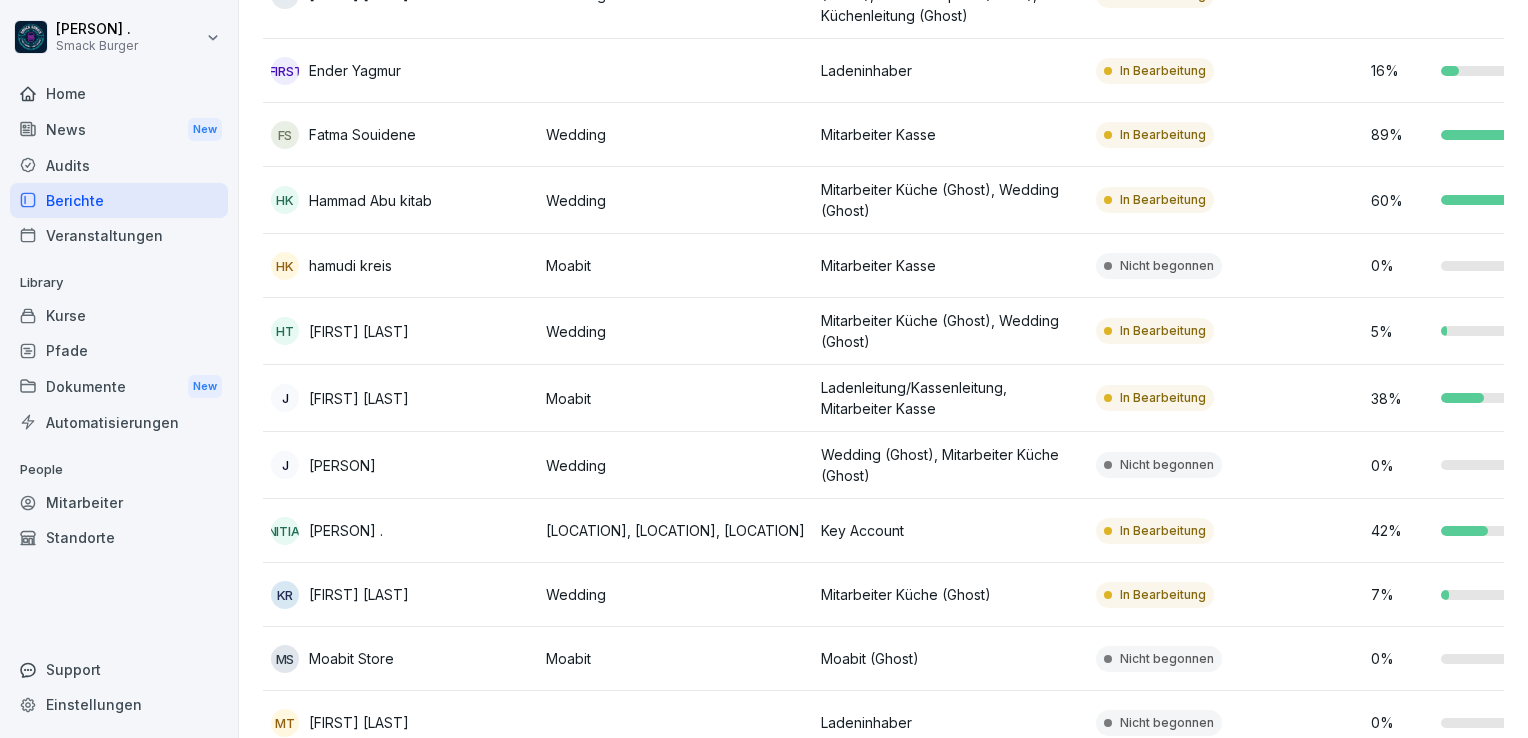 scroll, scrollTop: 0, scrollLeft: 0, axis: both 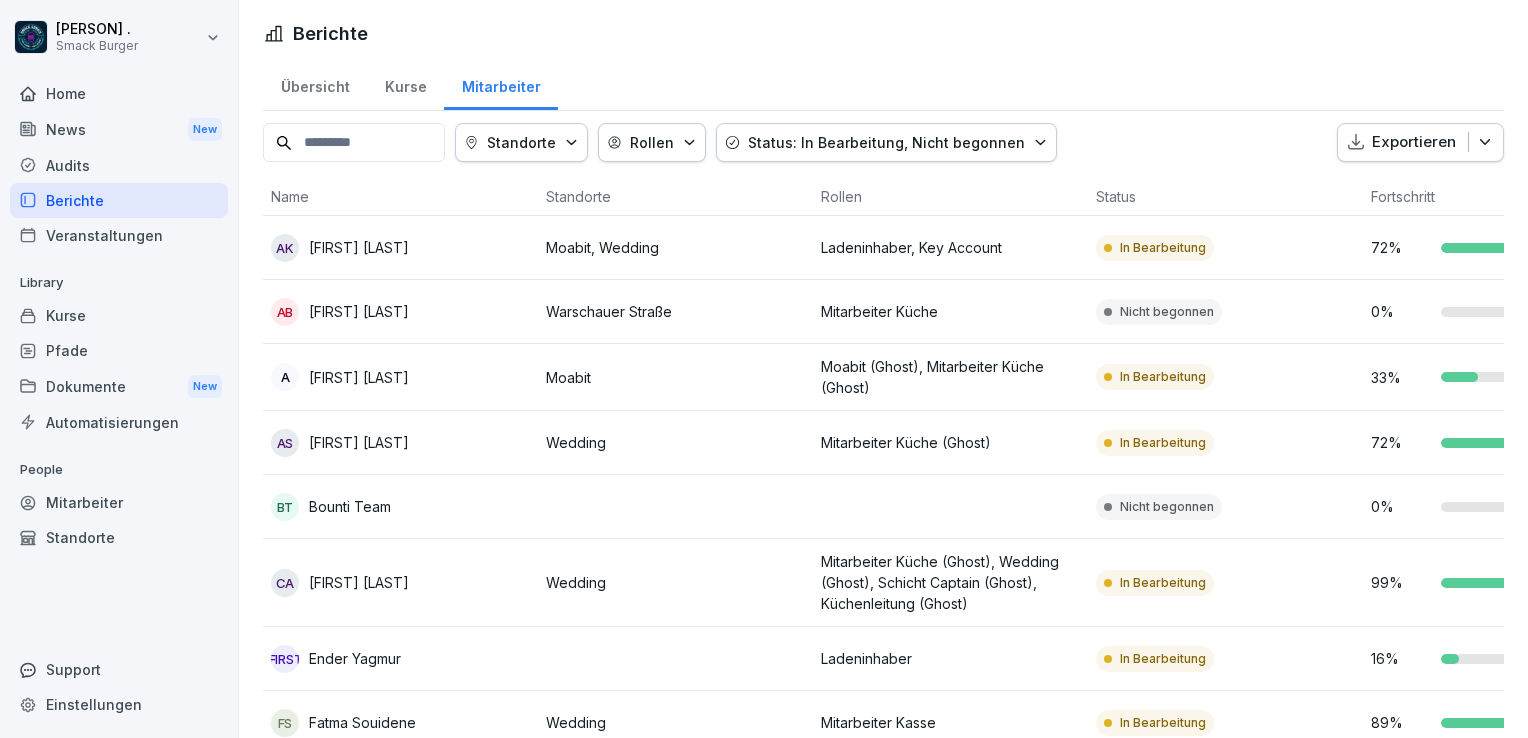 click on "Status: In Bearbeitung, Nicht begonnen" at bounding box center (886, 142) 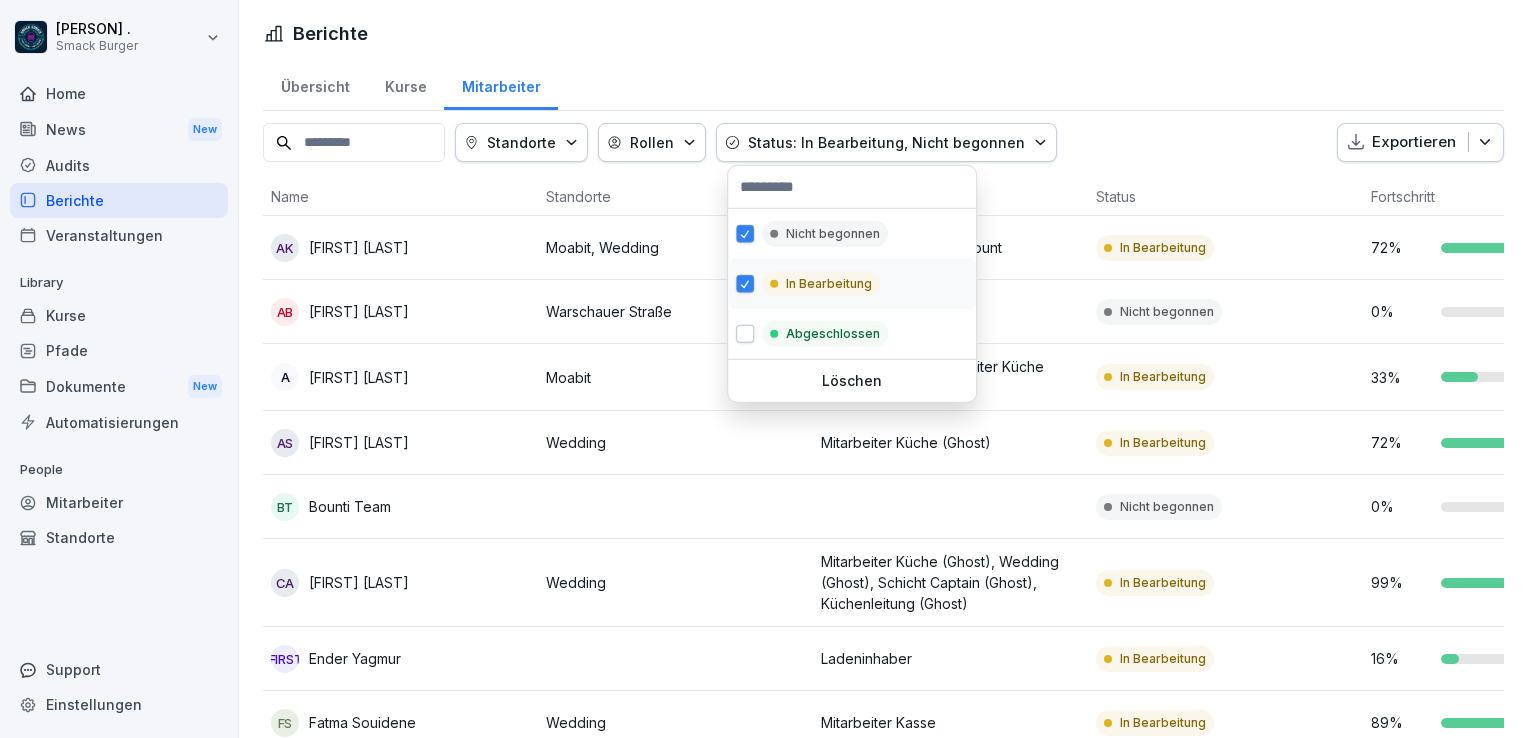 click at bounding box center [745, 284] 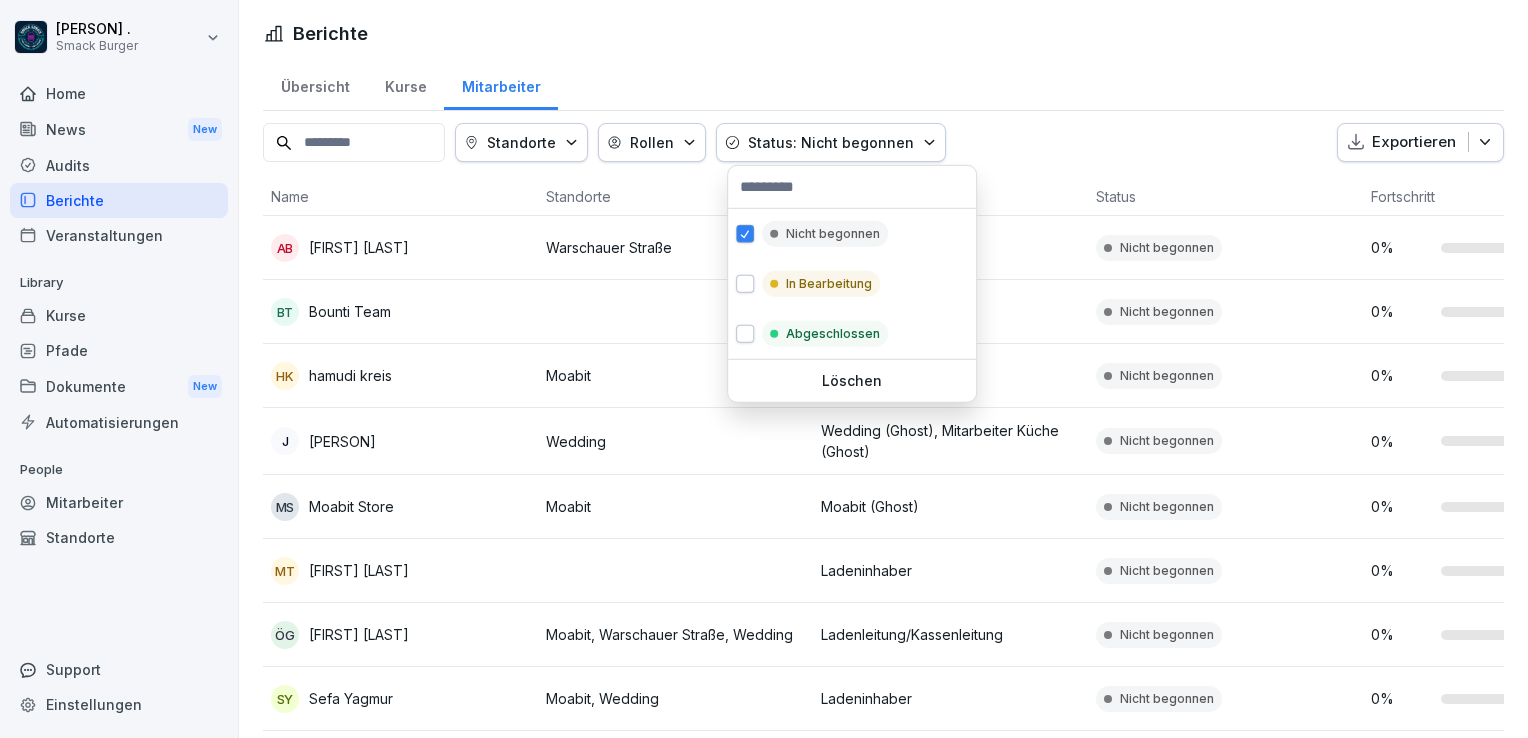 click on "[PERSON] . Smack Burger Home News New Audits Berichte Veranstaltungen Library Kurse Pfade Dokumente New Automatisierungen People Mitarbeiter Standorte Support Einstellungen Berichte Übersicht Kurse Mitarbeiter Standorte Rollen Status: Nicht begonnen Exportieren Name Standorte Rollen Status Fortschritt aB [FIRST] [LAST] [LOCATION] Mitarbeiter Küche Nicht begonnen [PERCENTAGE] % BT Bounti Team Nicht begonnen [PERCENTAGE] % hk [PERSON] [LOCATION] Mitarbeiter Kasse Nicht begonnen [PERCENTAGE] % J [PERSON] [LOCATION] [LOCATION] (Ghost), Mitarbeiter Küche (Ghost) Nicht begonnen [PERCENTAGE] % MS [LOCATION] Store [LOCATION] [LOCATION] (Ghost) Nicht begonnen [PERCENTAGE] % MT [PERSON] Ladeninhaber Nicht begonnen [PERCENTAGE] % ÖG [PERSON], [LOCATION], [LOCATION] Ladenleitung/Kassenleitung Nicht begonnen [PERCENTAGE] % SY [PERSON] [LOCATION], [LOCATION] Ladeninhaber Nicht begonnen [PERCENTAGE] % SS Smackburger [LOCATION] [LOCATION] Tablet Nicht begonnen [PERCENTAGE] % WS [LOCATION] Store [LOCATION] Nicht begonnen [PERCENTAGE] % WS [LOCATION] Store [LOCATION] Nicht begonnen [PERCENTAGE] % ZK [PERSON] [PERCENTAGE] Löschen" at bounding box center [764, 369] 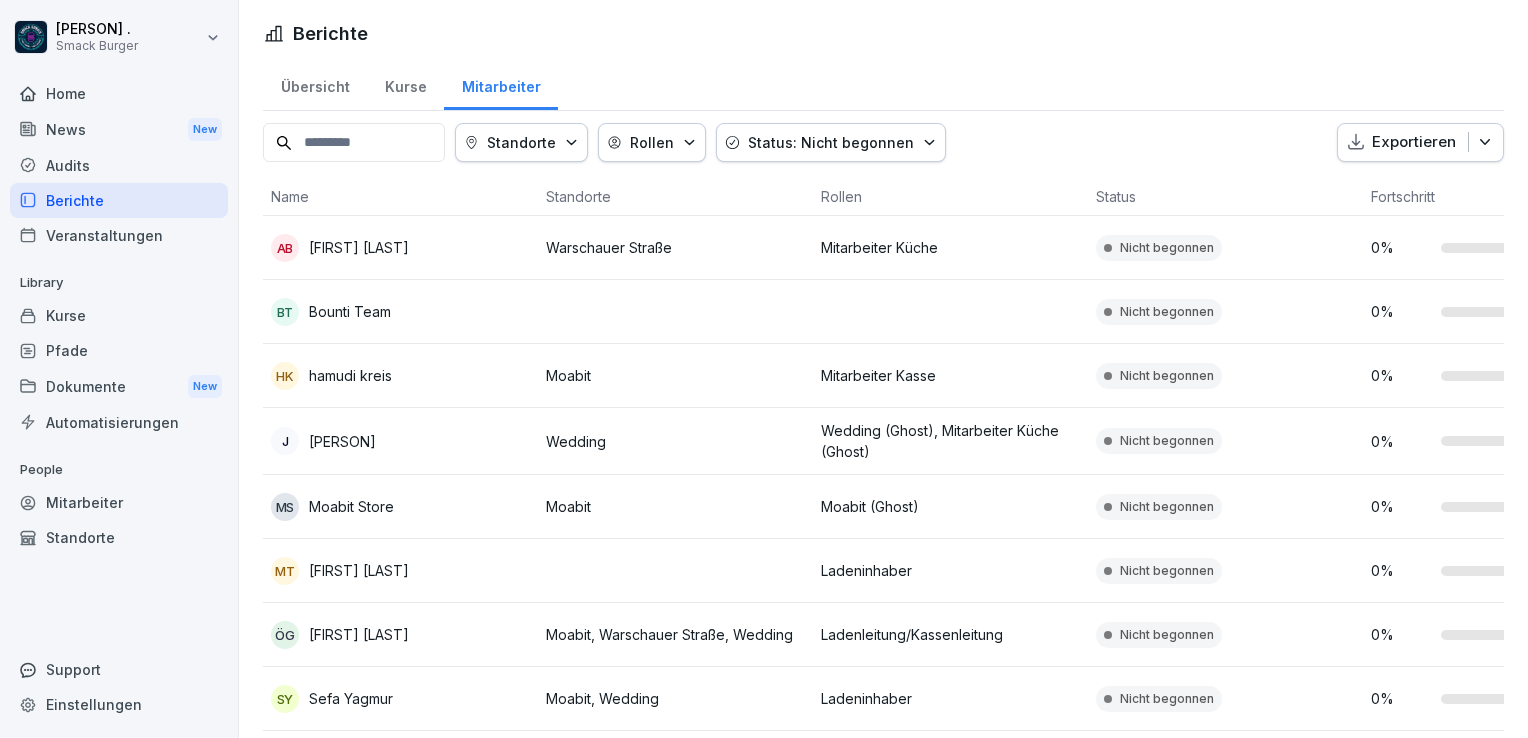 click on "Bounti Team" at bounding box center (350, 311) 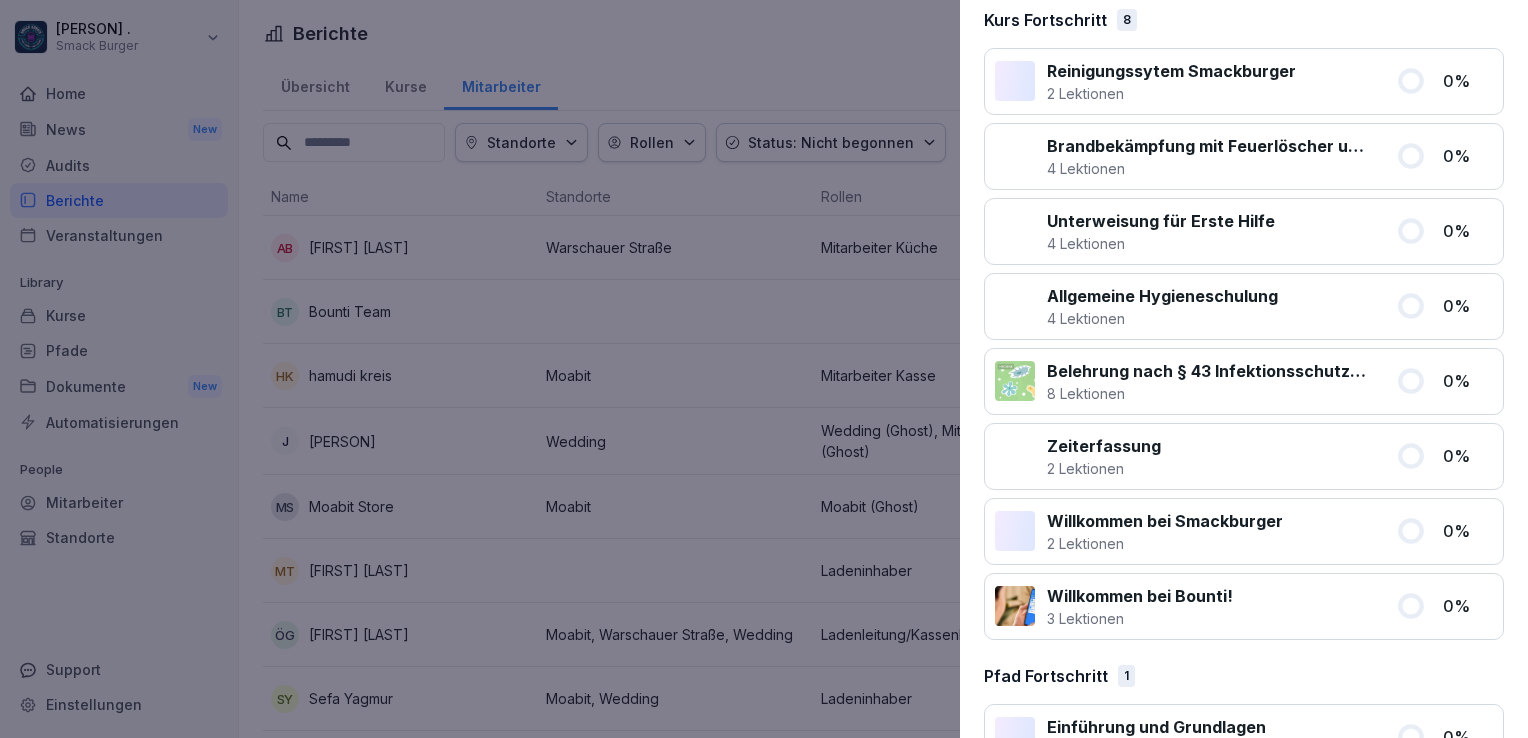 scroll, scrollTop: 347, scrollLeft: 0, axis: vertical 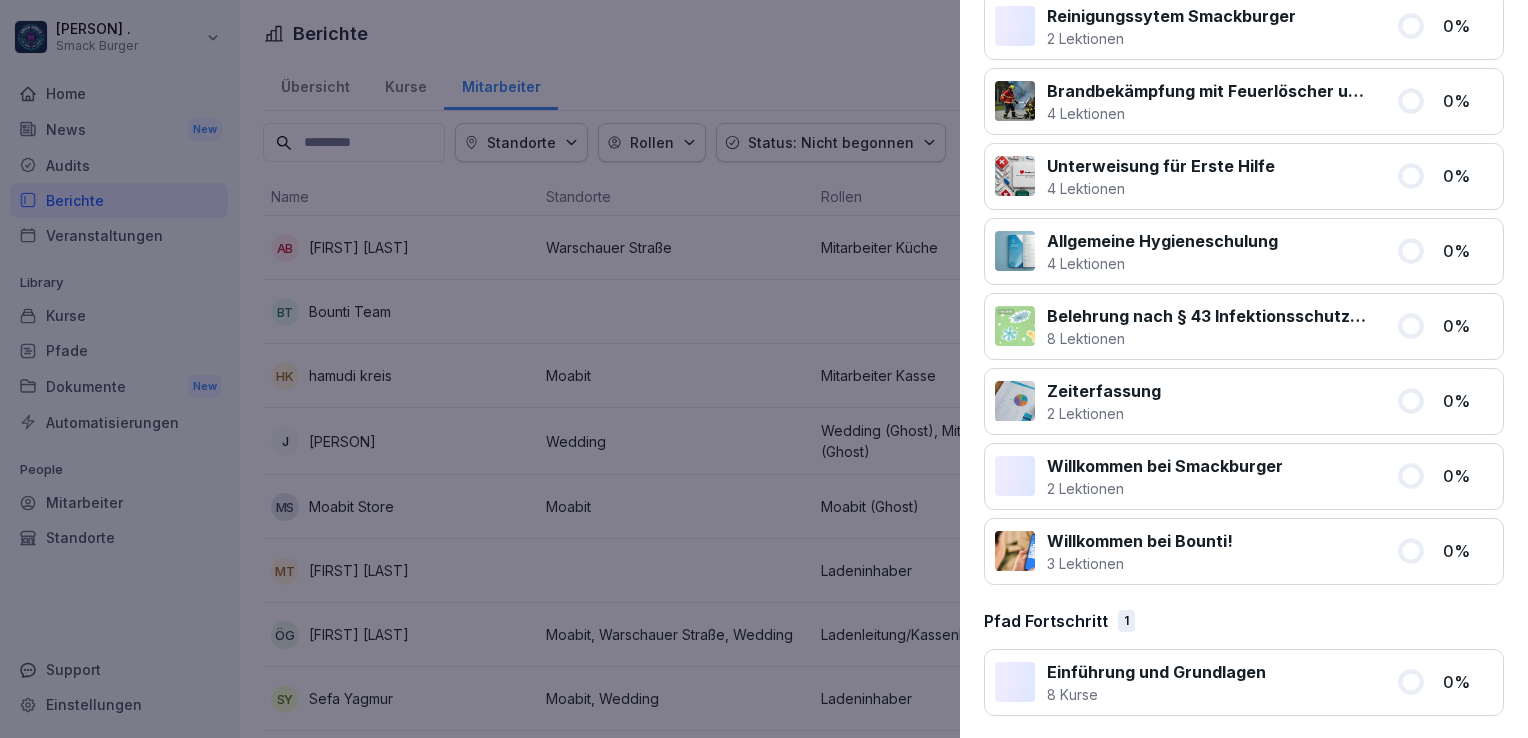 click at bounding box center (764, 369) 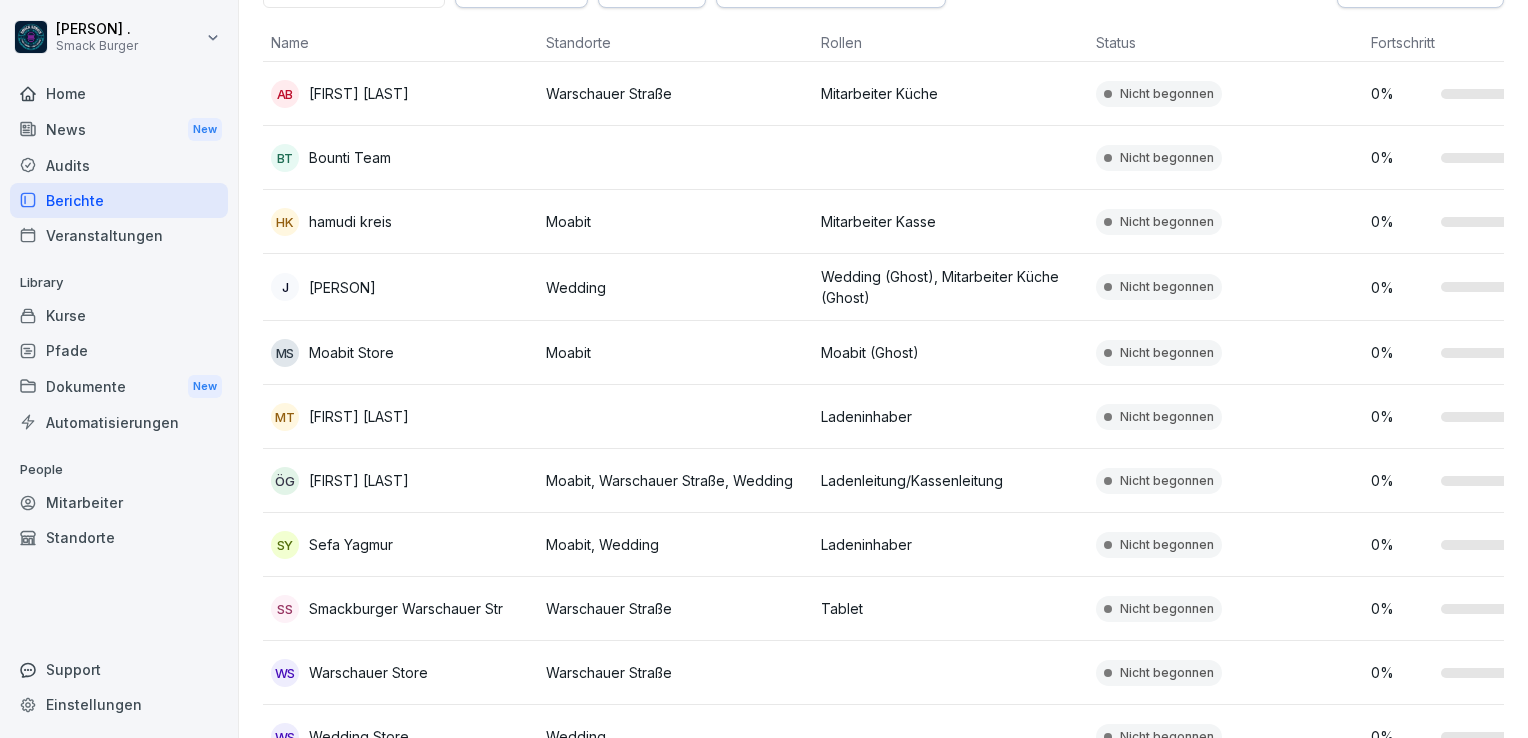 scroll, scrollTop: 293, scrollLeft: 0, axis: vertical 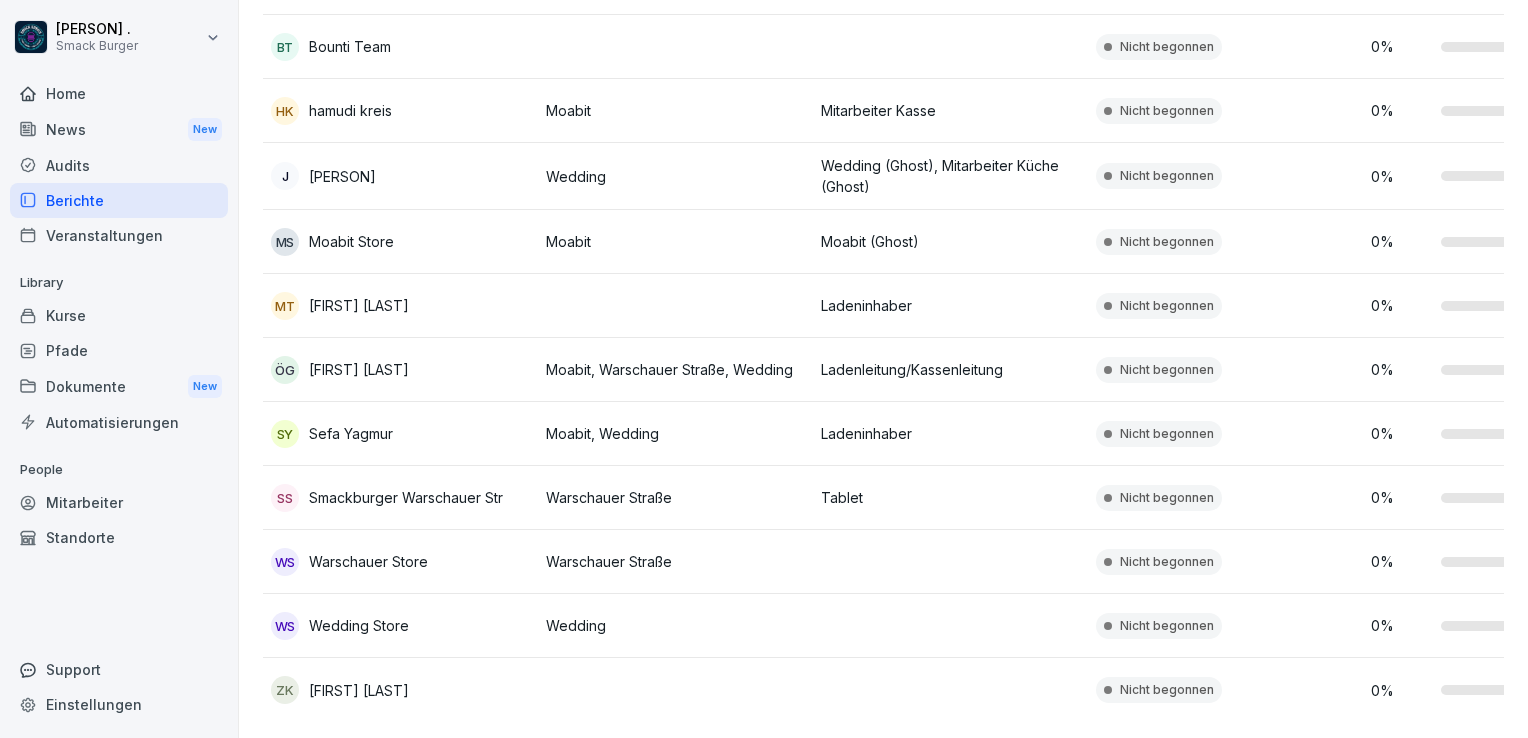 click on "Mitarbeiter" at bounding box center [119, 502] 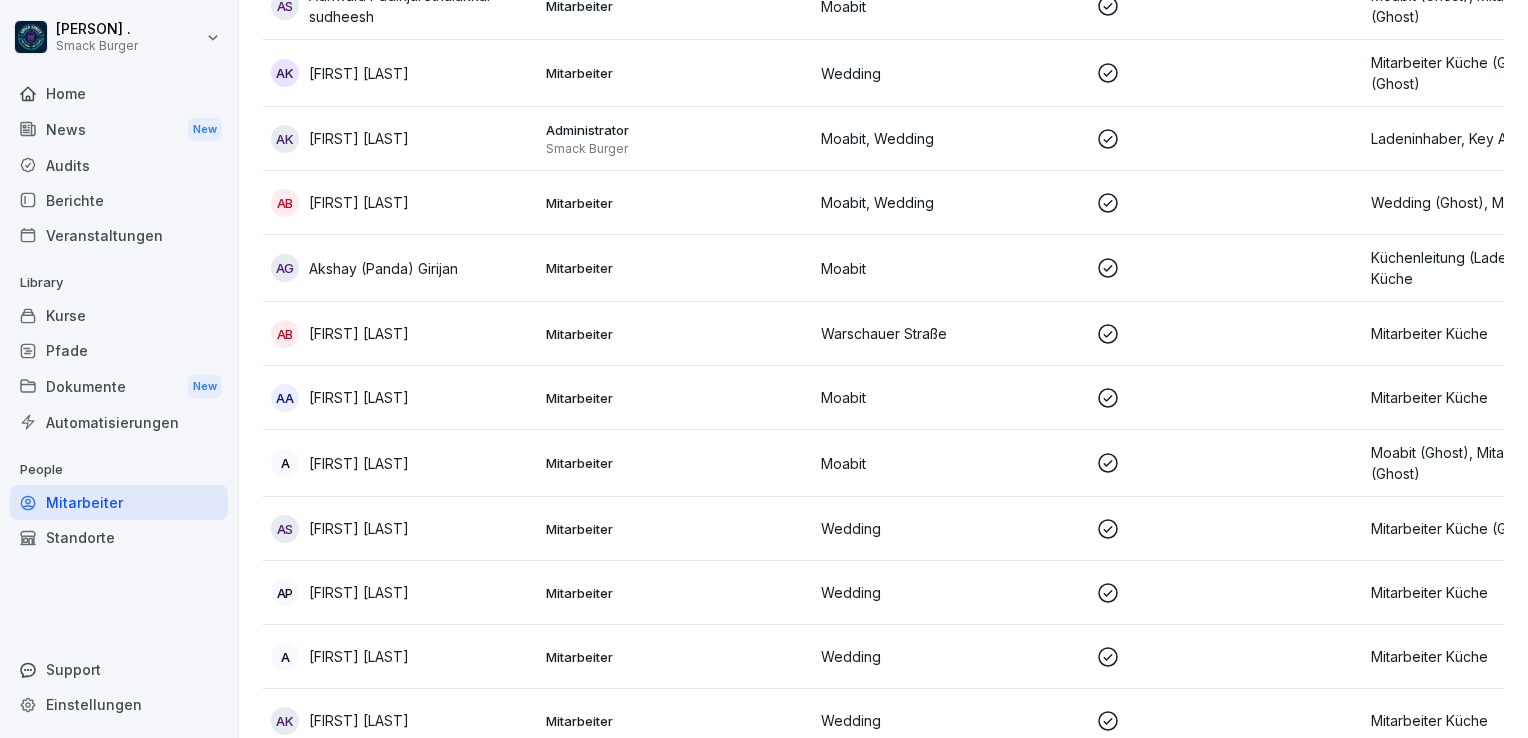 scroll, scrollTop: 0, scrollLeft: 0, axis: both 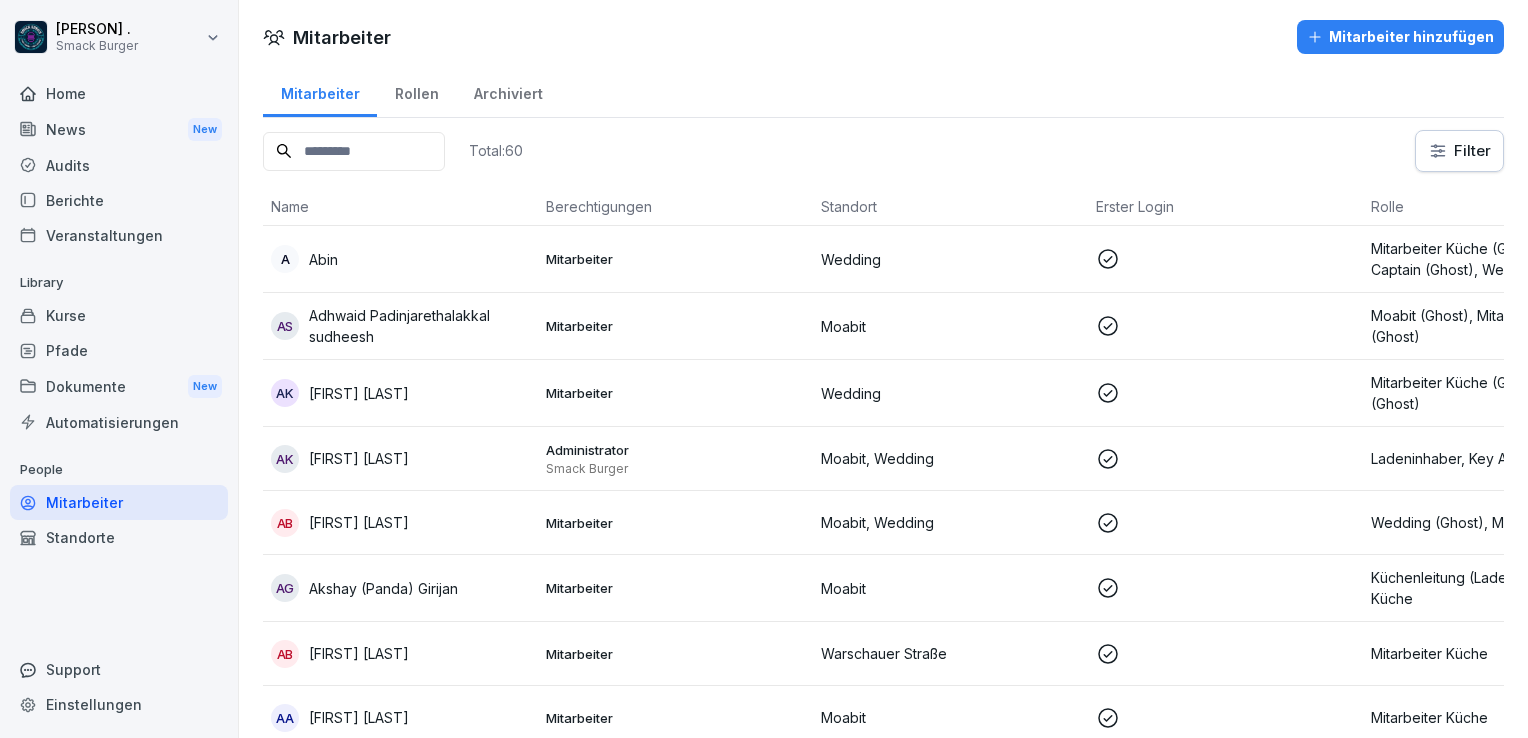 click on "Mitarbeiter hinzufügen" at bounding box center (1400, 37) 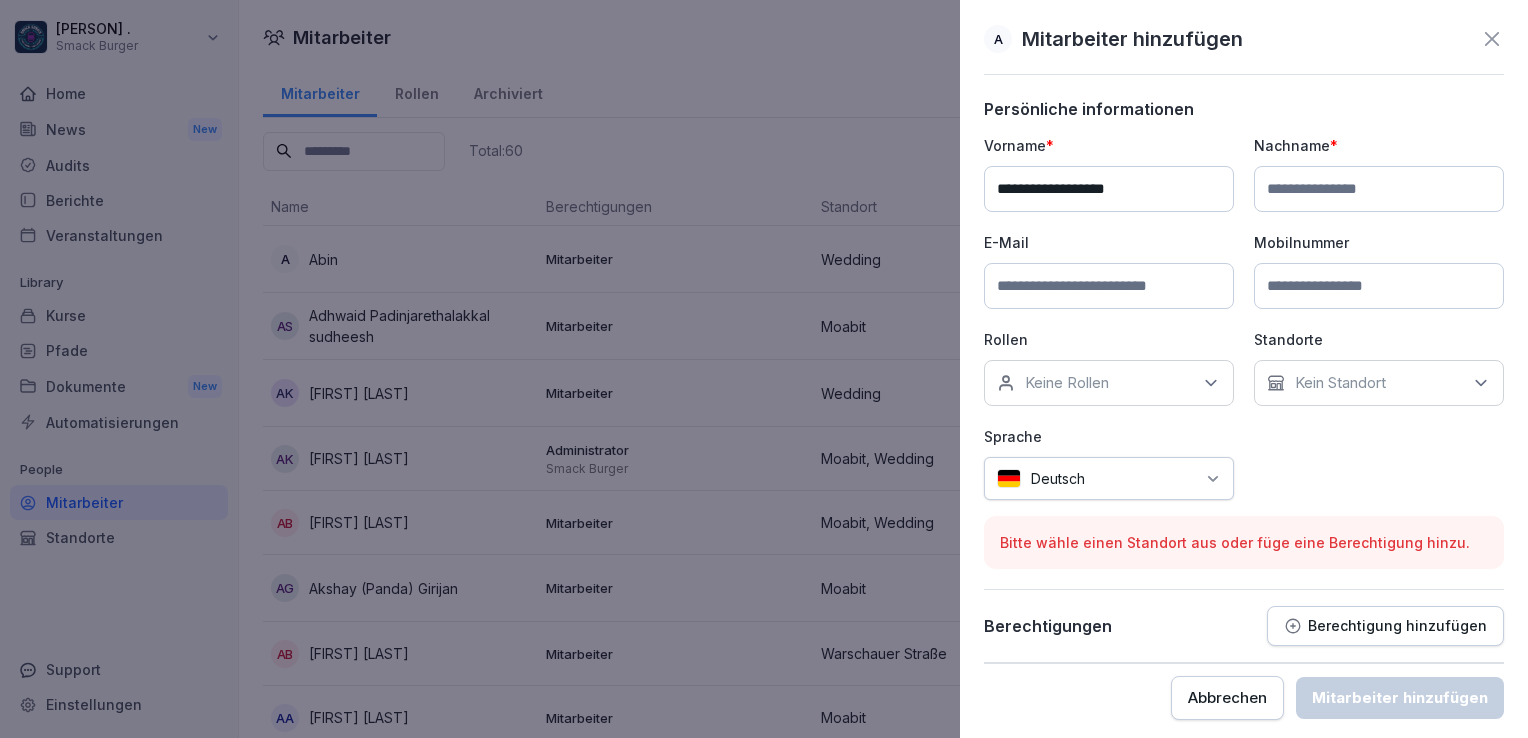 drag, startPoint x: 1067, startPoint y: 185, endPoint x: 1239, endPoint y: 178, distance: 172.14238 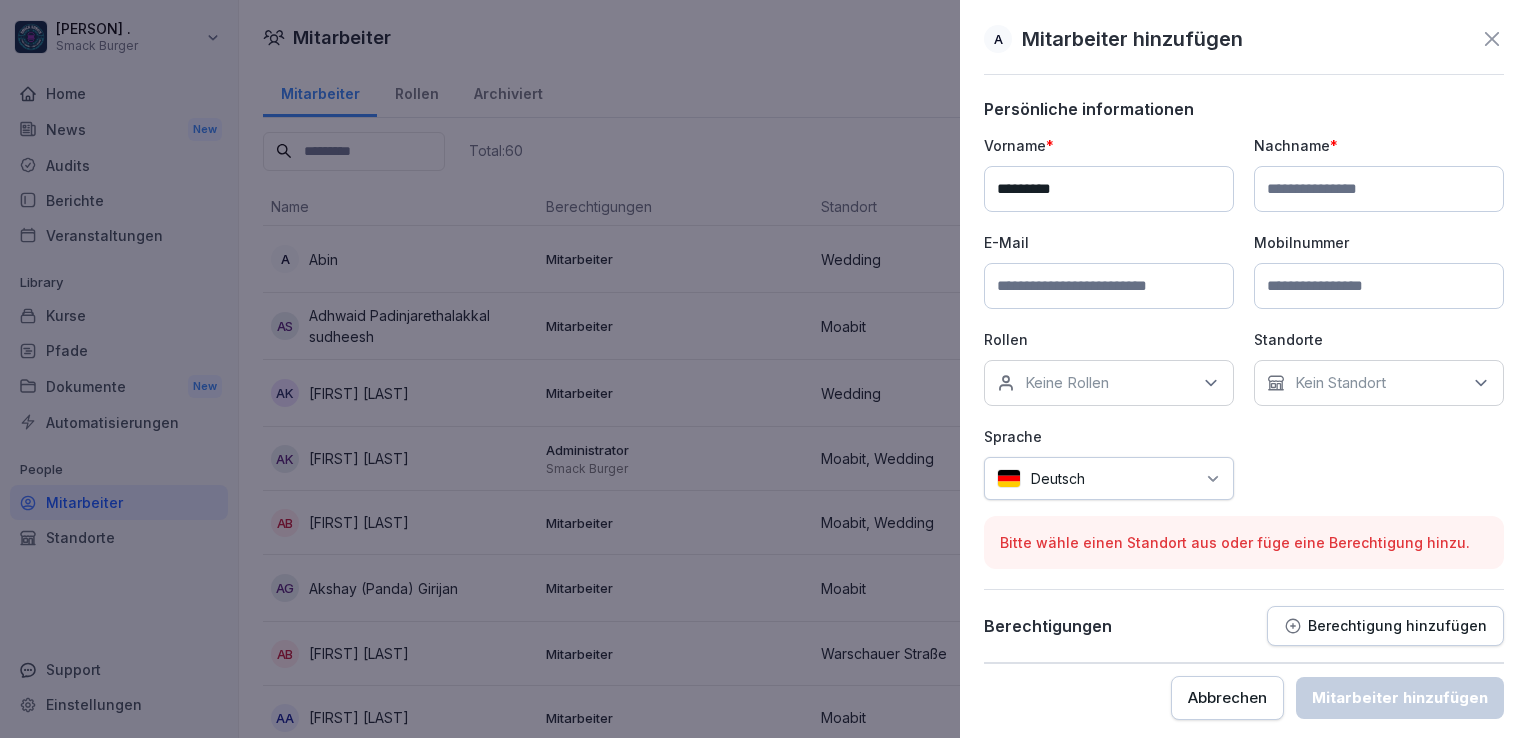 type on "********" 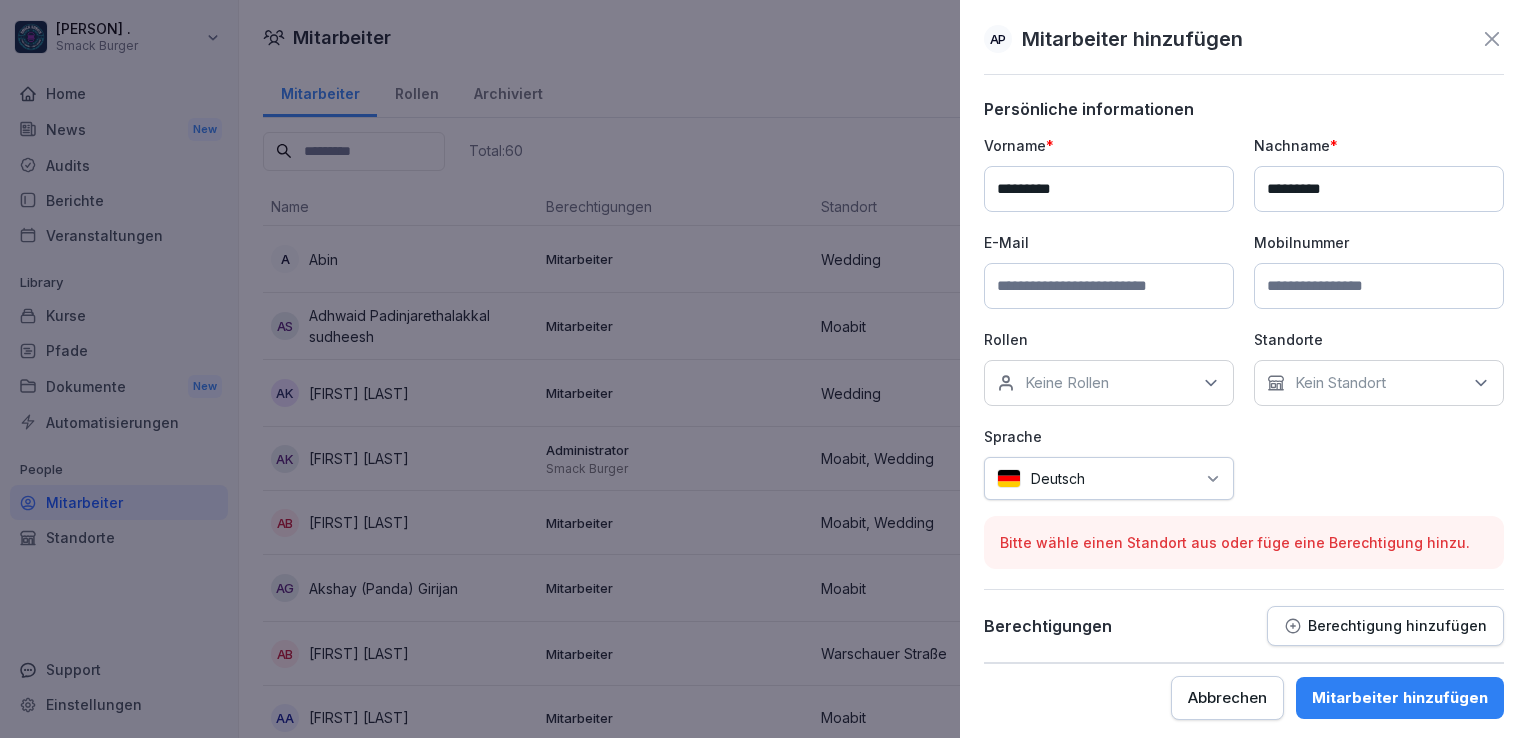 type on "*********" 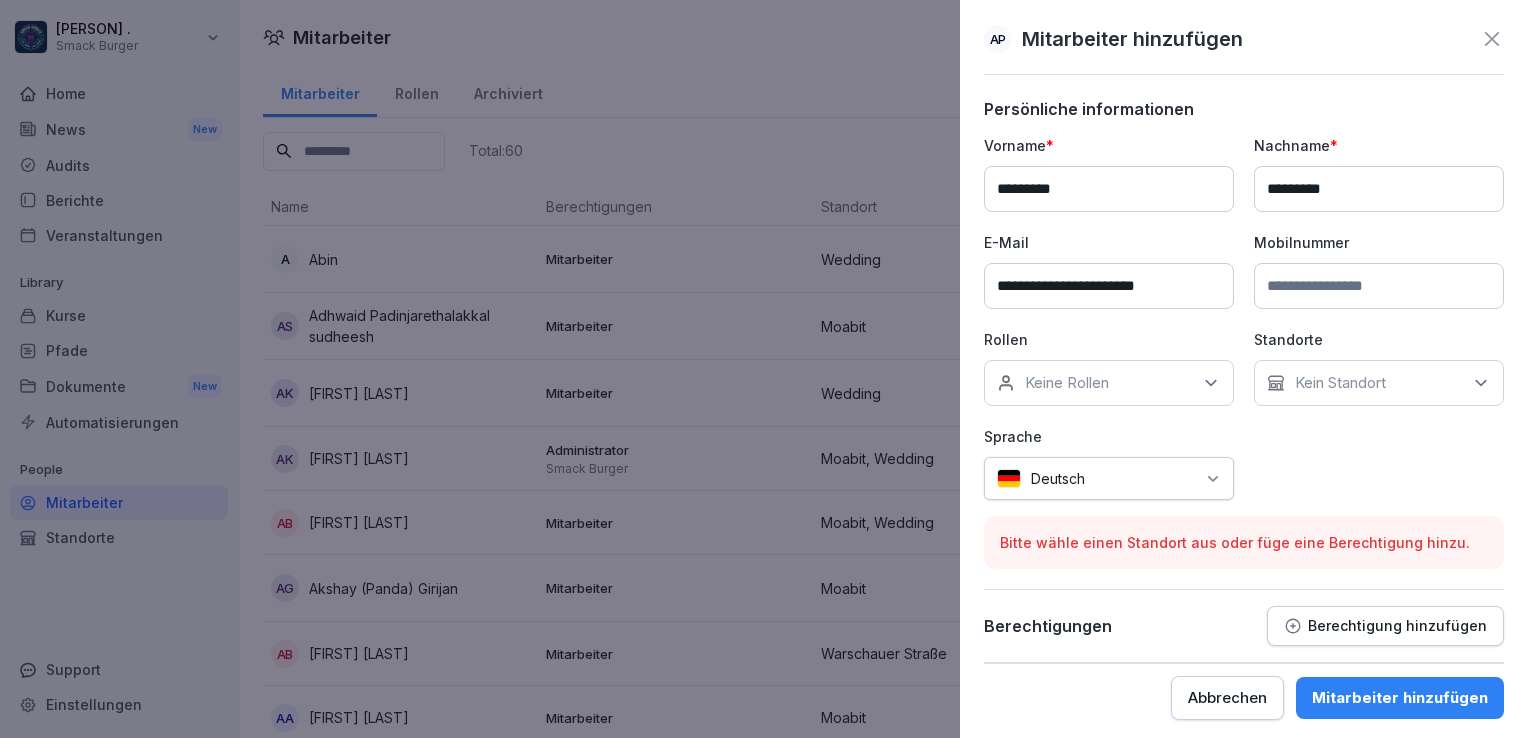 type on "**********" 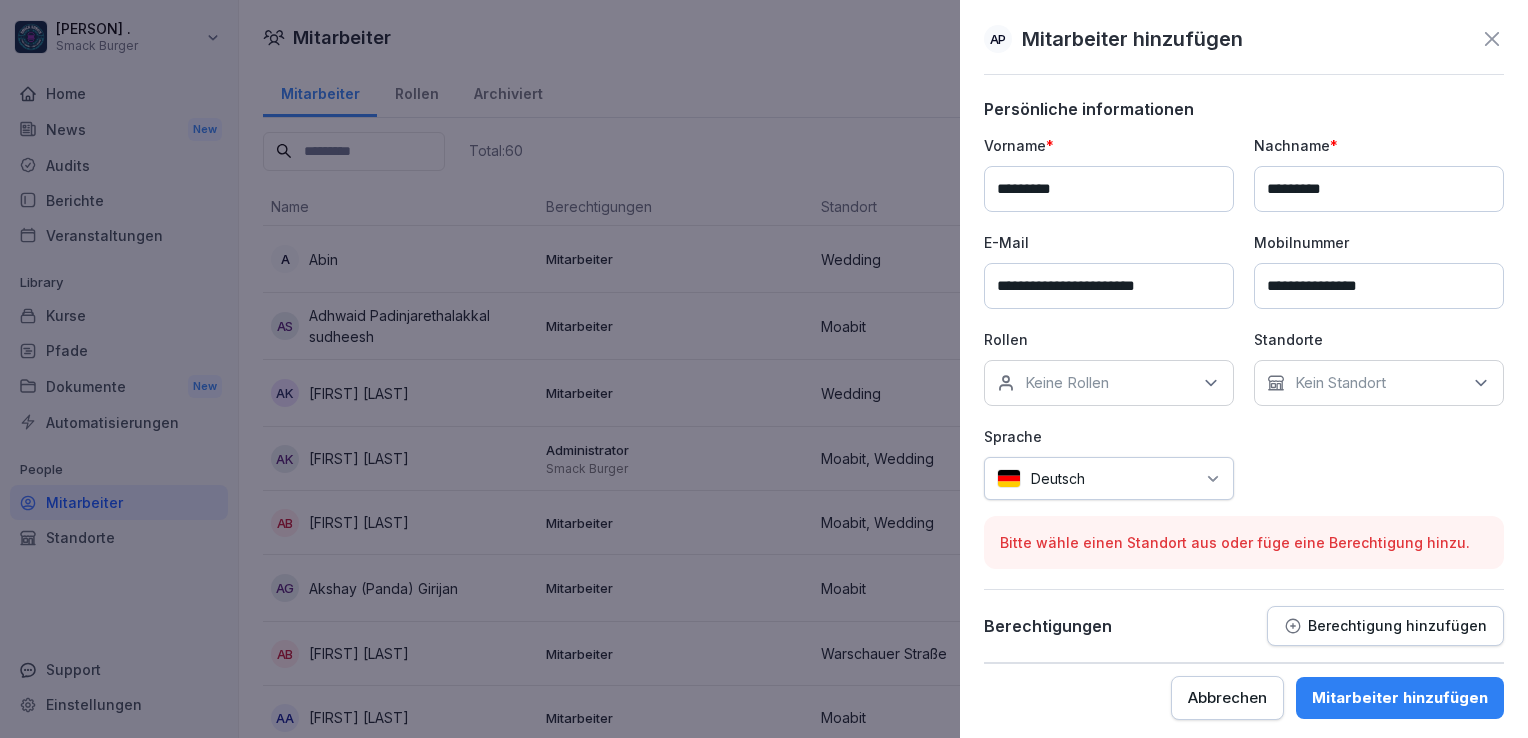 type on "**********" 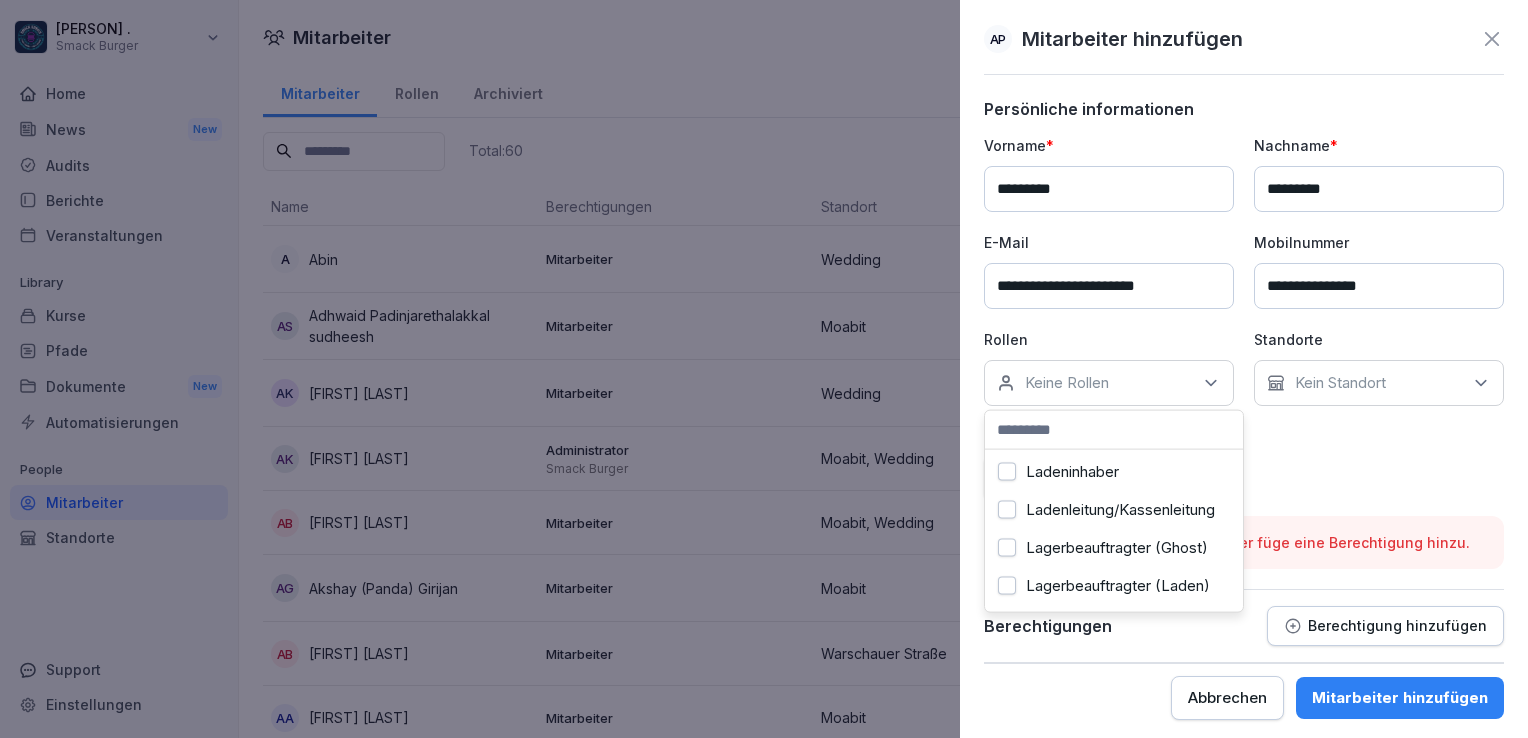 scroll, scrollTop: 200, scrollLeft: 0, axis: vertical 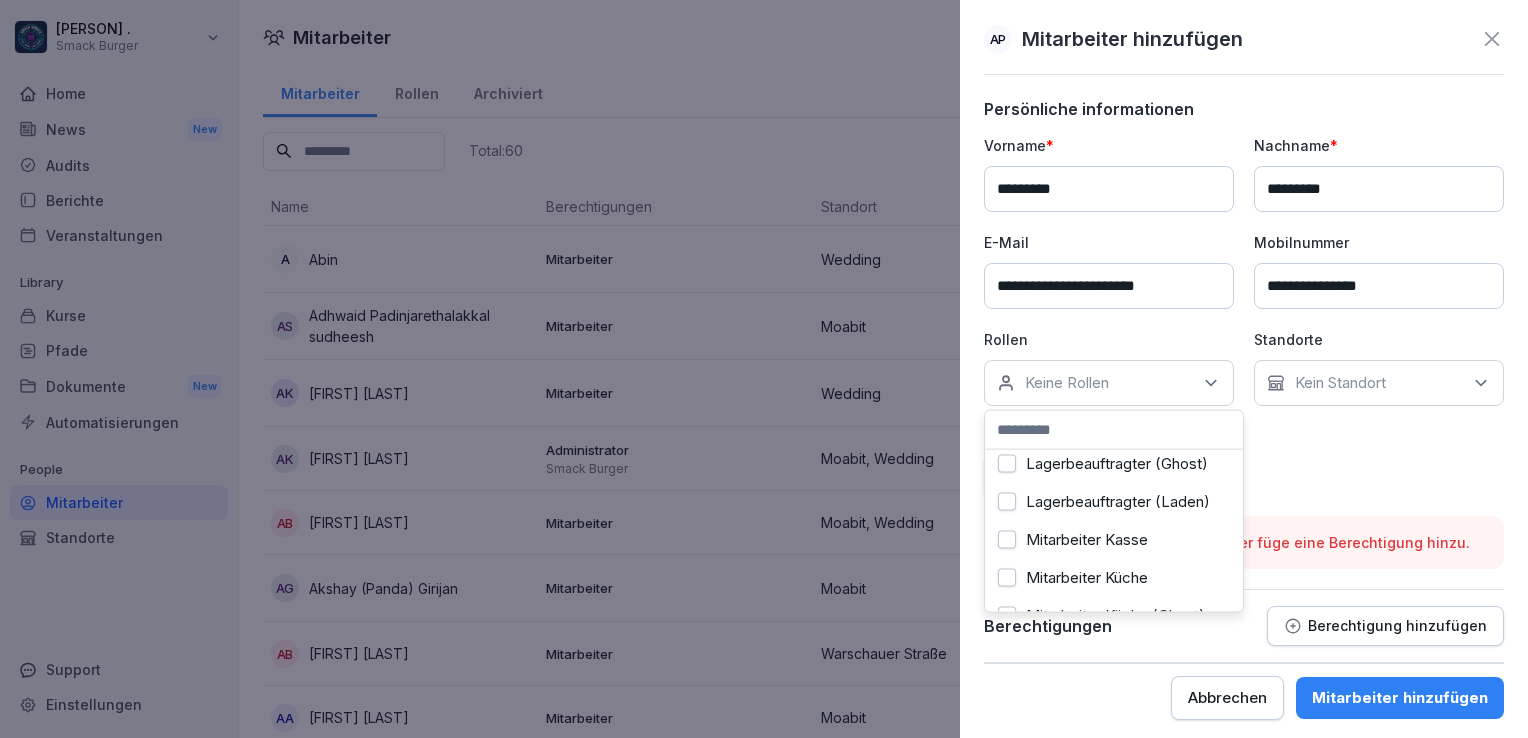 click on "Mitarbeiter Küche" at bounding box center [1087, 578] 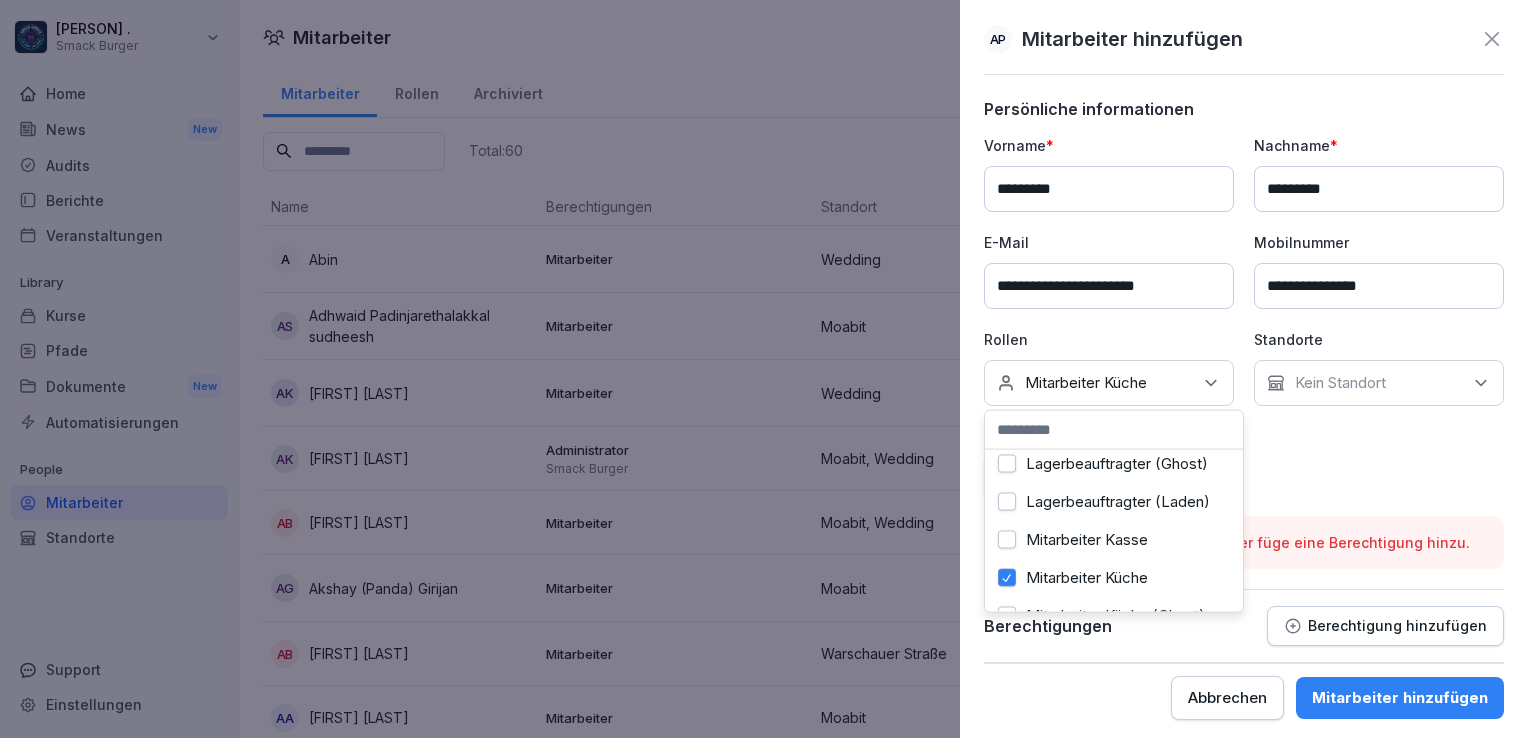 click on "**********" at bounding box center [1244, 317] 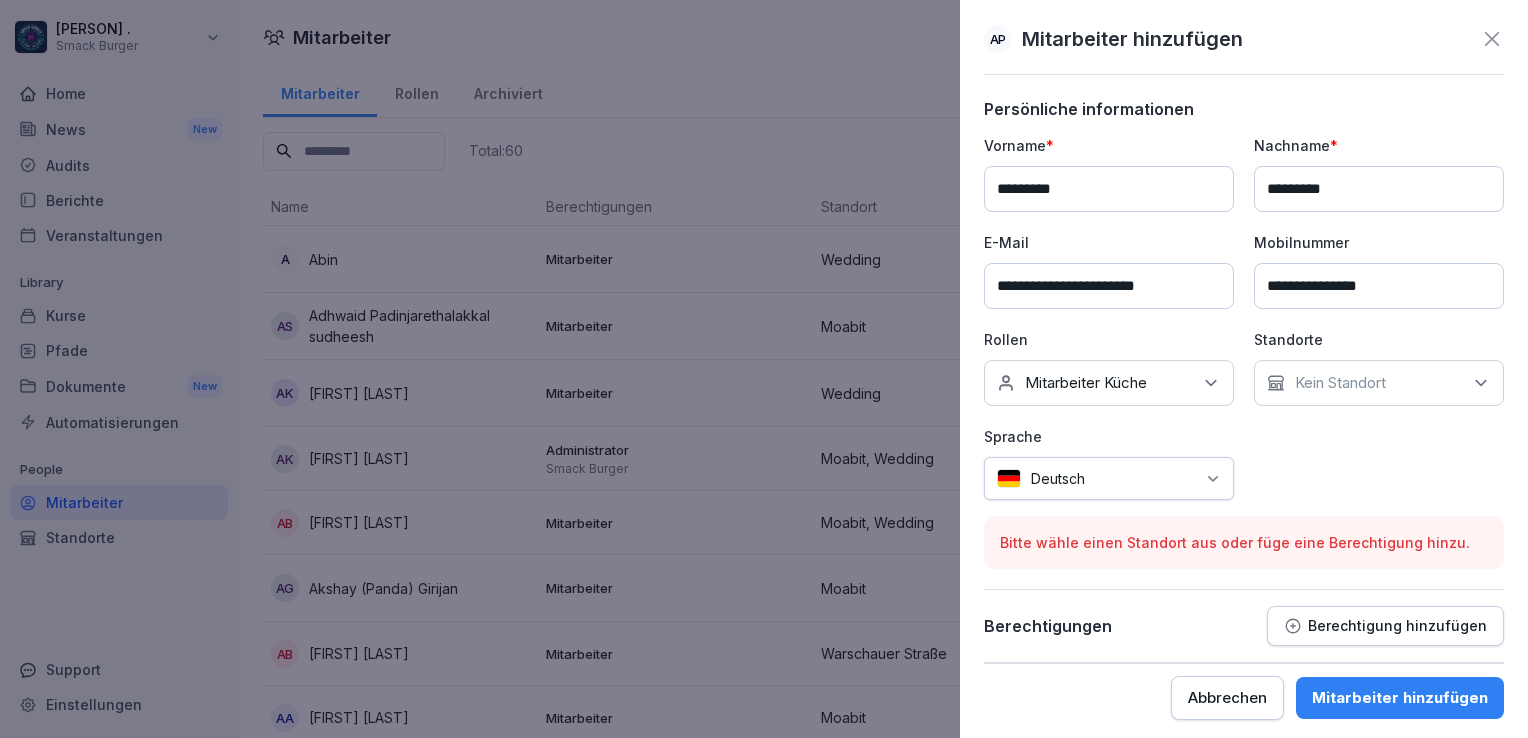 click on "Kein Standort" at bounding box center [1379, 383] 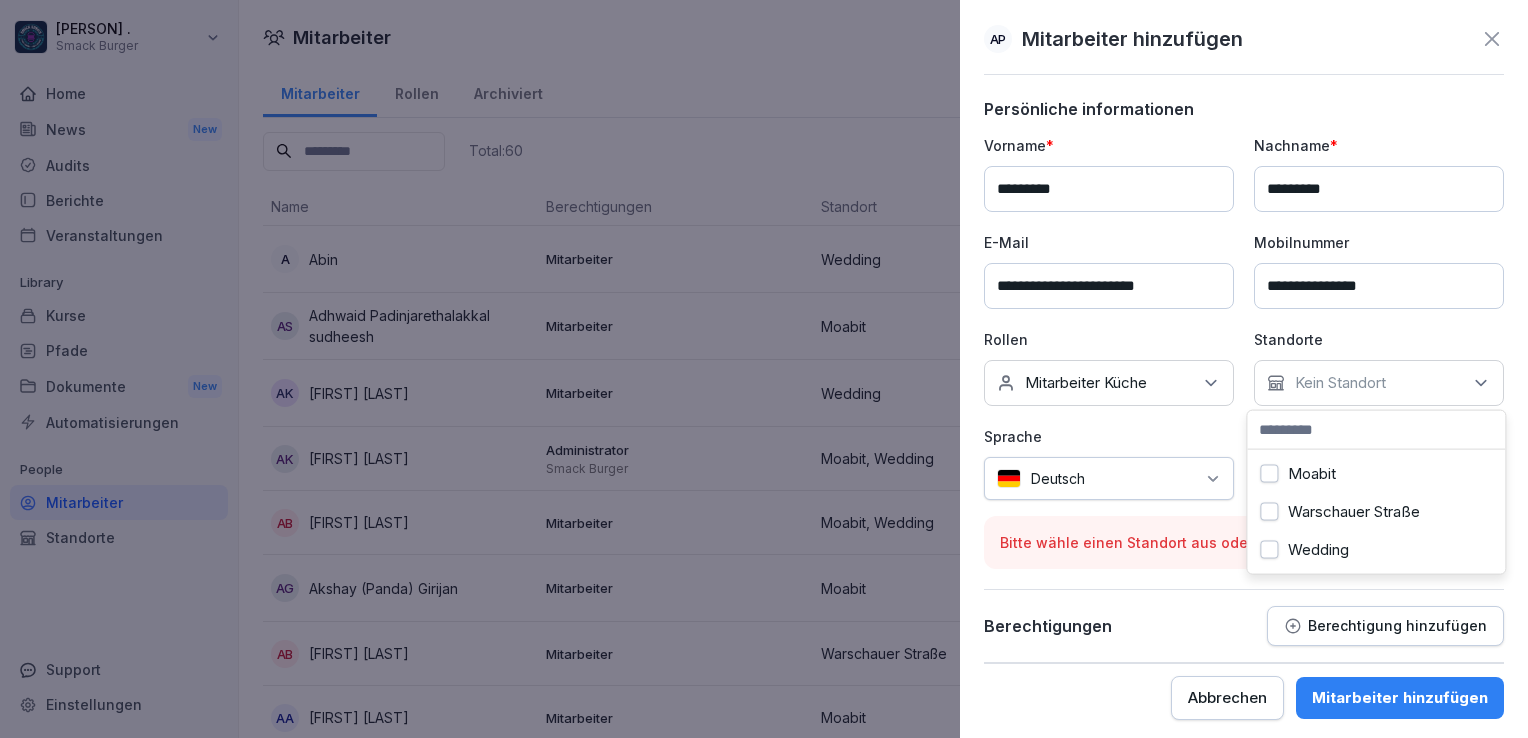 click on "Warschauer Straße" at bounding box center (1354, 512) 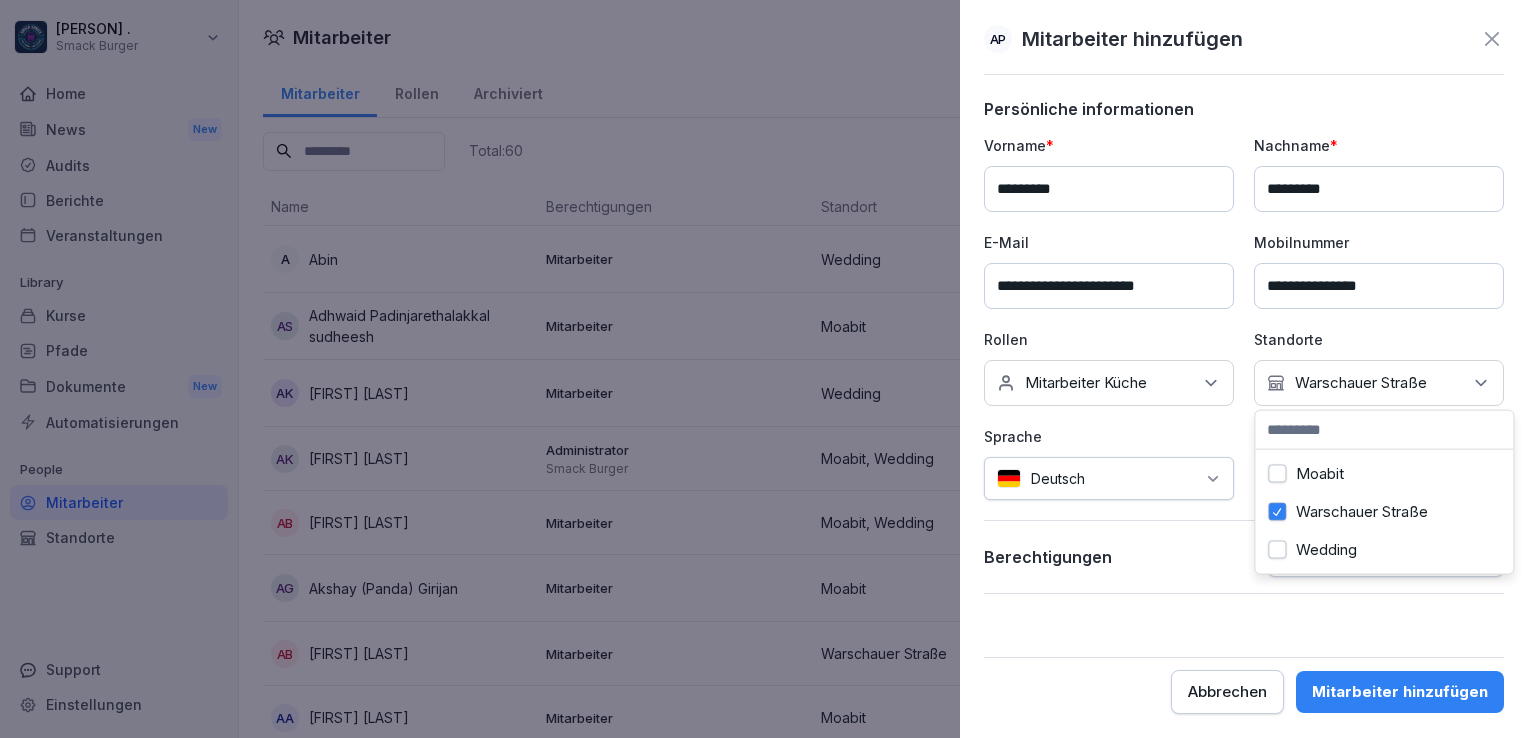 click on "Sprache" at bounding box center (1109, 436) 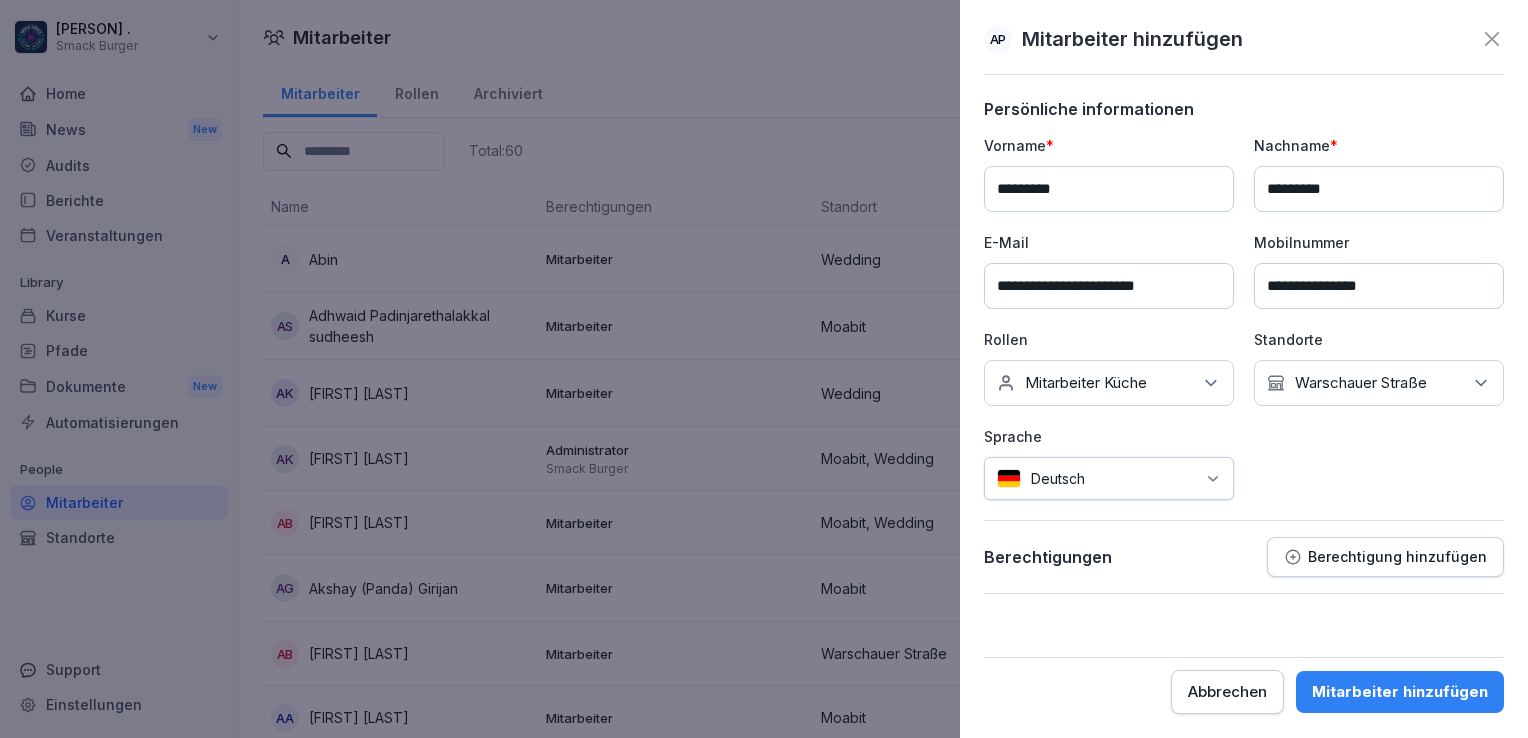click on "Warschauer Straße" at bounding box center (1361, 383) 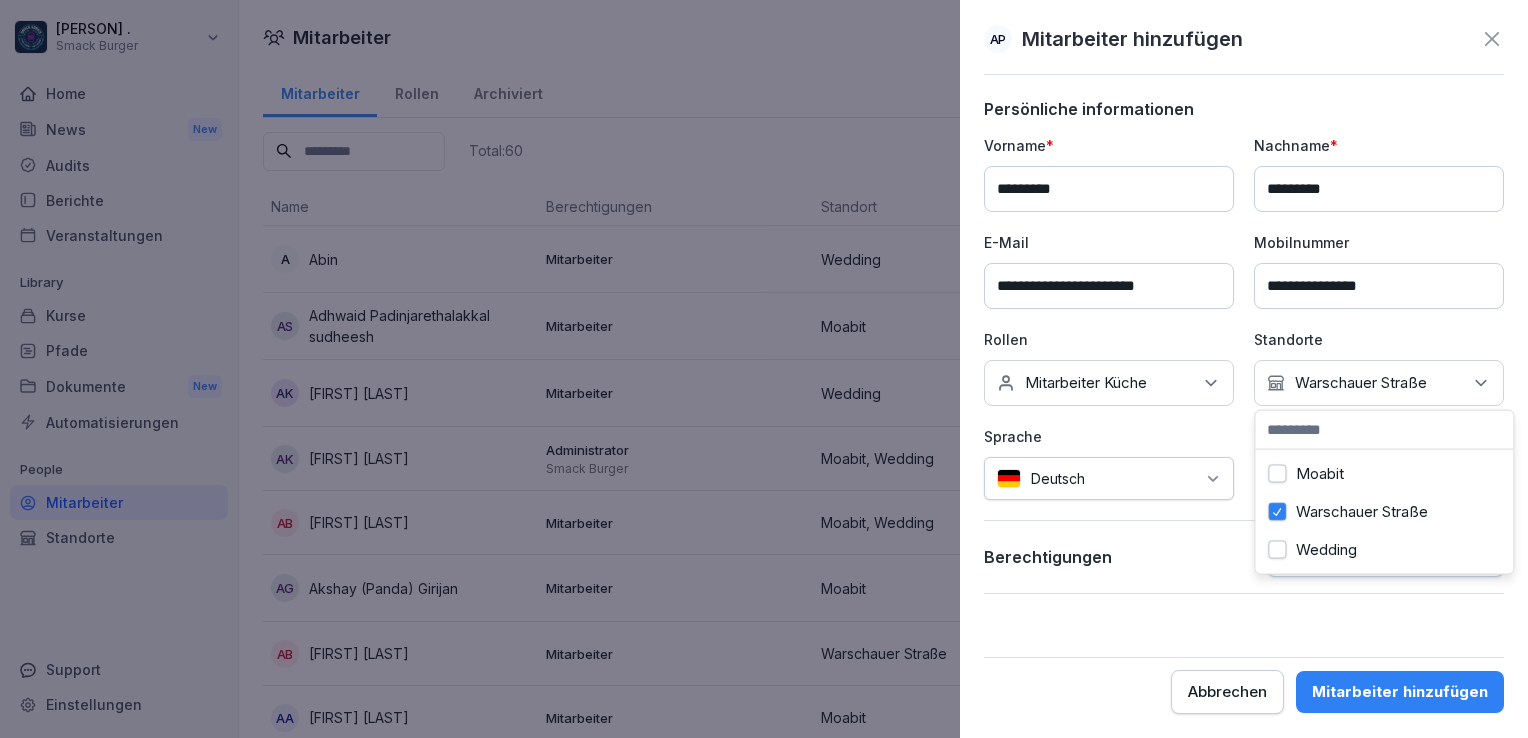 click on "Moabit" at bounding box center (1320, 474) 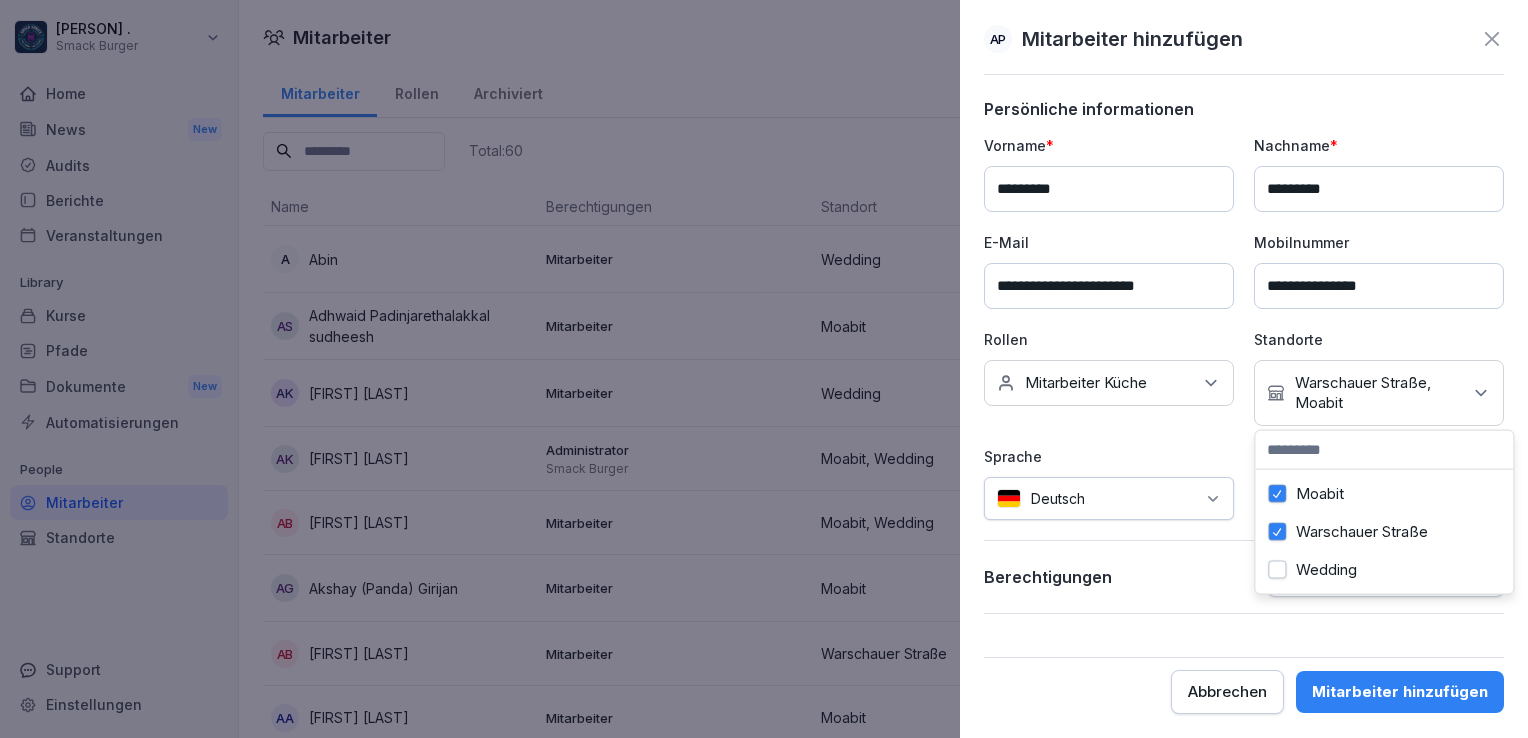 click on "Wedding" at bounding box center [1326, 570] 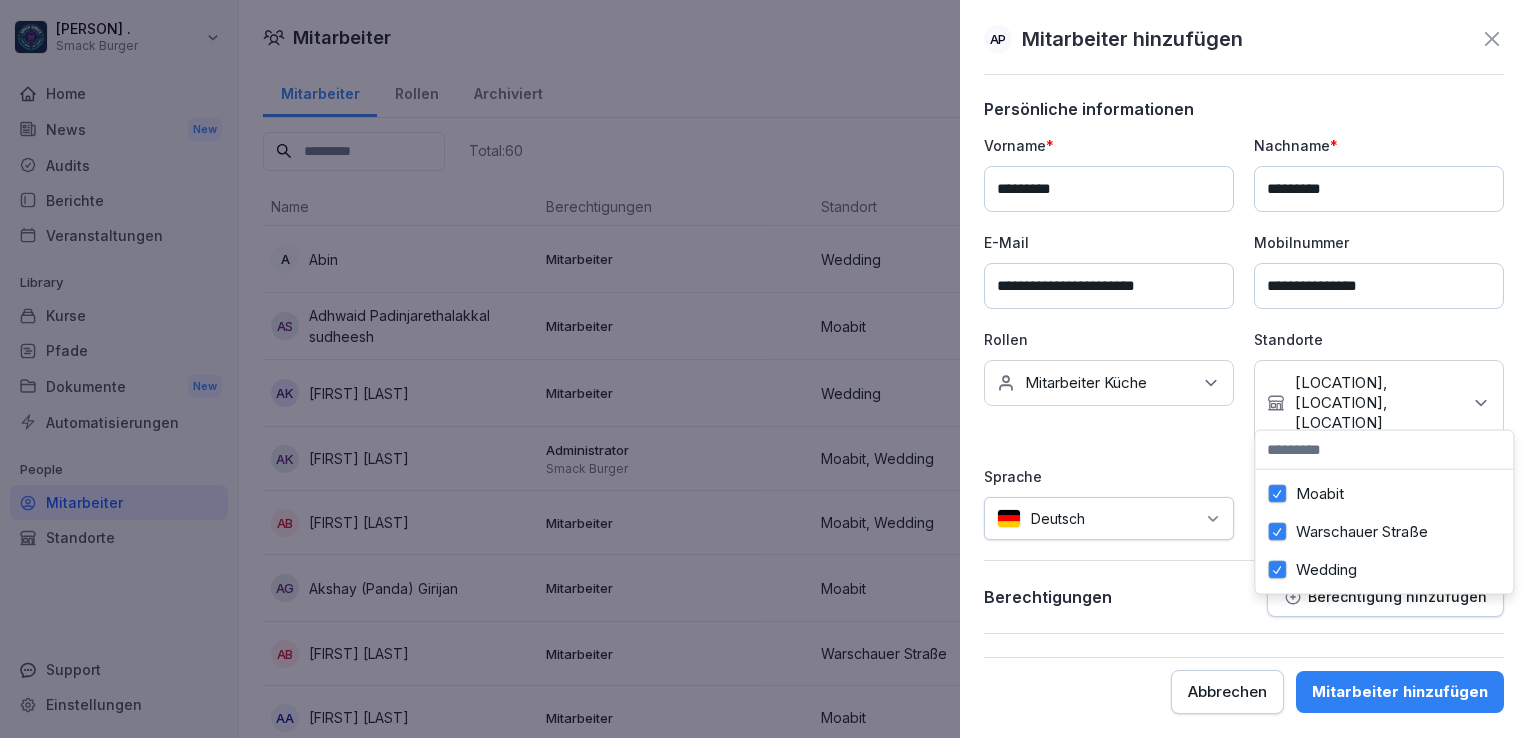 click on "Moabit" at bounding box center [1320, 494] 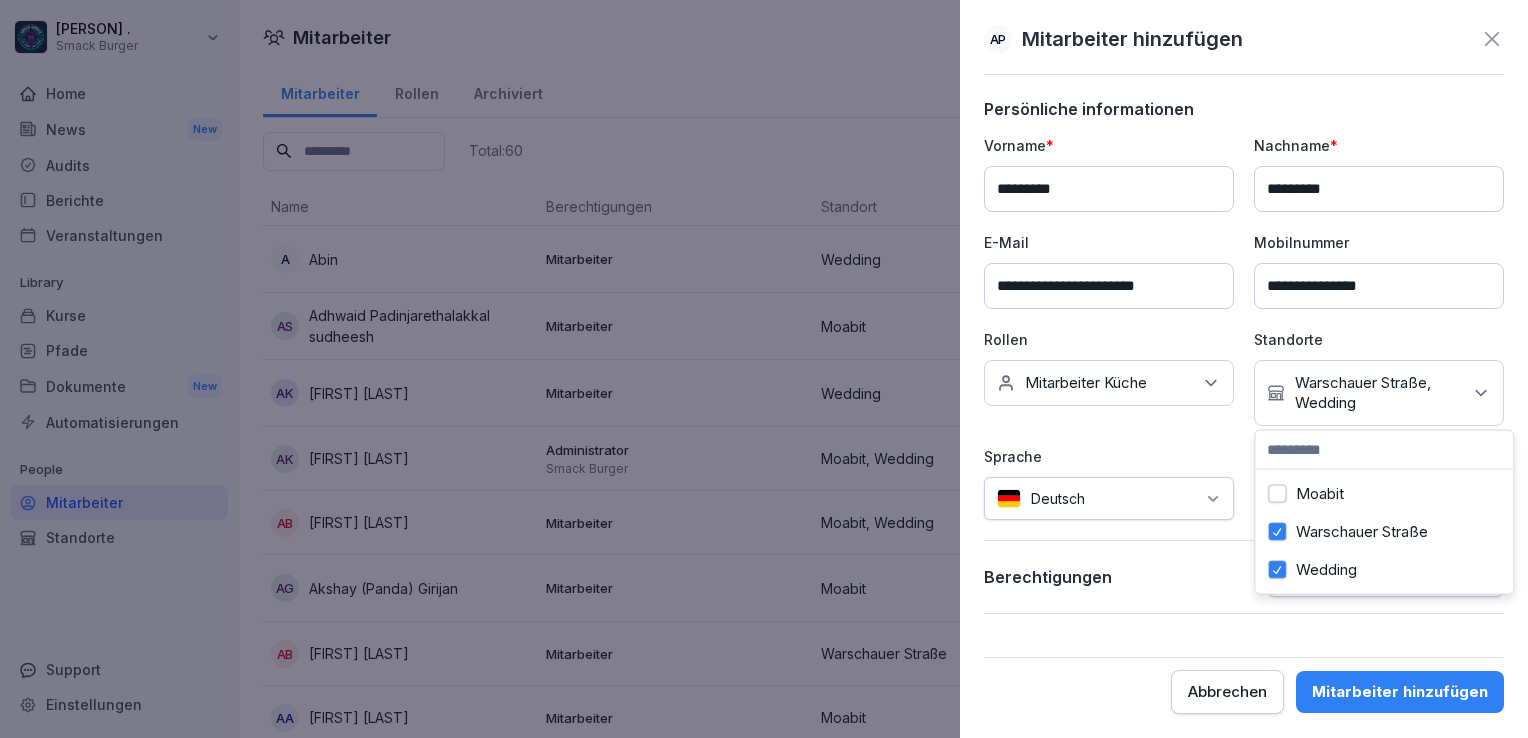 click on "Wedding" at bounding box center [1326, 570] 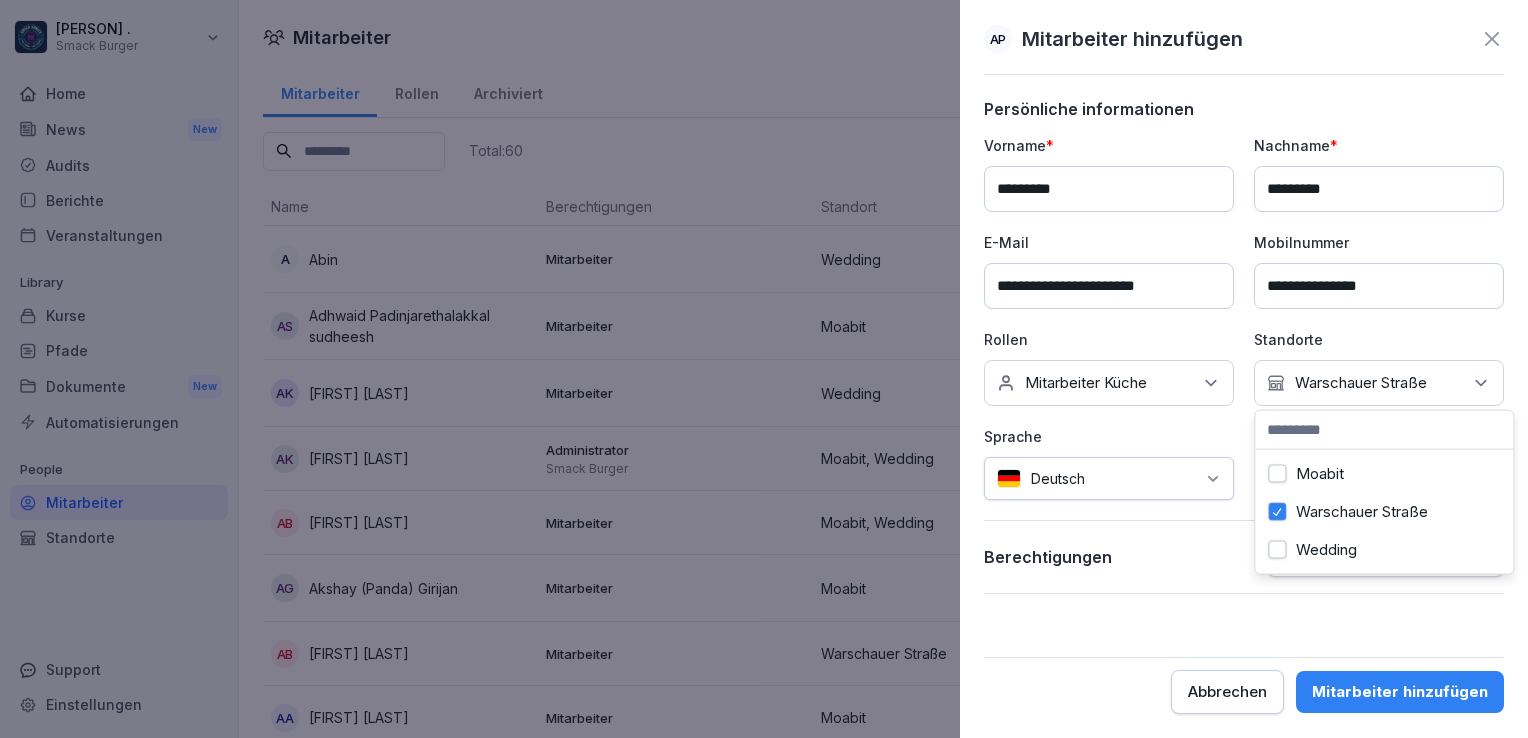 click on "Sprache" at bounding box center (1109, 436) 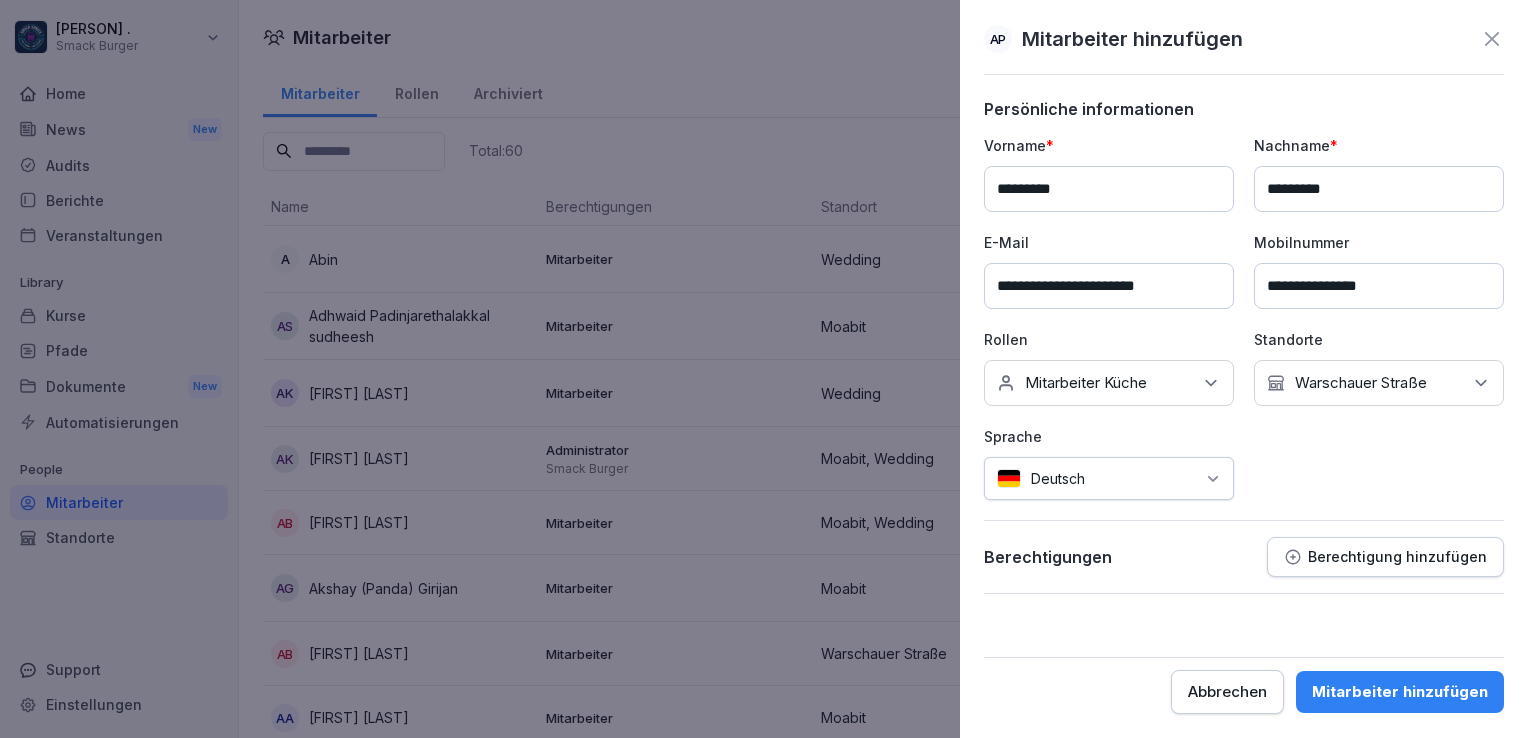 click on "**********" at bounding box center (1244, 317) 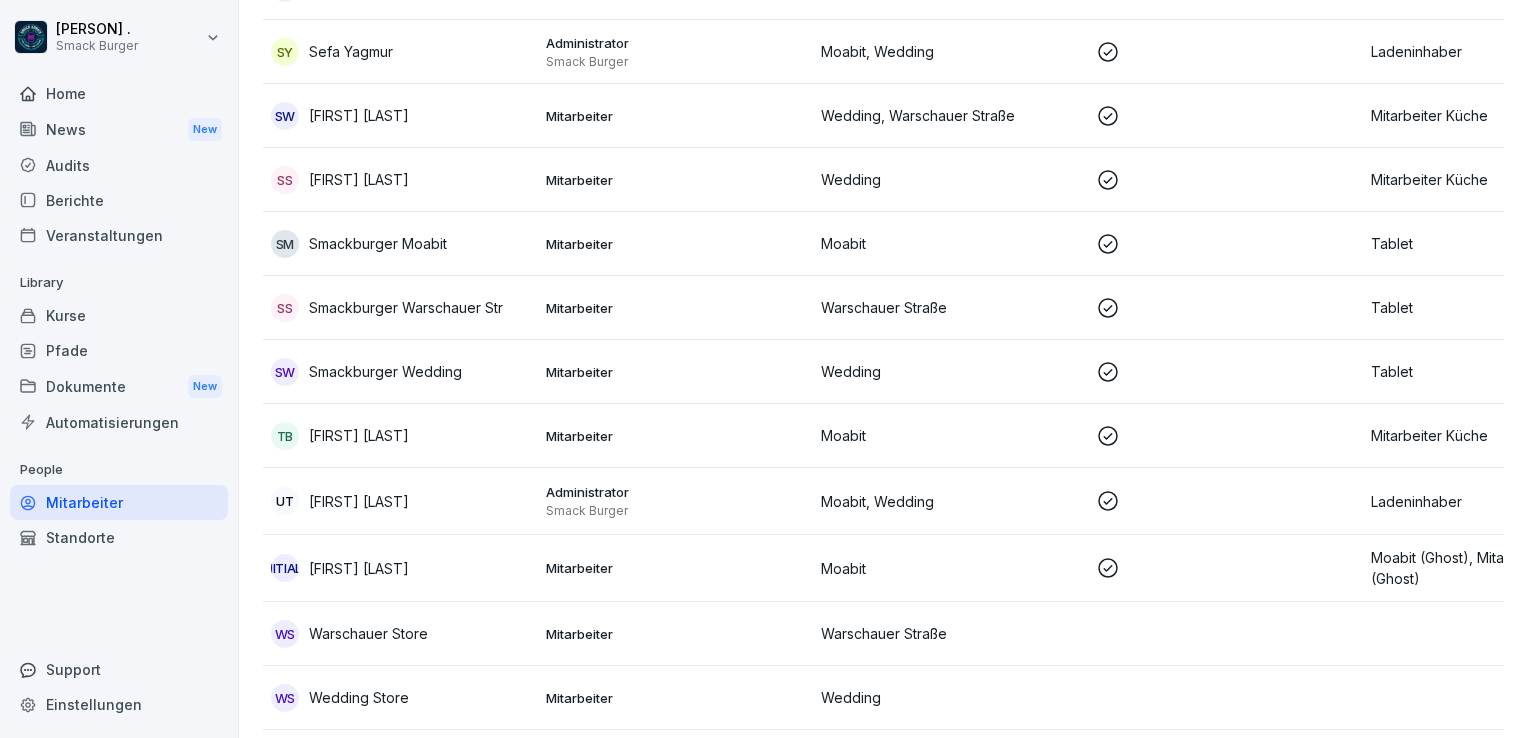 scroll, scrollTop: 3574, scrollLeft: 0, axis: vertical 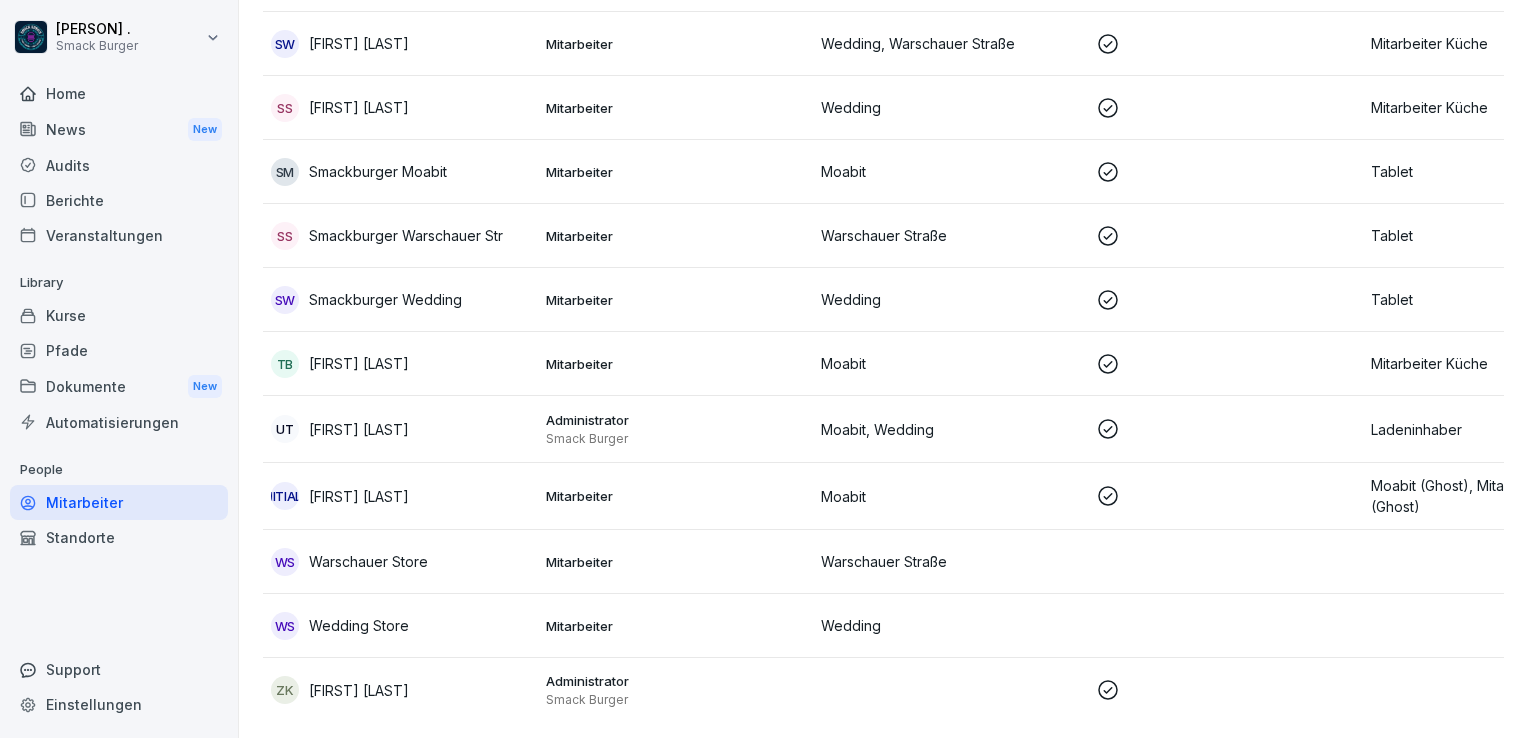 click on "[FIRST] [LAST]" at bounding box center [359, 429] 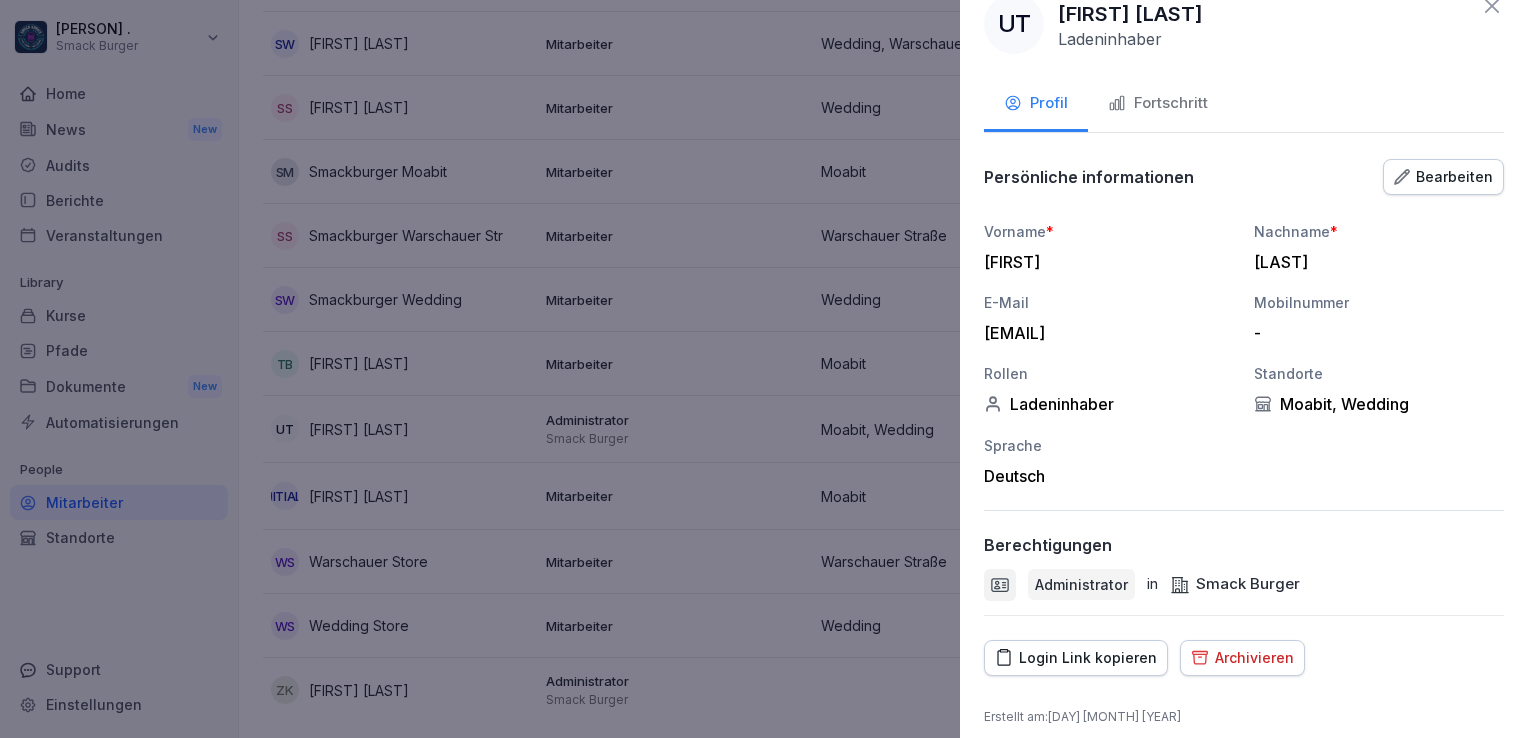 scroll, scrollTop: 0, scrollLeft: 0, axis: both 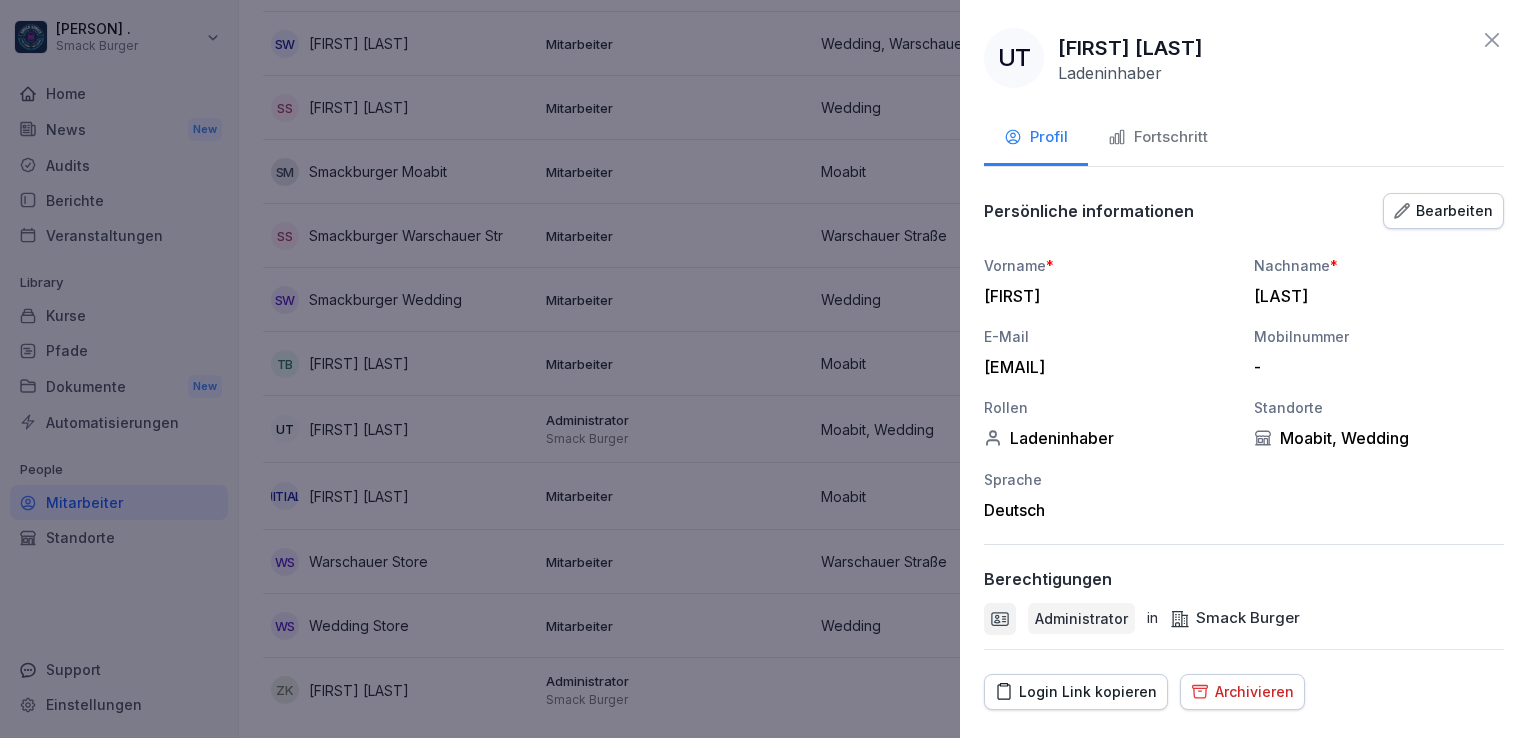 click at bounding box center (764, 369) 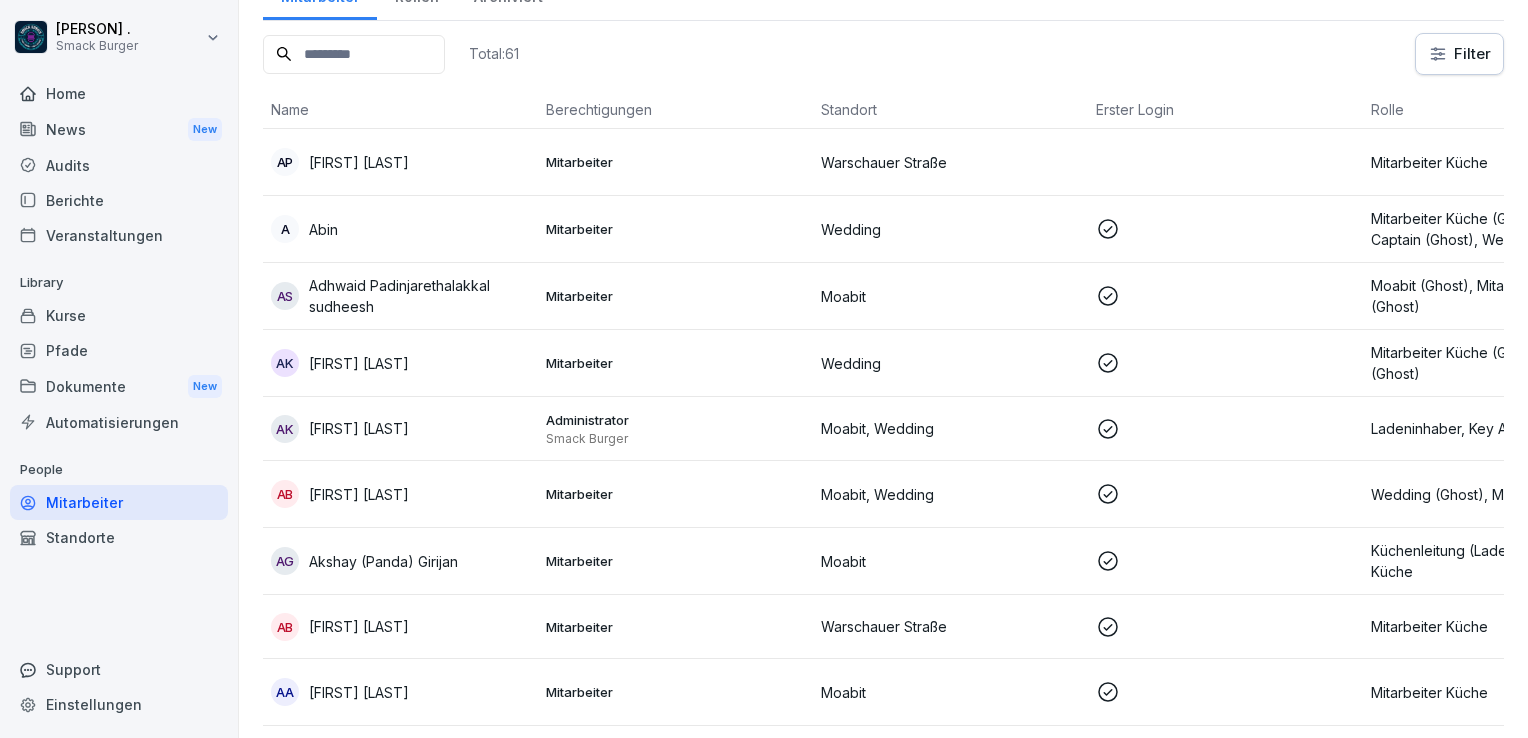 scroll, scrollTop: 0, scrollLeft: 0, axis: both 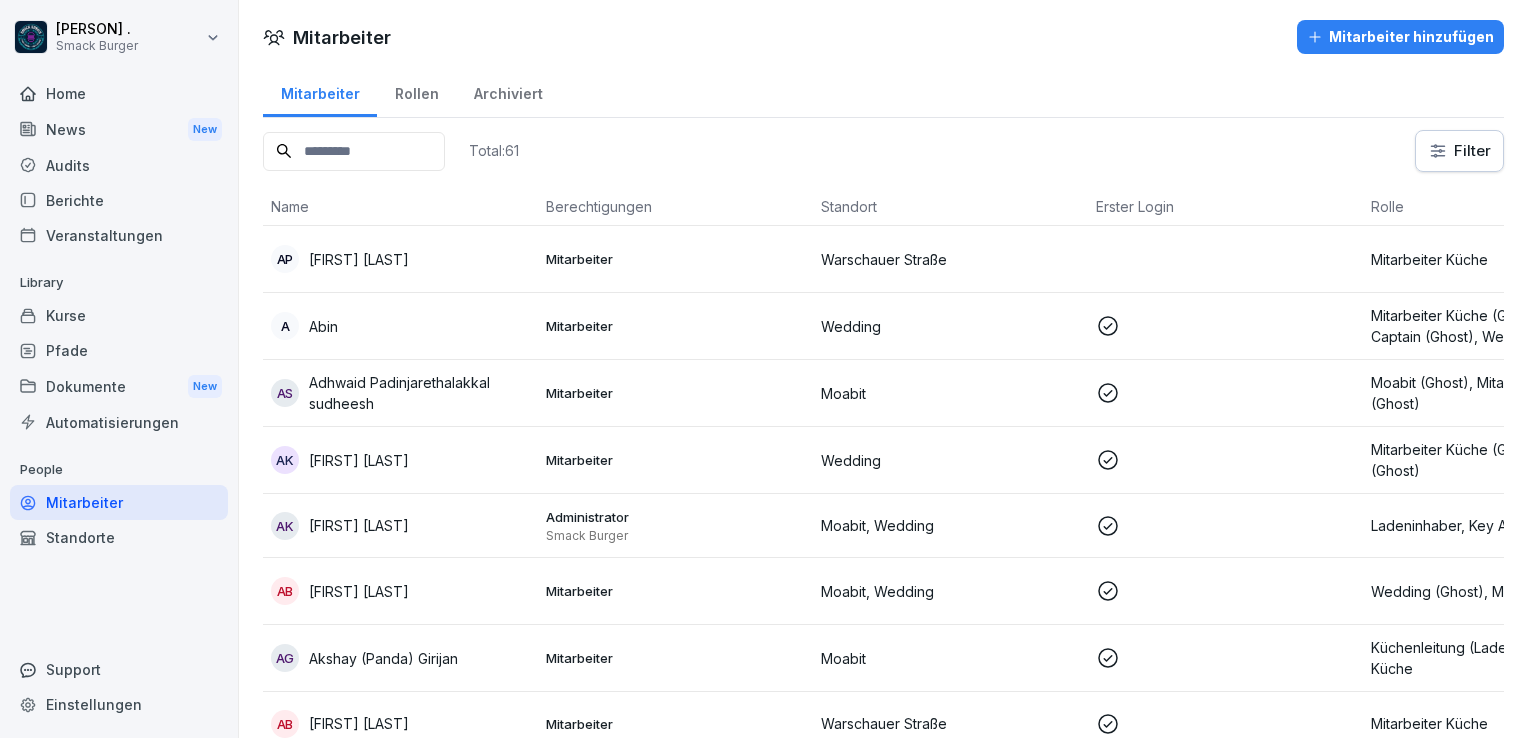 click at bounding box center (354, 151) 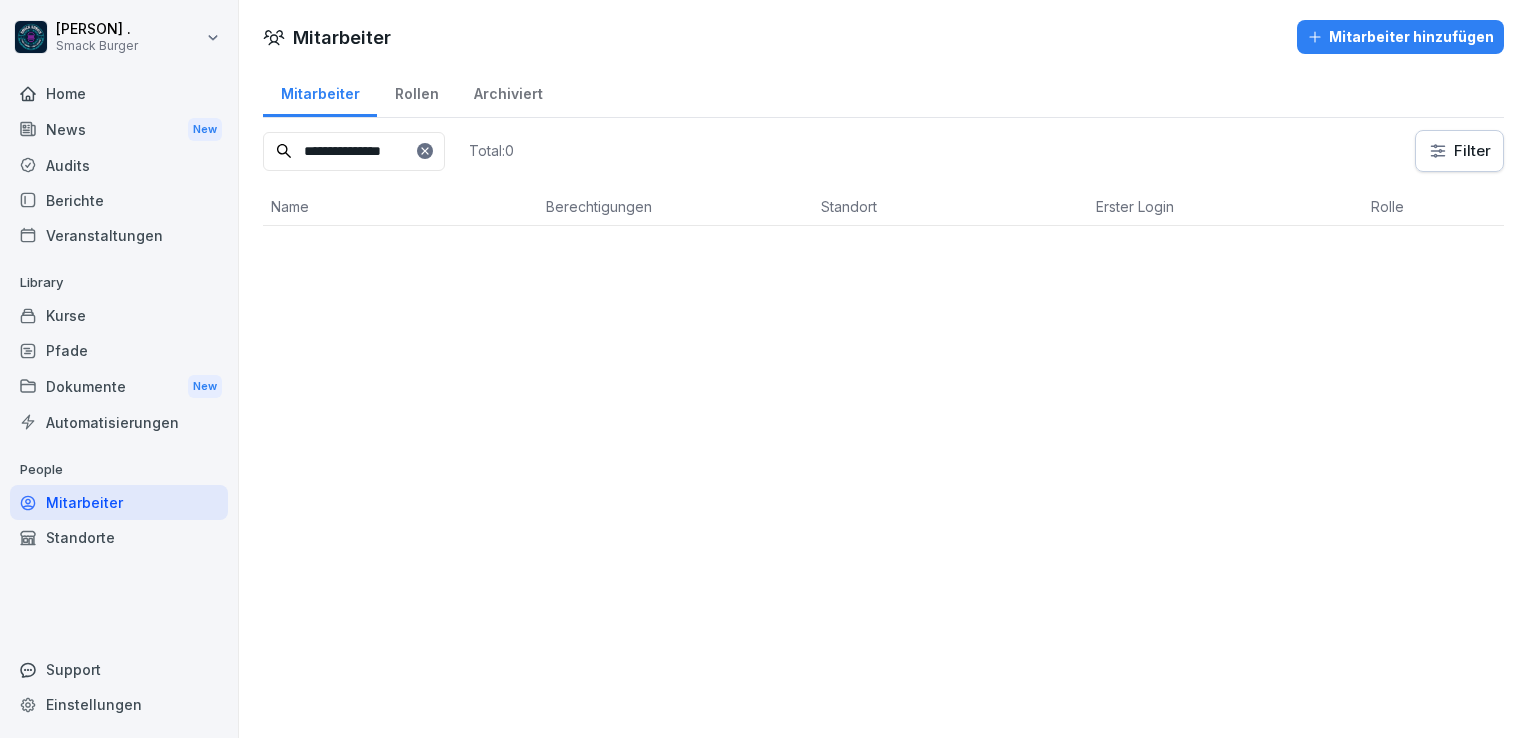 click on "**********" at bounding box center (354, 151) 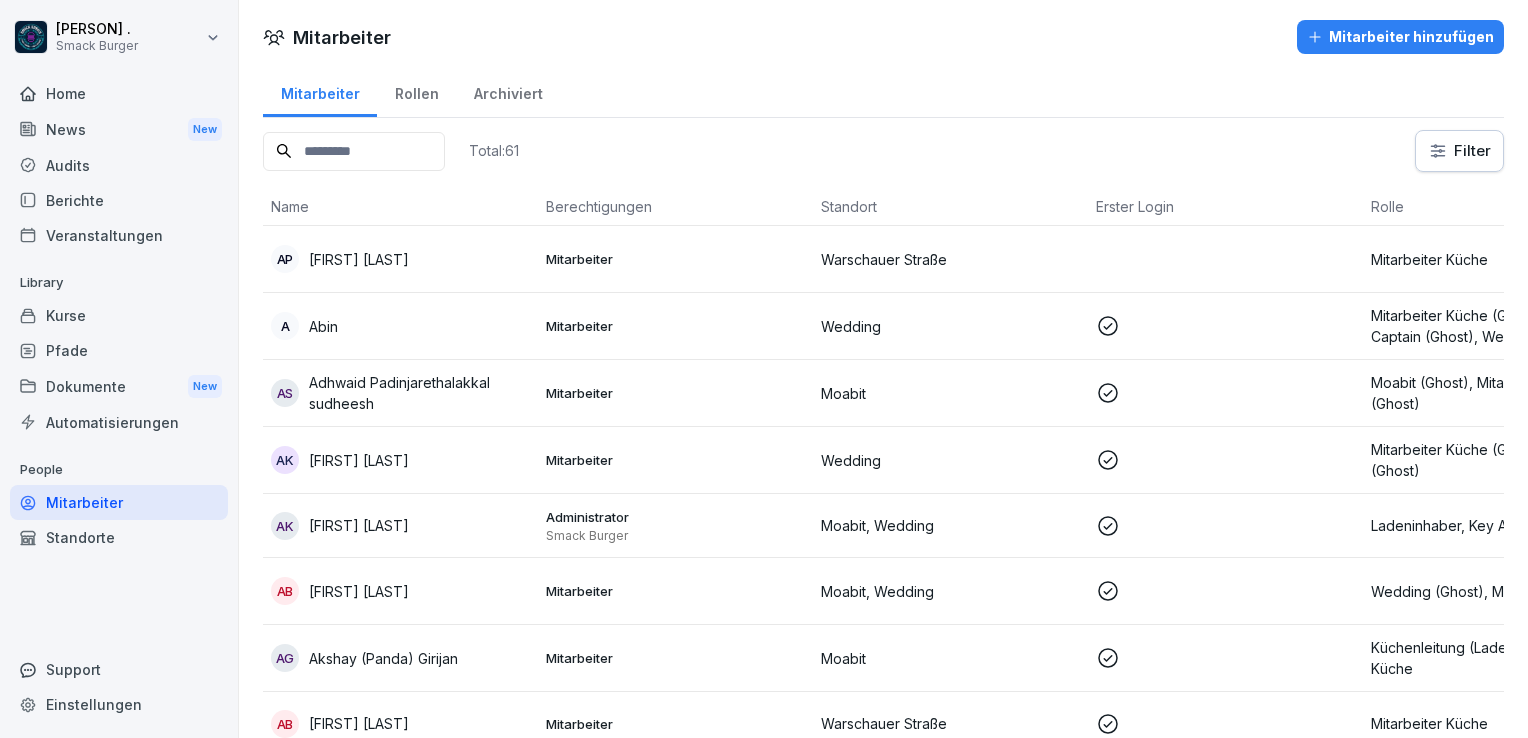 click at bounding box center (354, 151) 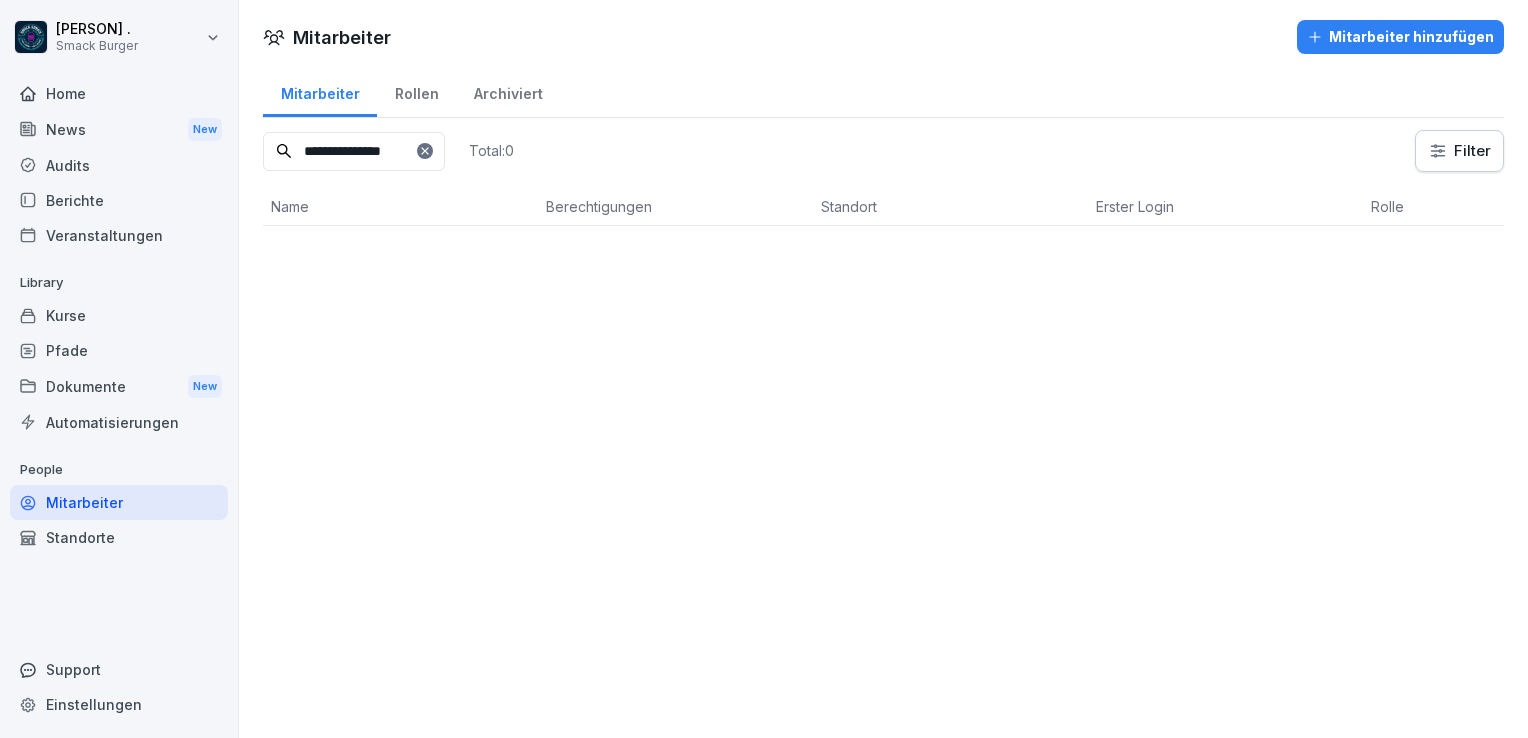 type on "**********" 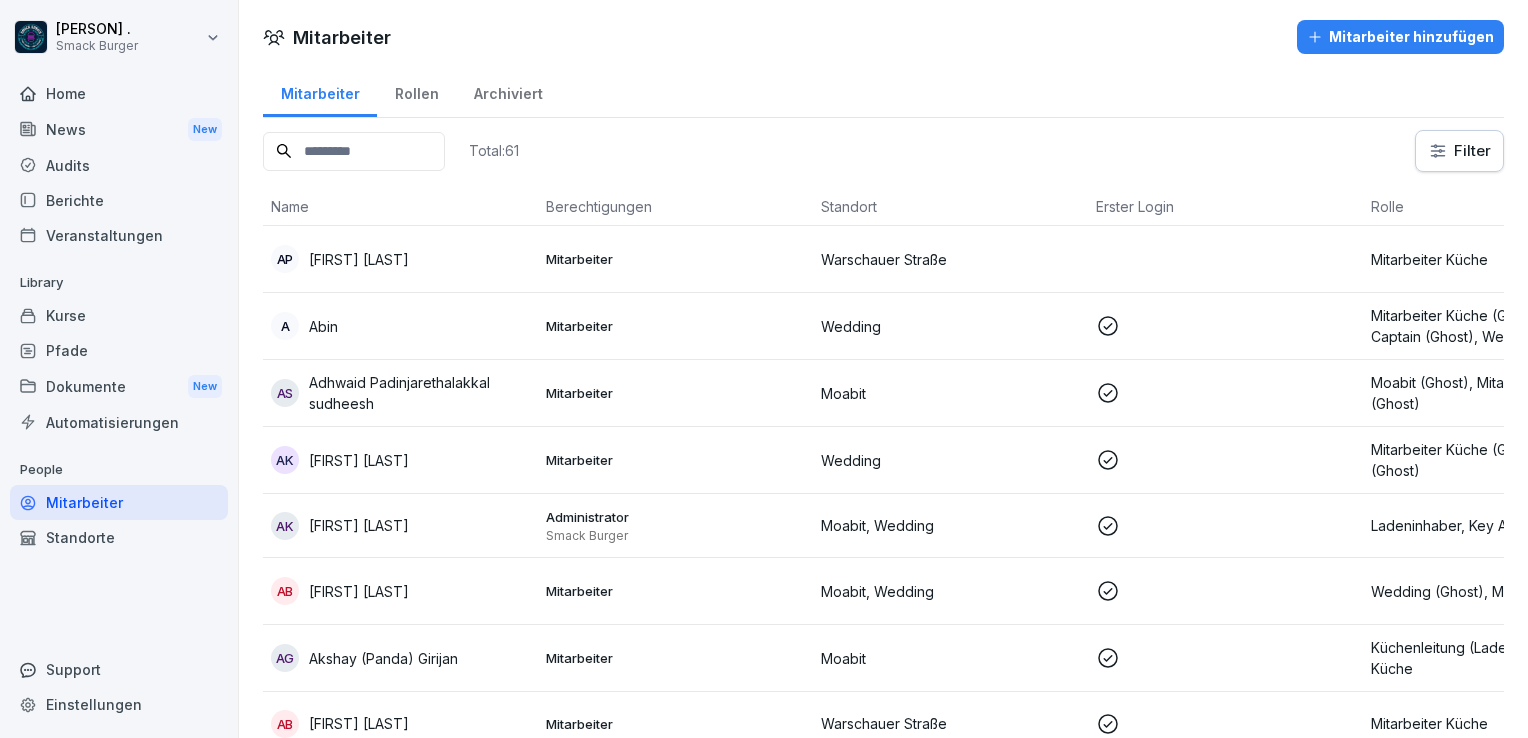click at bounding box center (354, 151) 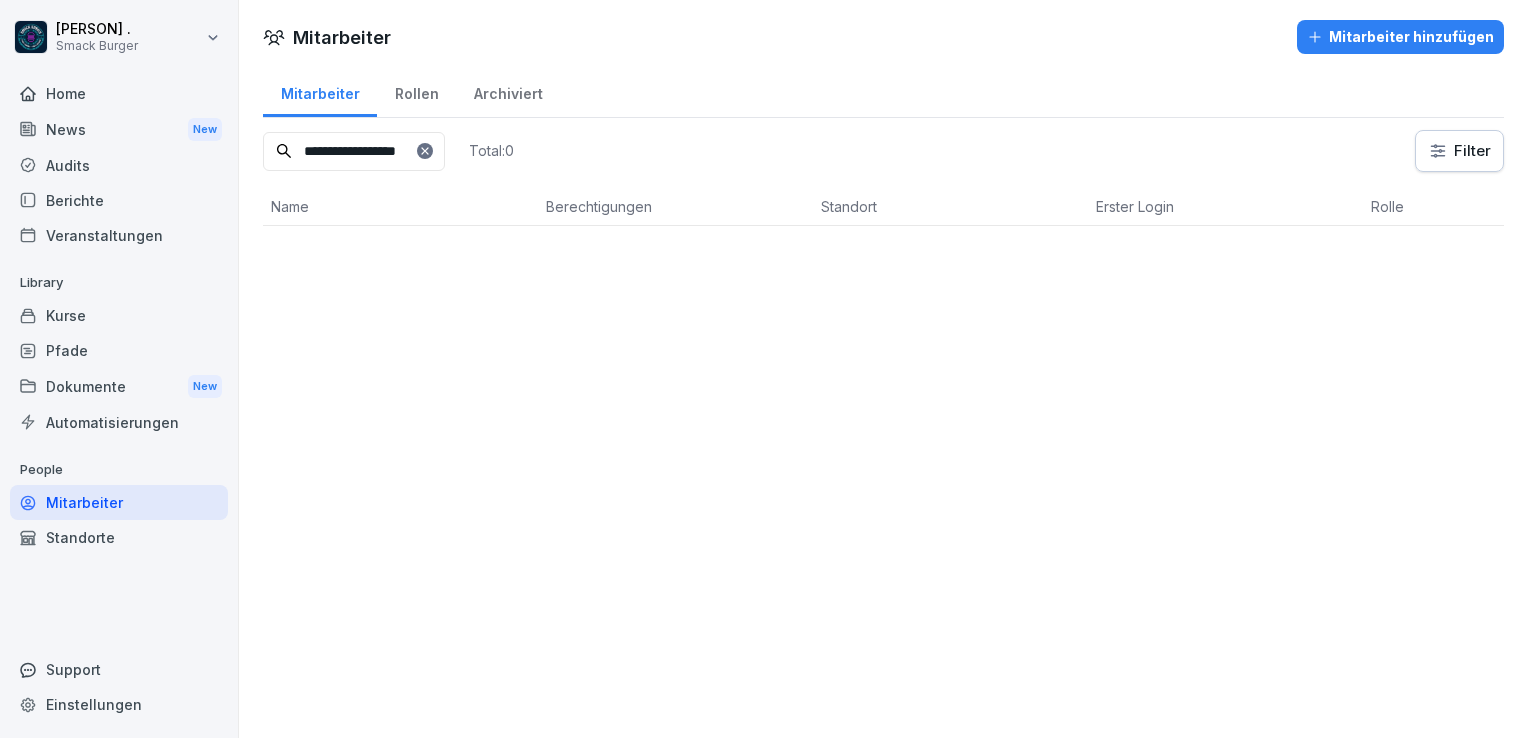 drag, startPoint x: 364, startPoint y: 149, endPoint x: 481, endPoint y: 148, distance: 117.00427 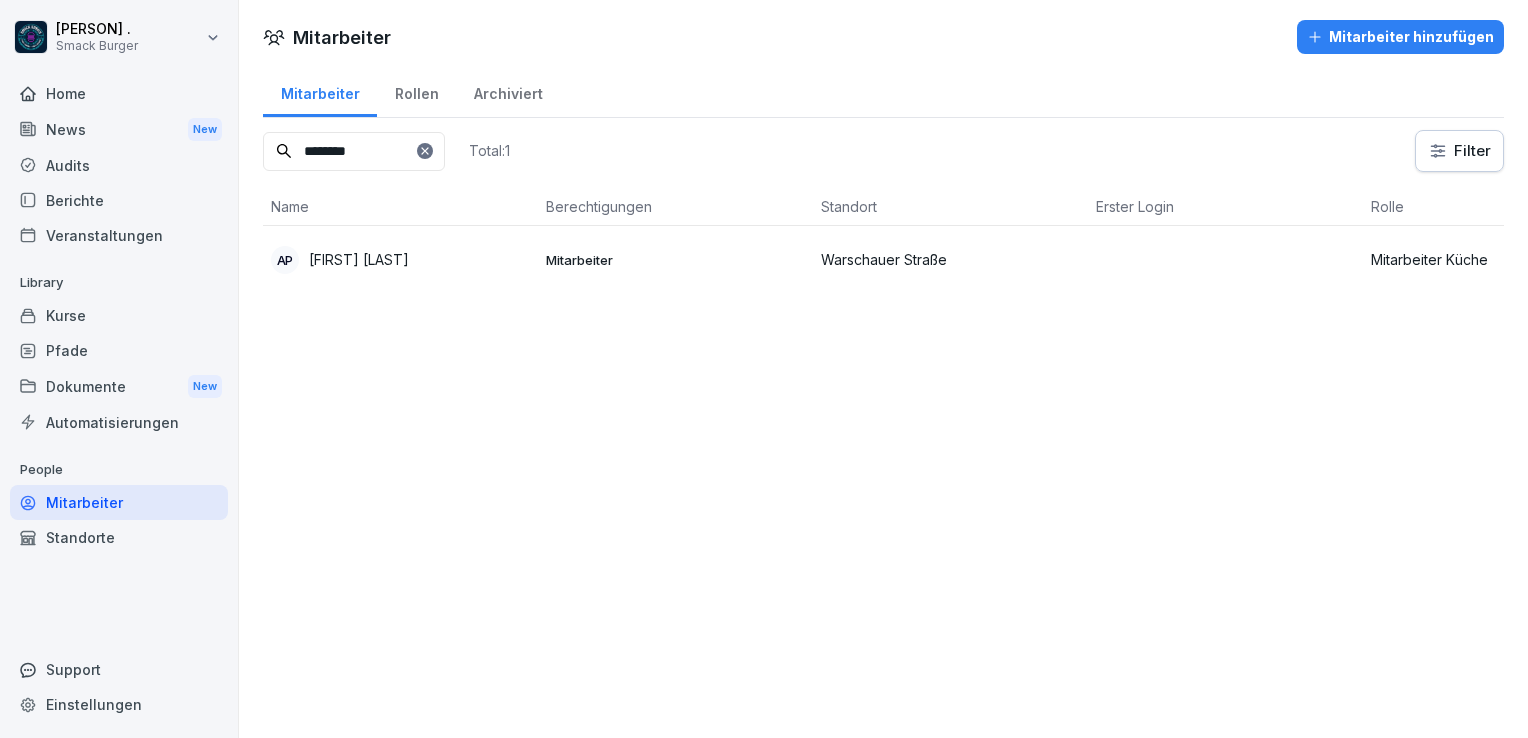 type on "********" 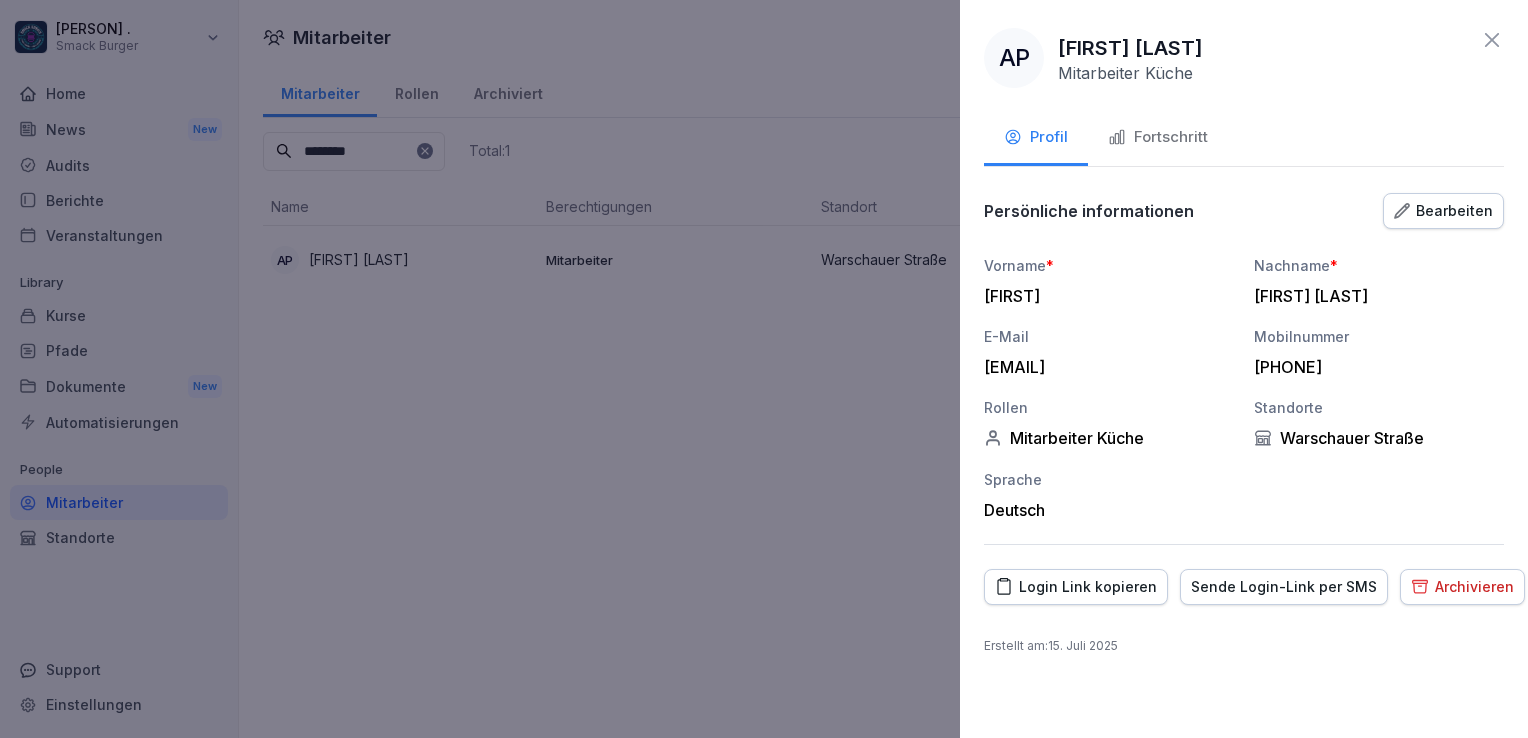 click on "Login Link kopieren" at bounding box center (1076, 587) 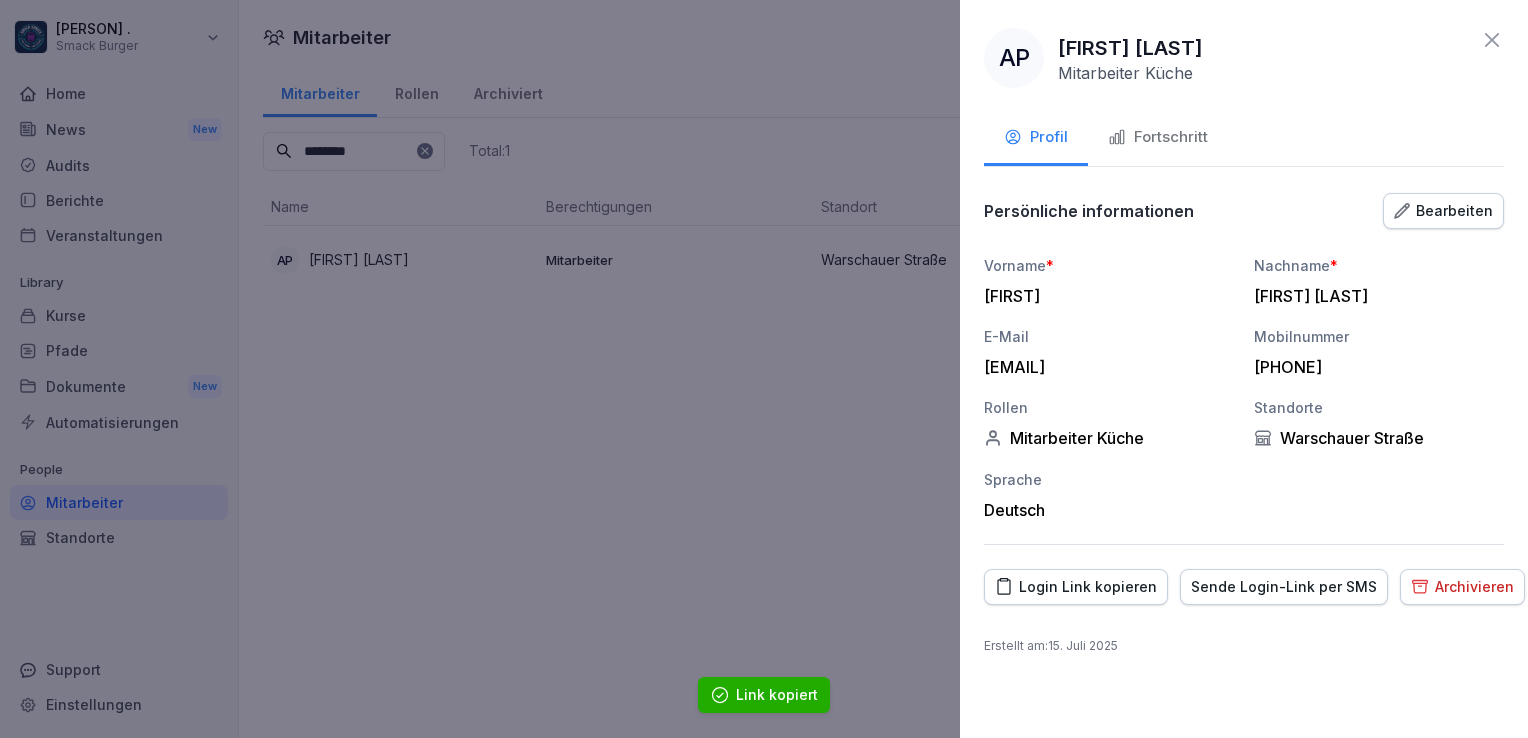 click on "Sende Login-Link per SMS" at bounding box center (1284, 587) 